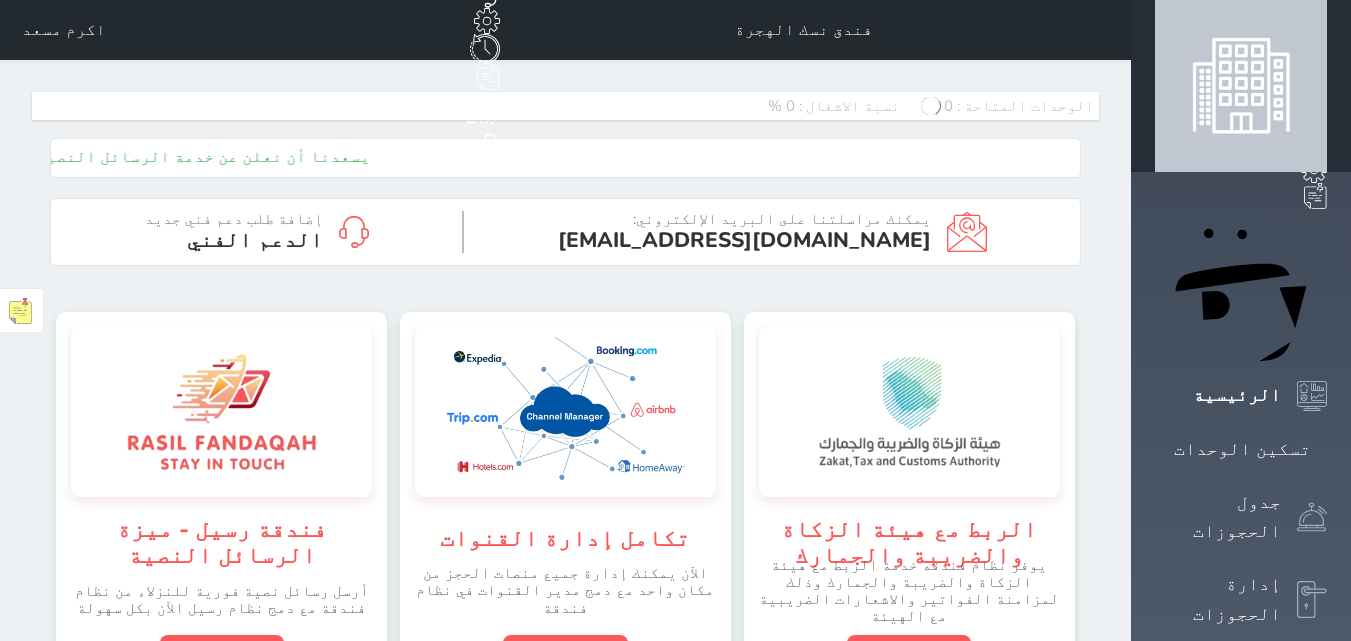 scroll, scrollTop: 0, scrollLeft: 0, axis: both 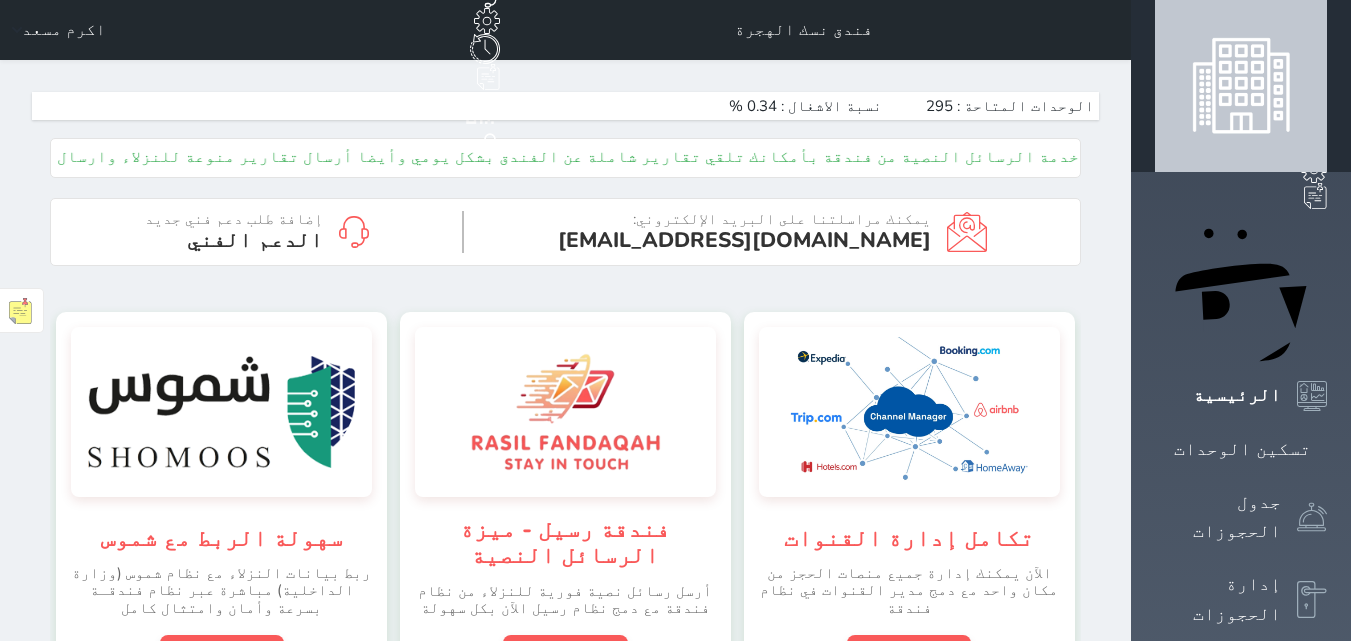 click on "حجز جديد" at bounding box center [331, -85] 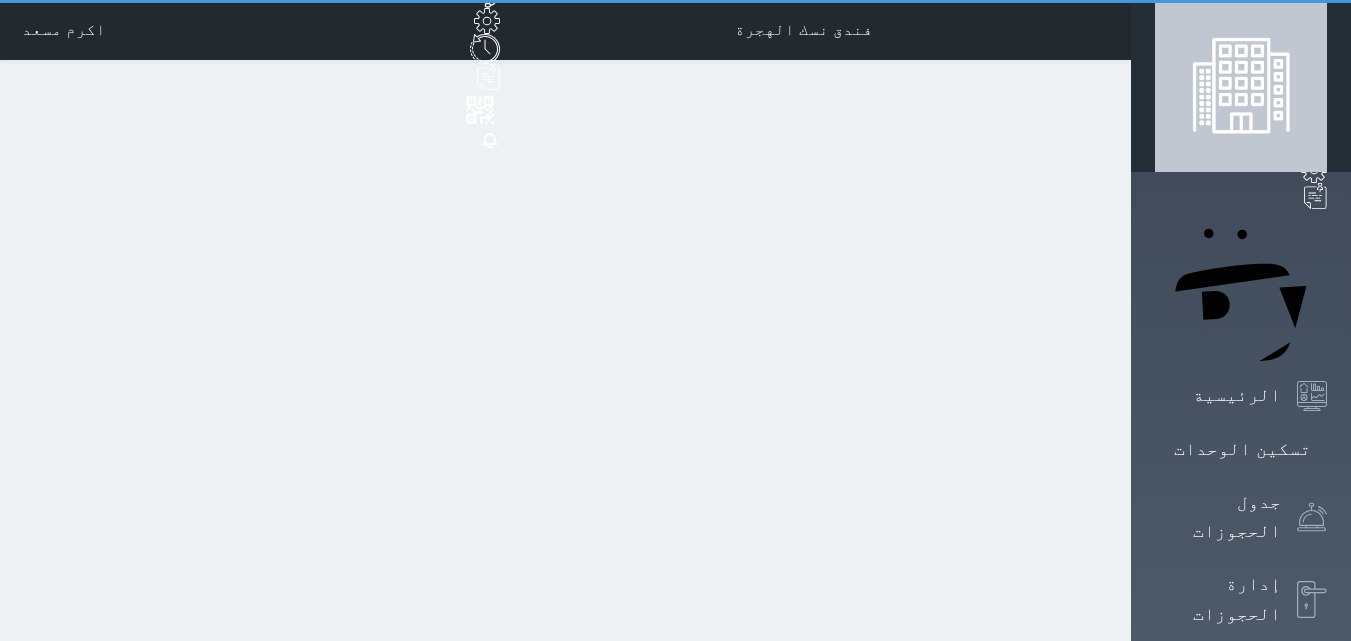select on "1" 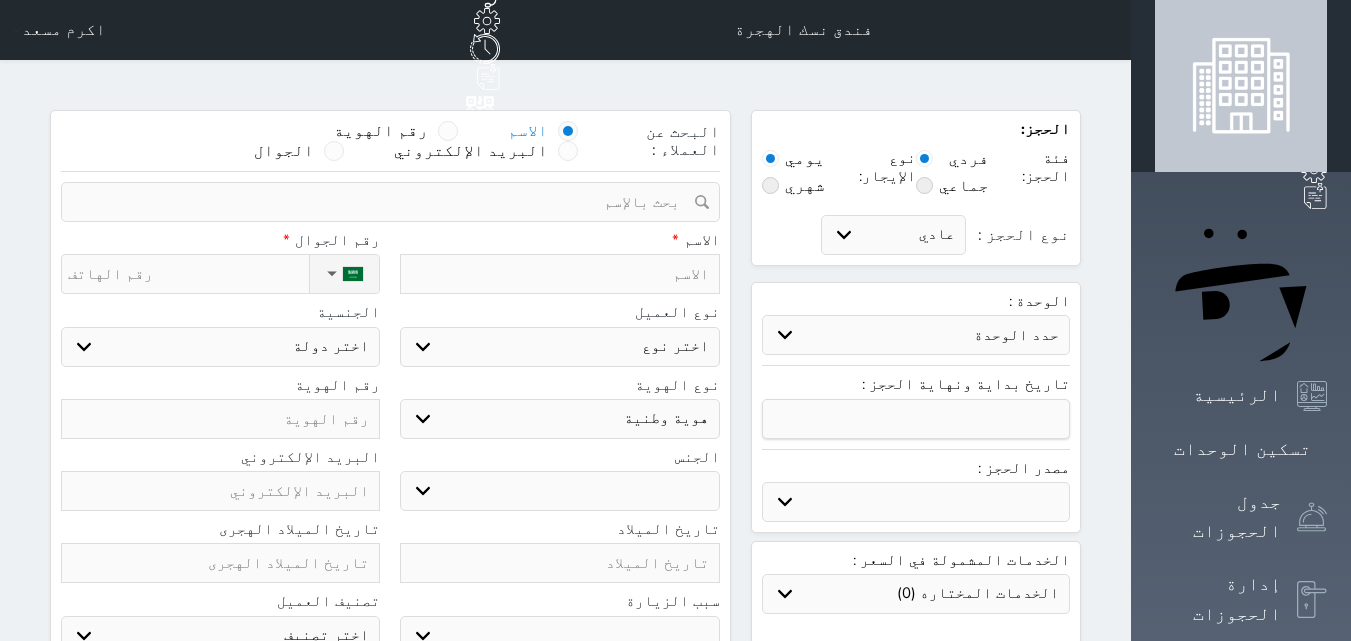 select 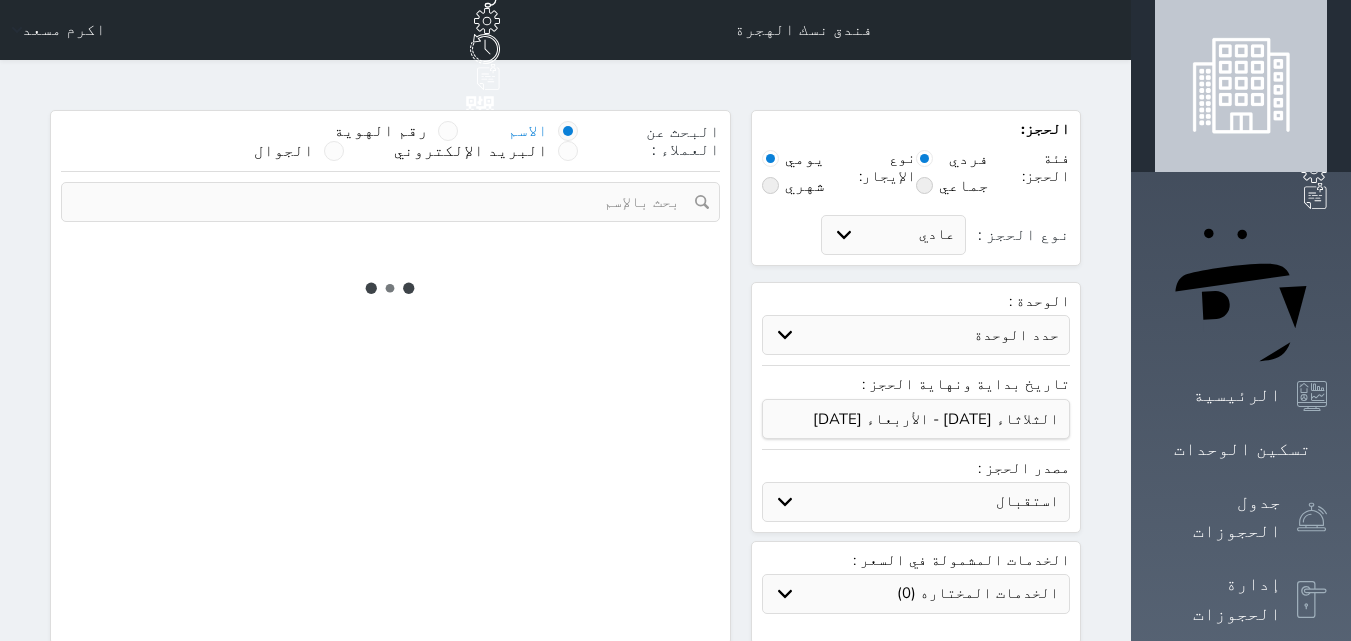 select 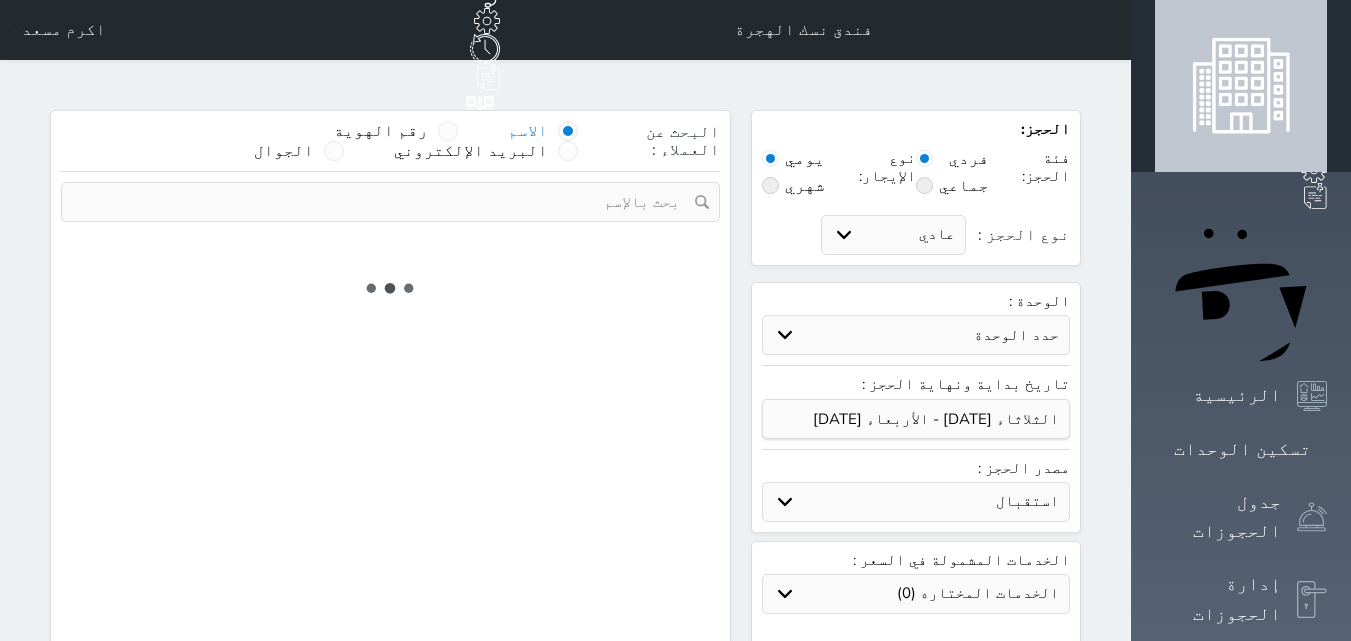 select on "1" 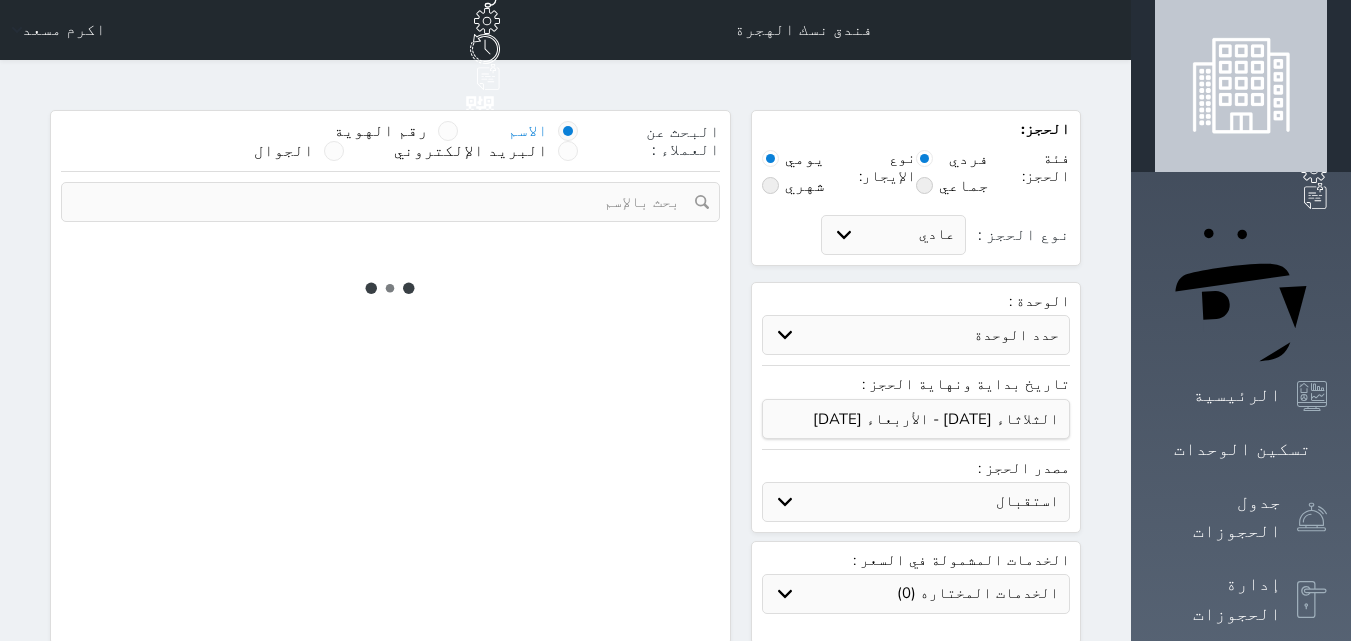 select on "113" 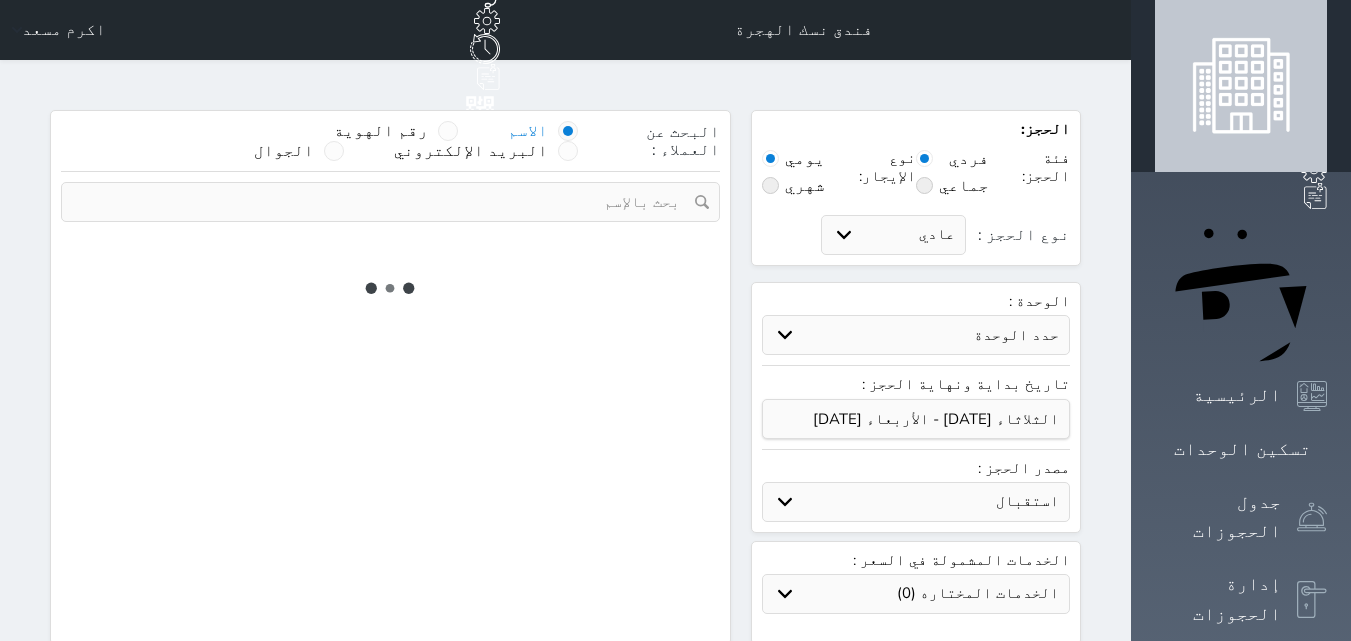 select on "1" 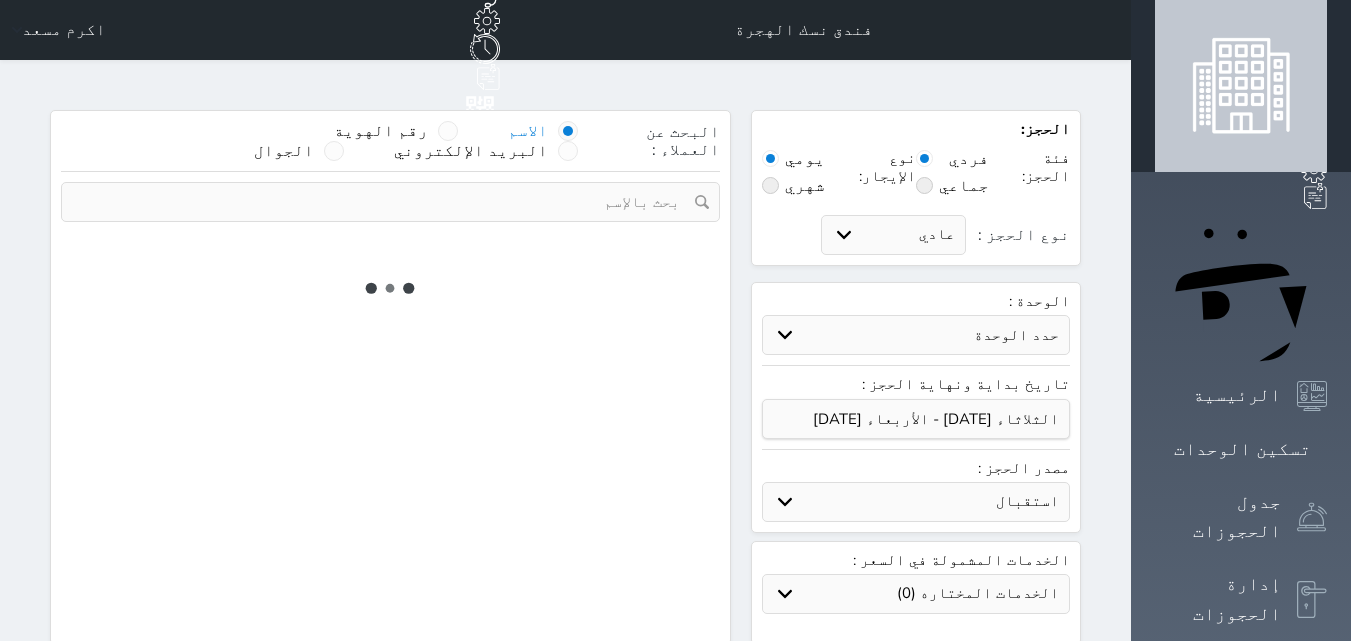 select 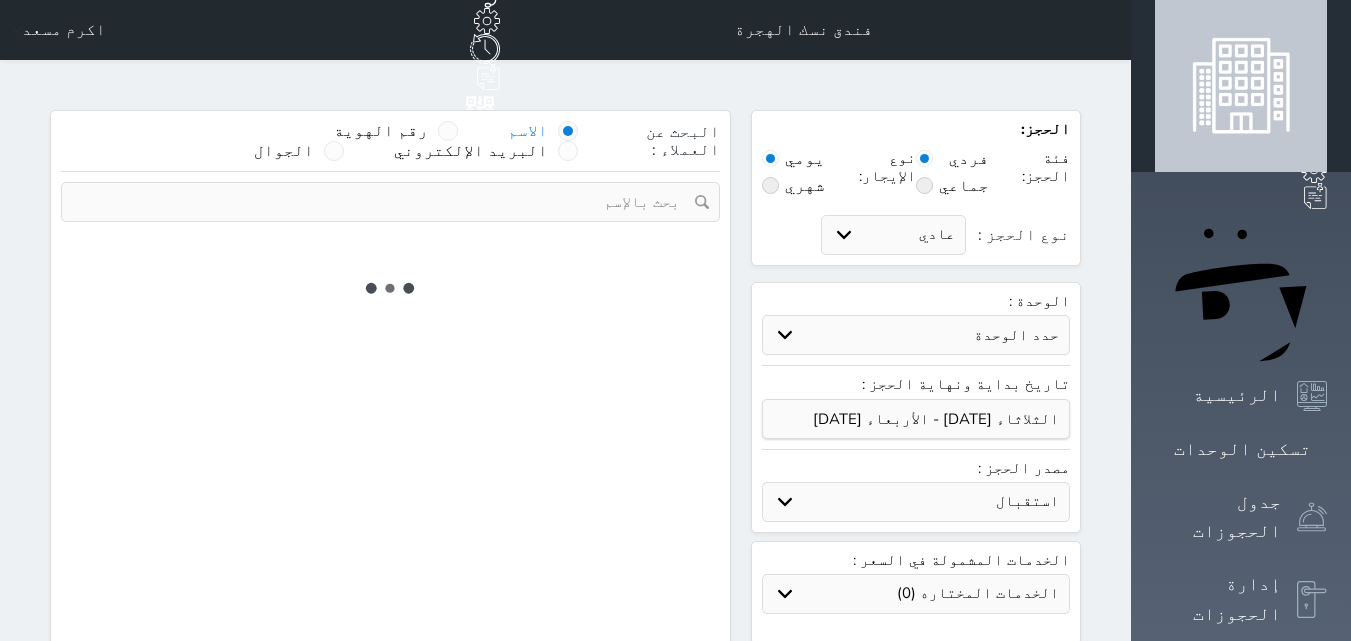 select on "7" 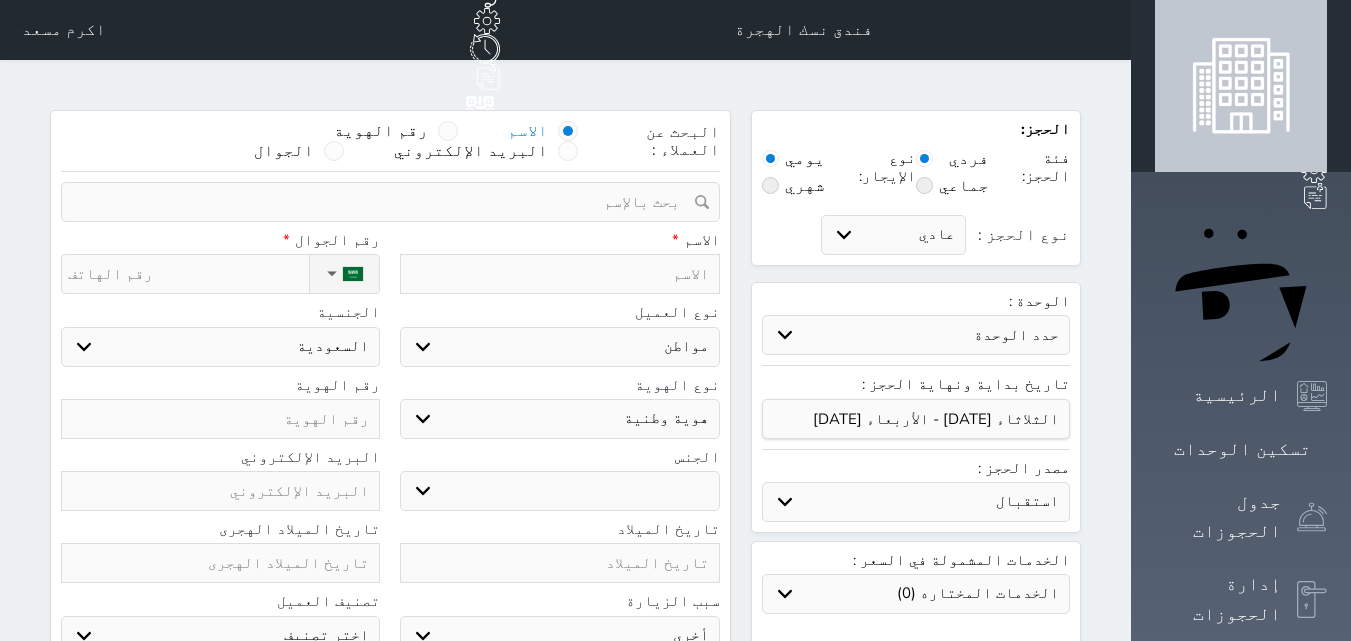 click at bounding box center [559, 274] 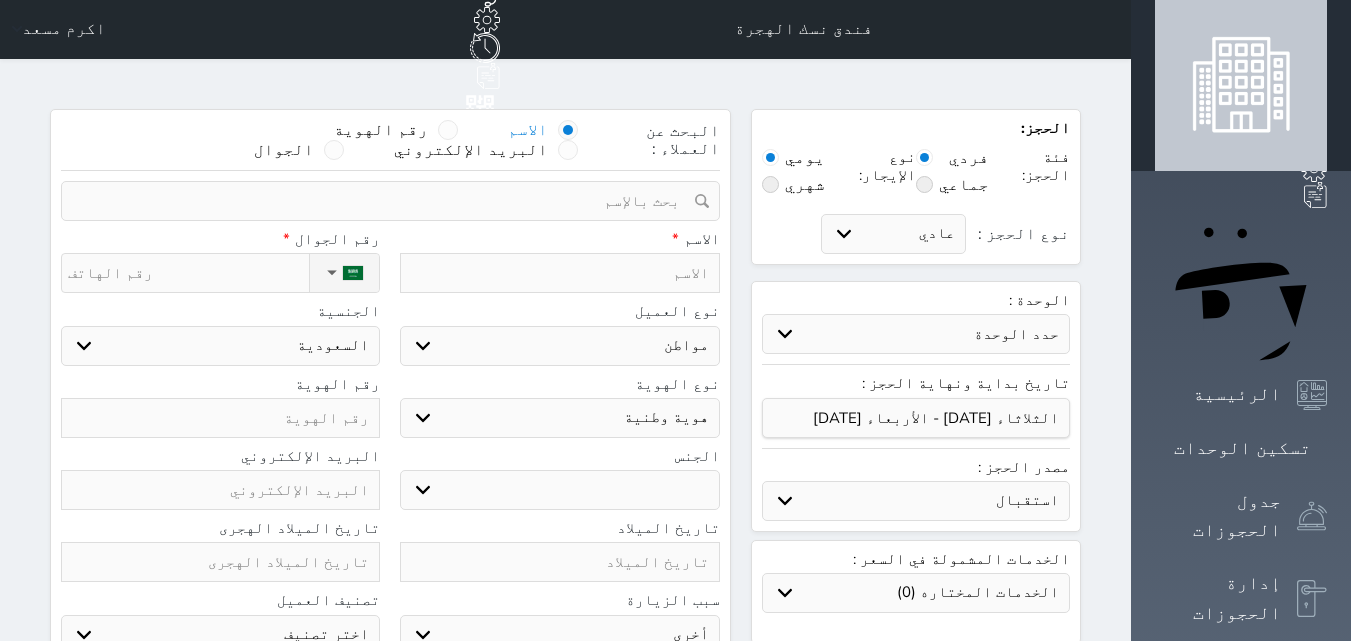 scroll, scrollTop: 0, scrollLeft: 0, axis: both 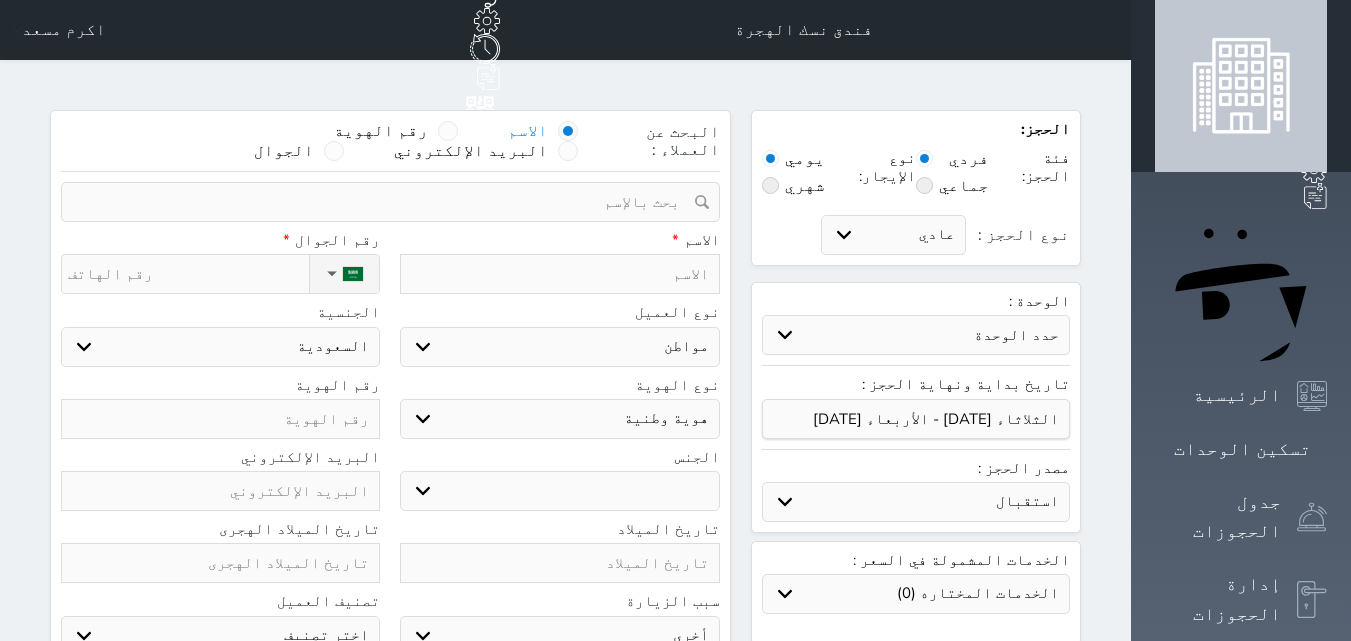 click on "حجز جماعي جديد" at bounding box center [436, -85] 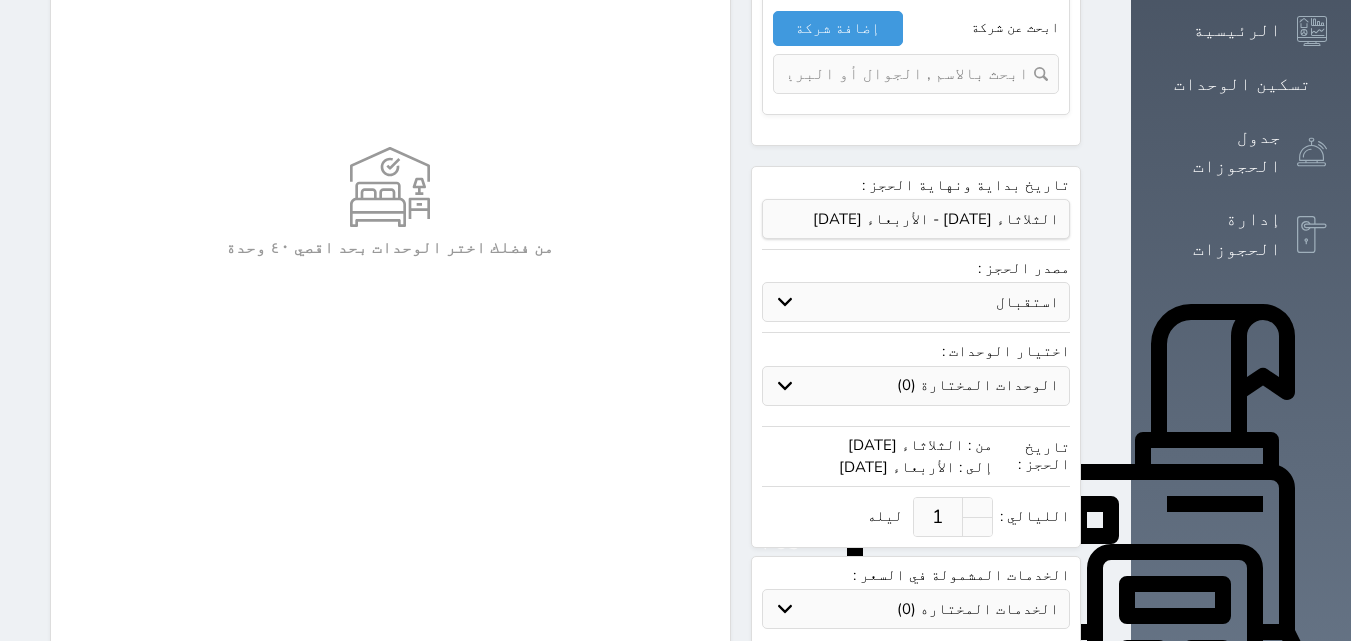 scroll, scrollTop: 400, scrollLeft: 0, axis: vertical 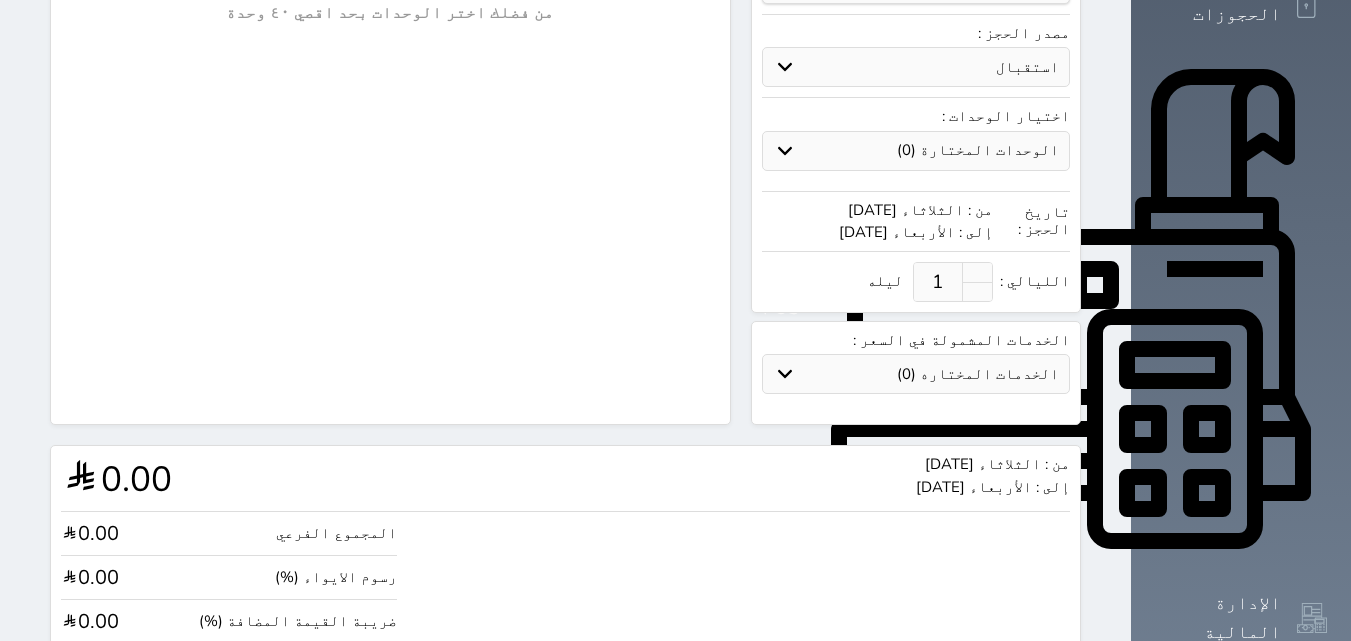 click 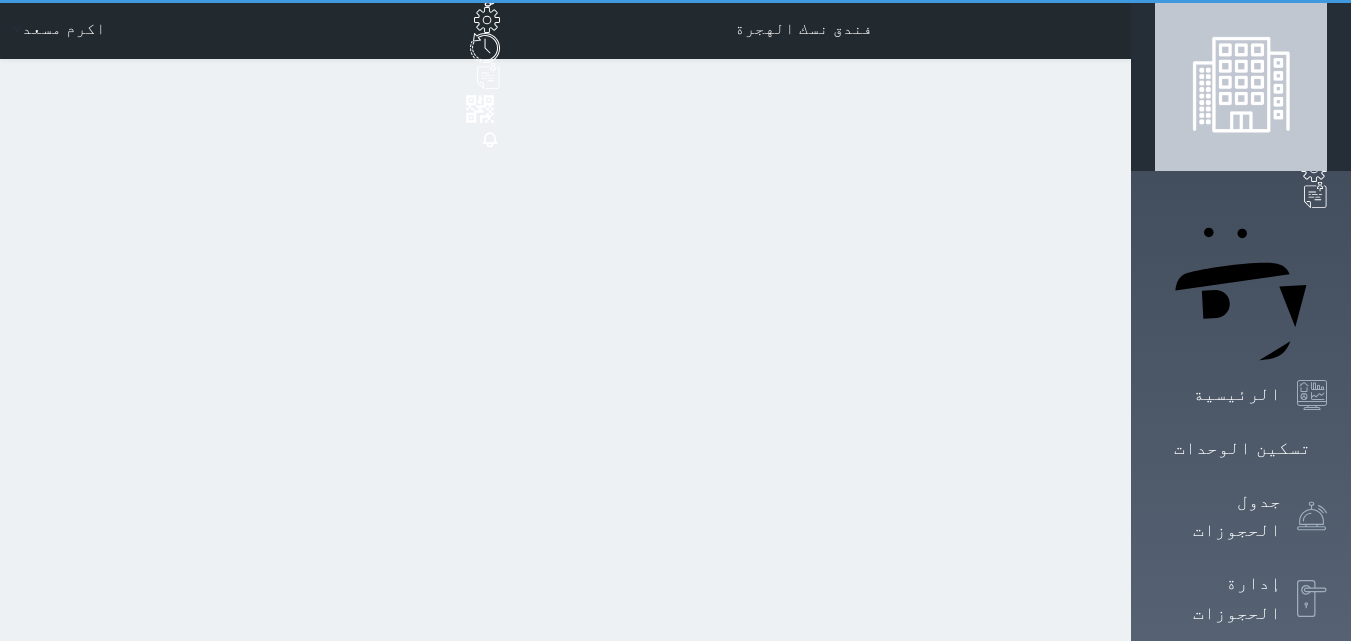 scroll, scrollTop: 0, scrollLeft: 0, axis: both 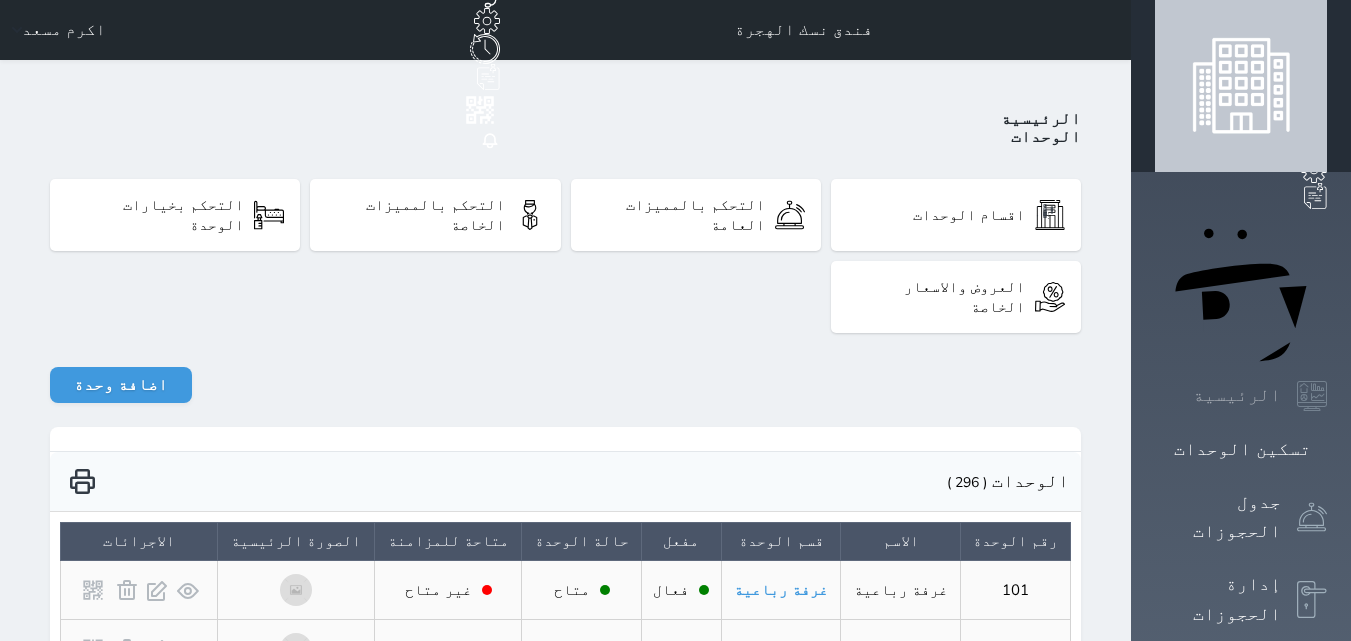 click on "الرئيسية" at bounding box center [1237, 395] 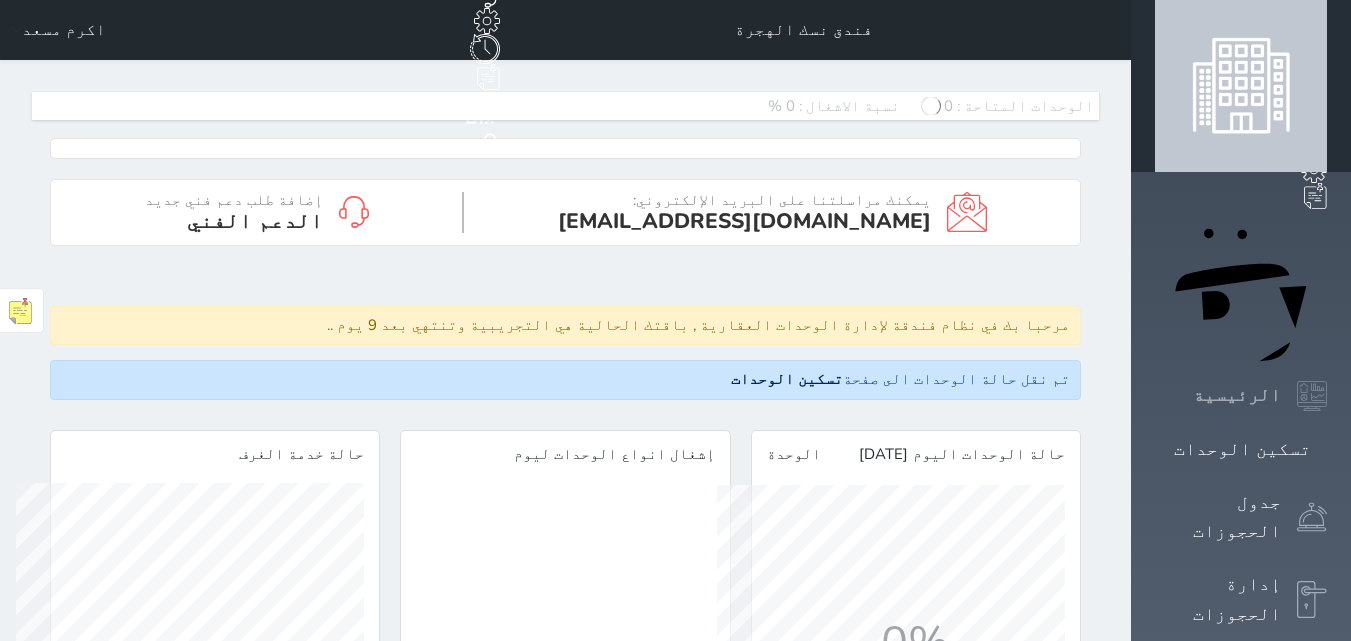 scroll, scrollTop: 999652, scrollLeft: 999652, axis: both 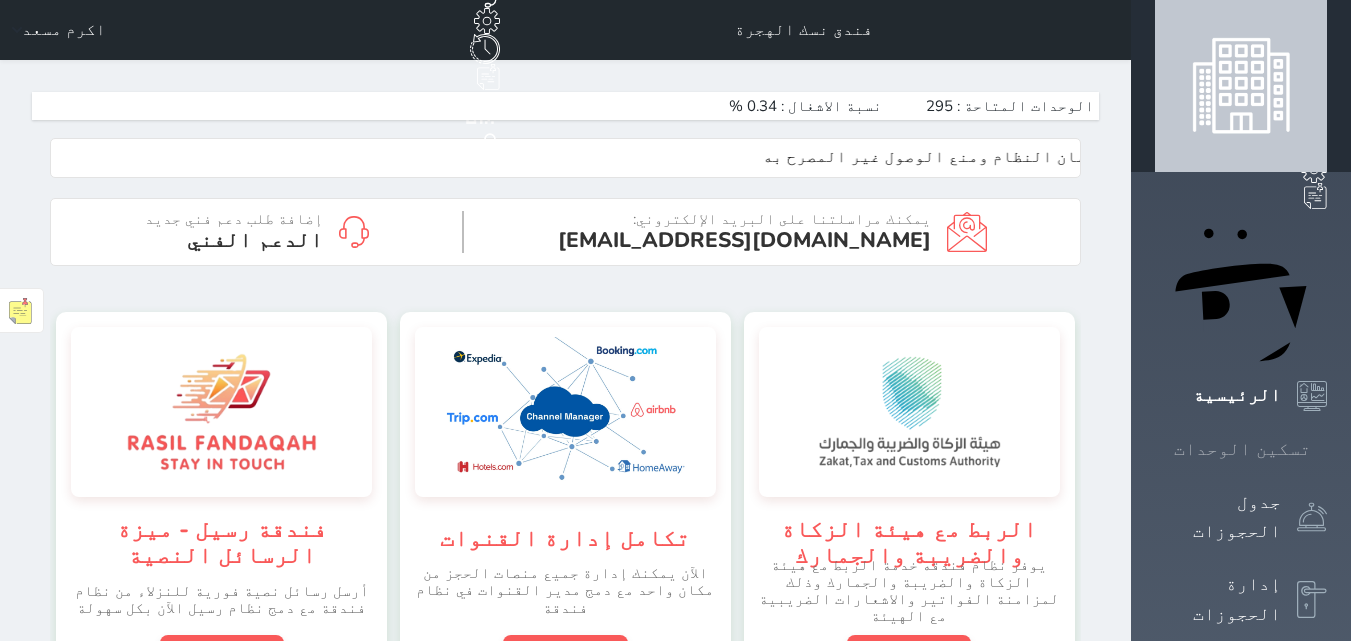 click on "تسكين الوحدات" at bounding box center (1241, 449) 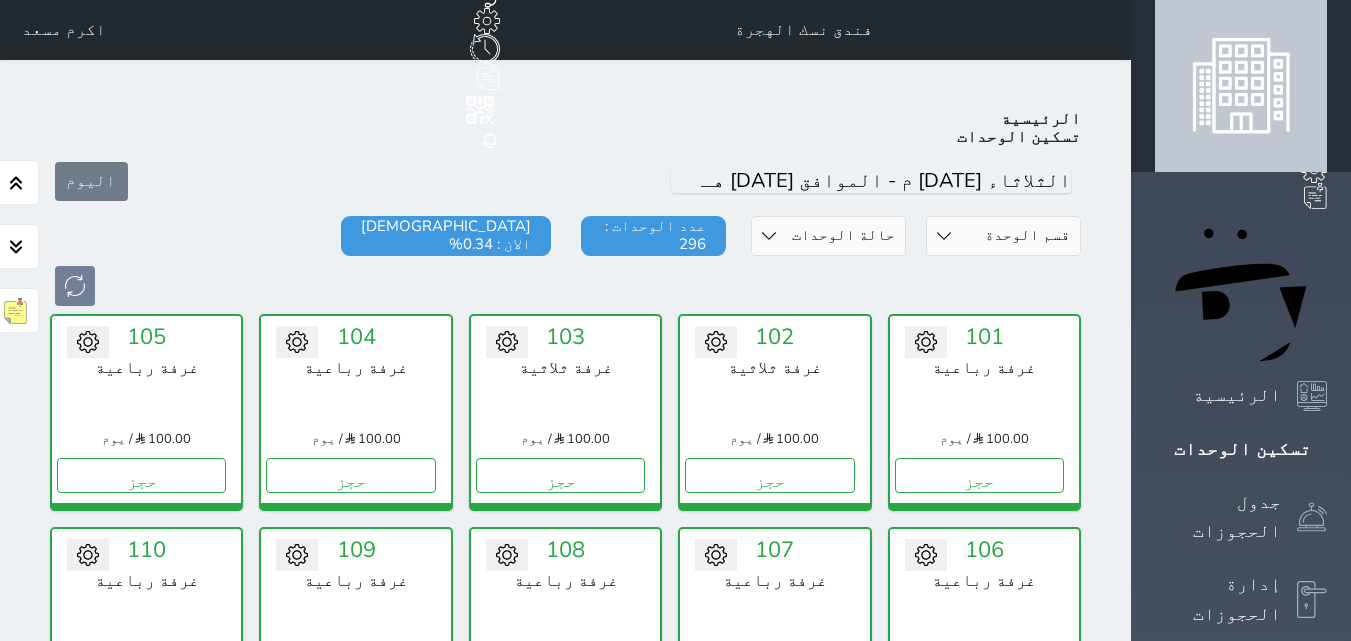 scroll, scrollTop: 78, scrollLeft: 0, axis: vertical 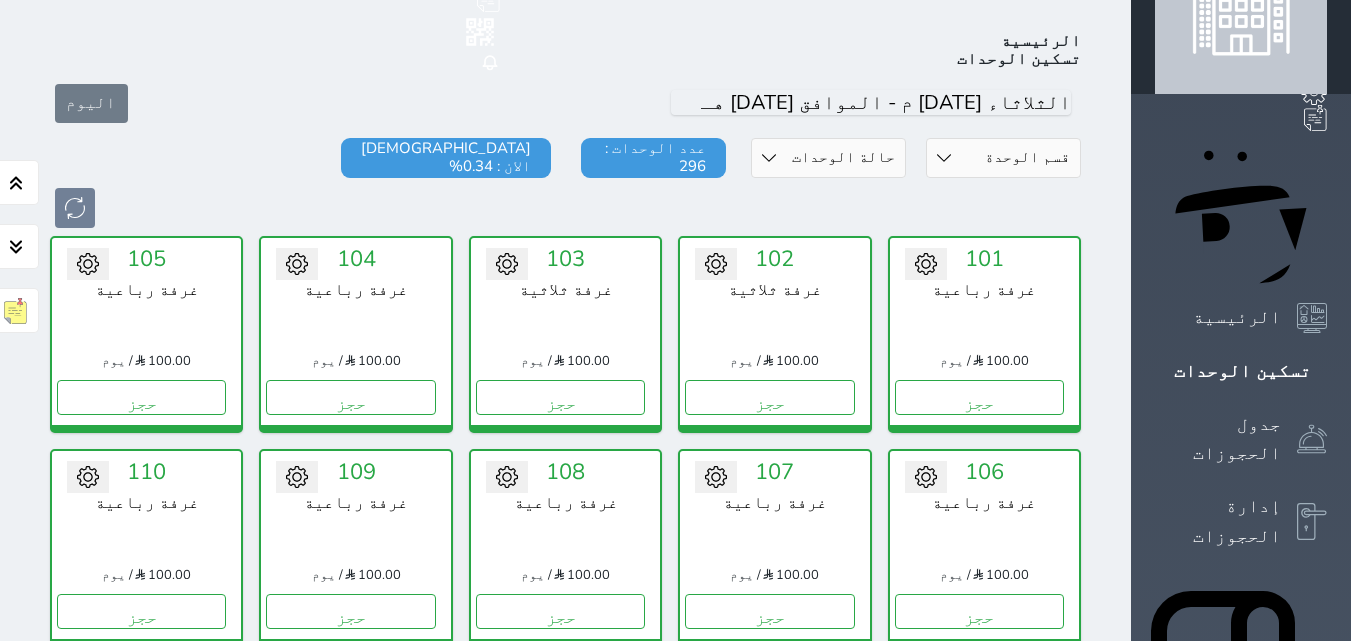click on "حالة الوحدات متاح تحت التنظيف تحت الصيانة سجل دخول  لم يتم تسجيل الدخول" at bounding box center [828, 158] 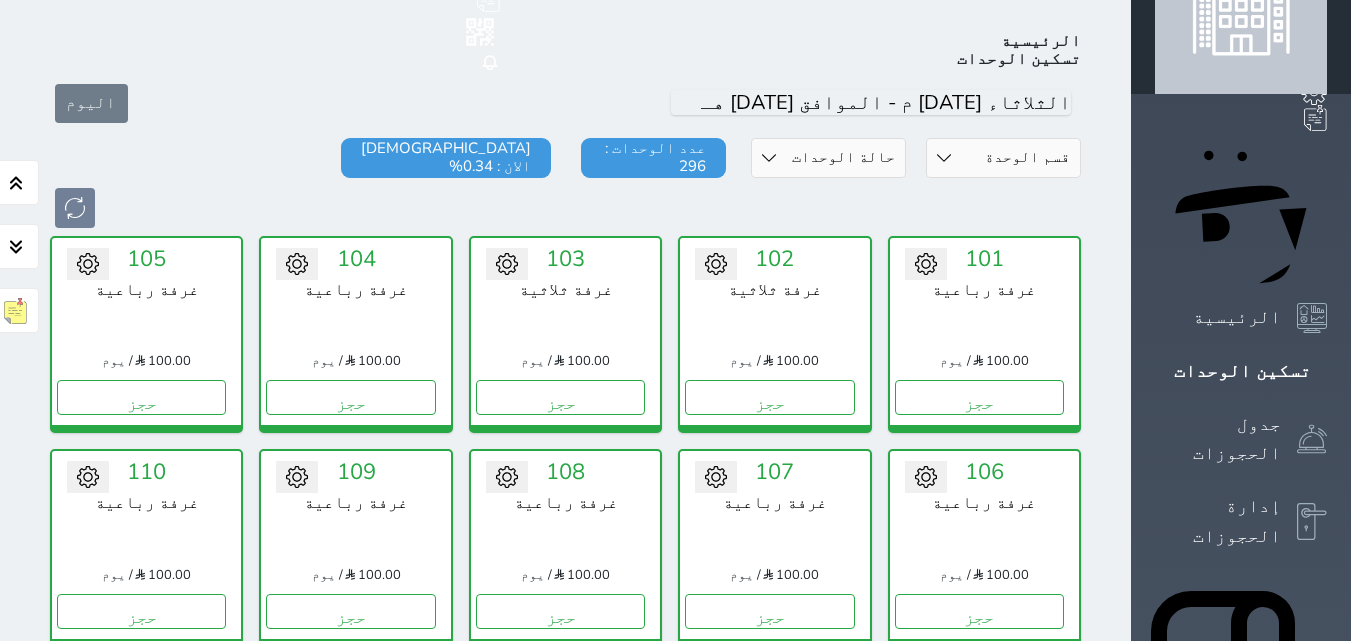 select on "3" 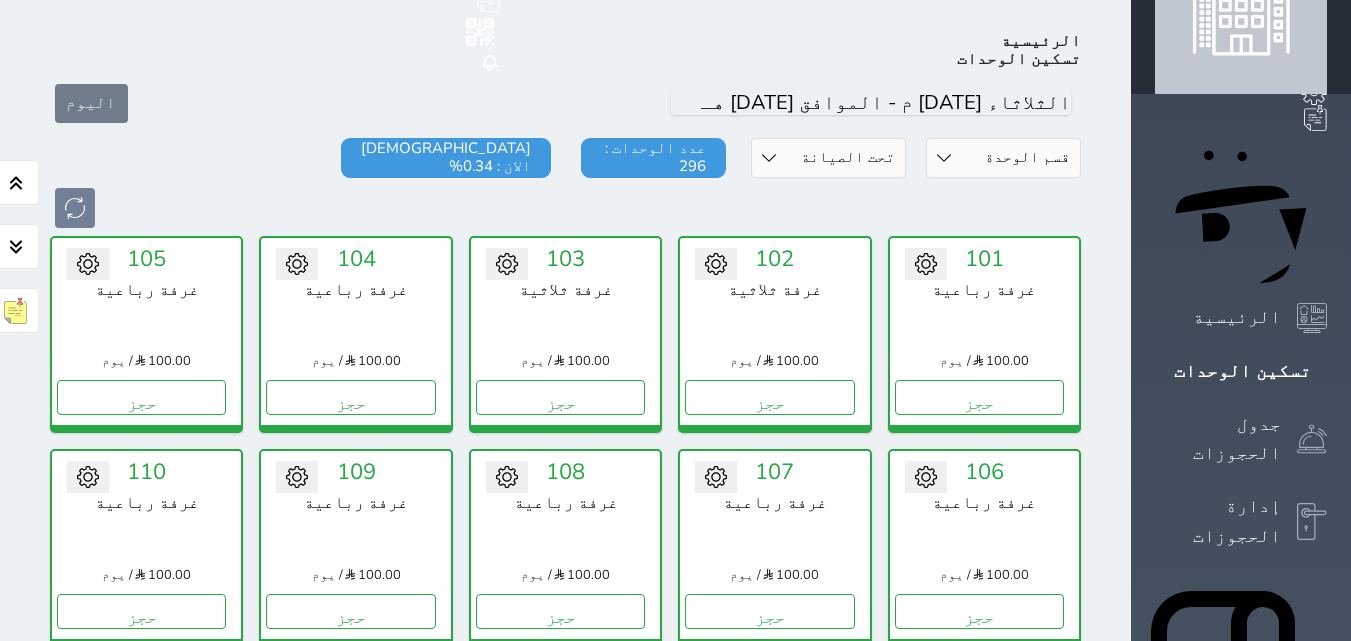click on "حالة الوحدات متاح تحت التنظيف تحت الصيانة سجل دخول  لم يتم تسجيل الدخول" at bounding box center [828, 158] 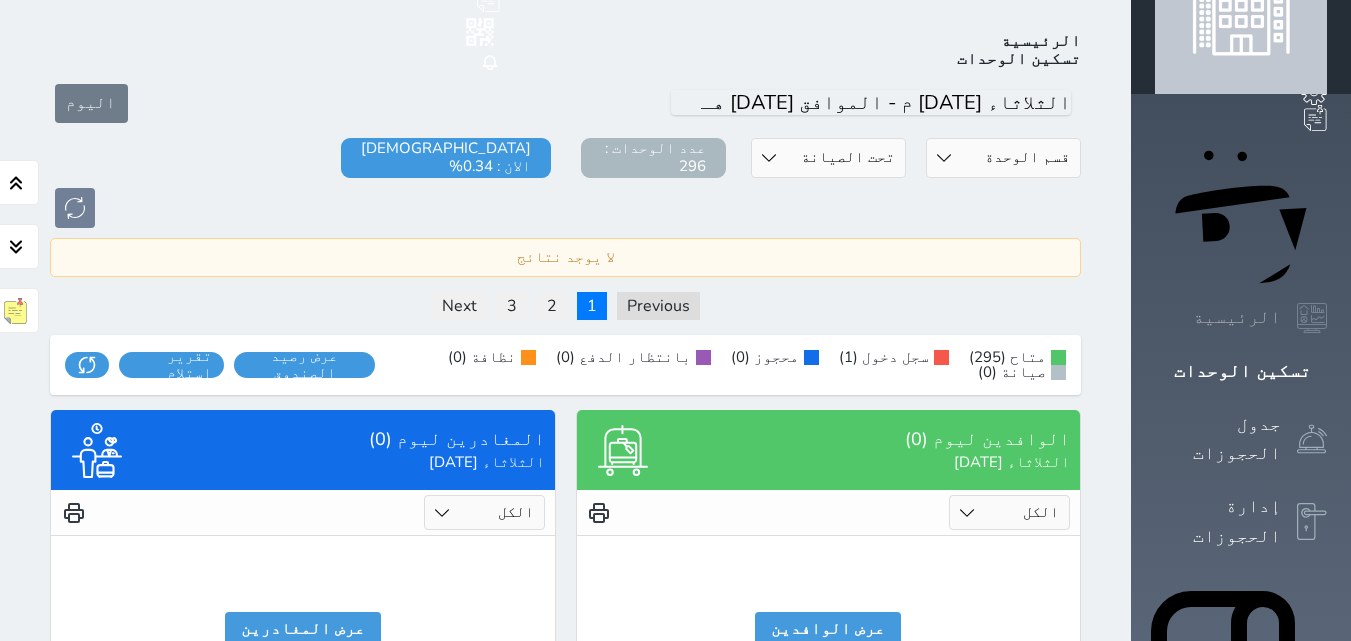 click 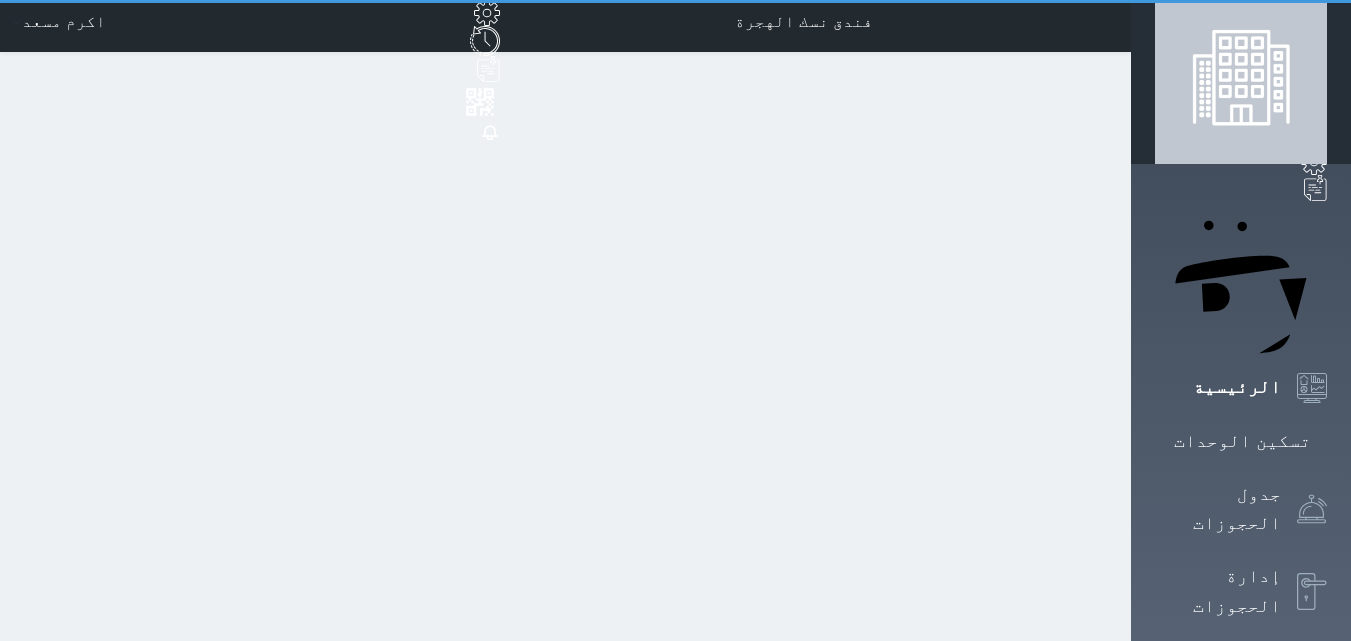 scroll, scrollTop: 0, scrollLeft: 0, axis: both 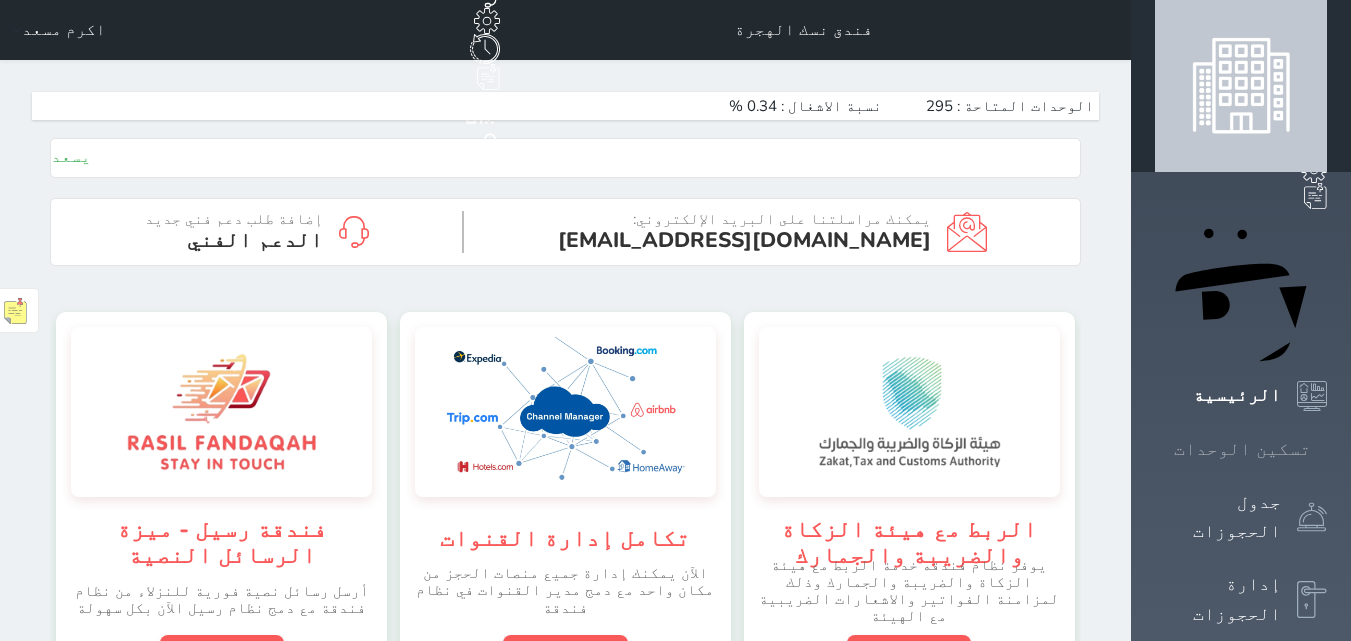 click 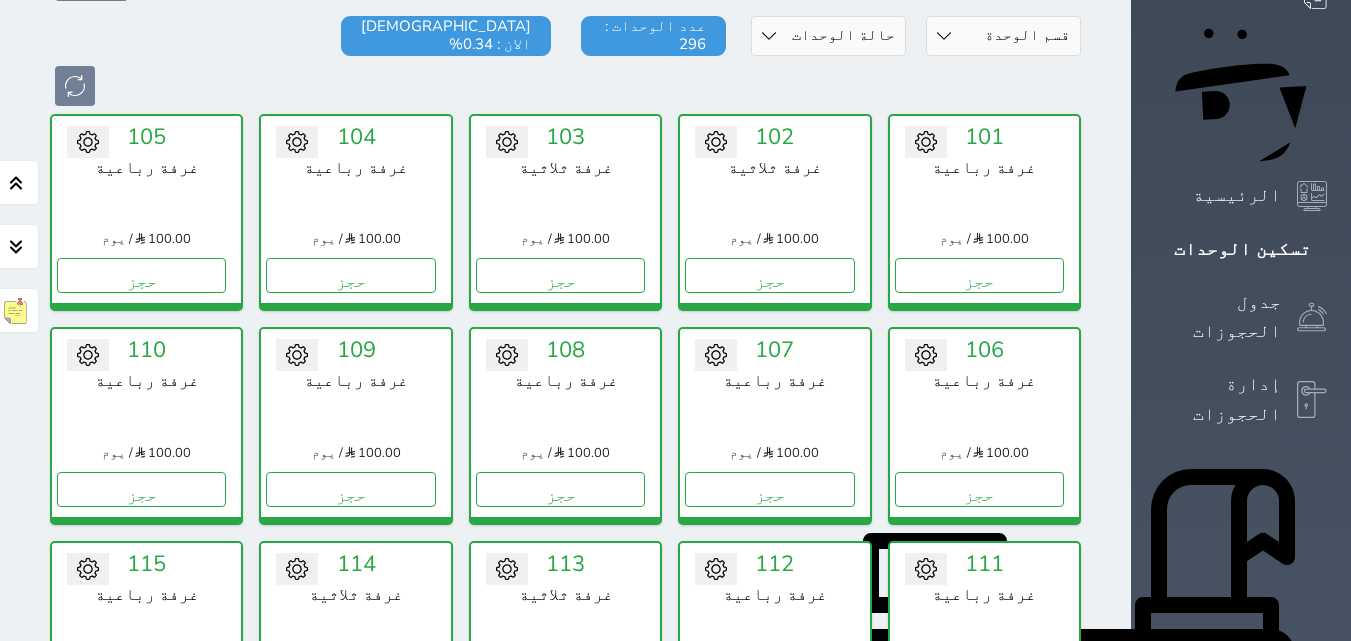 click 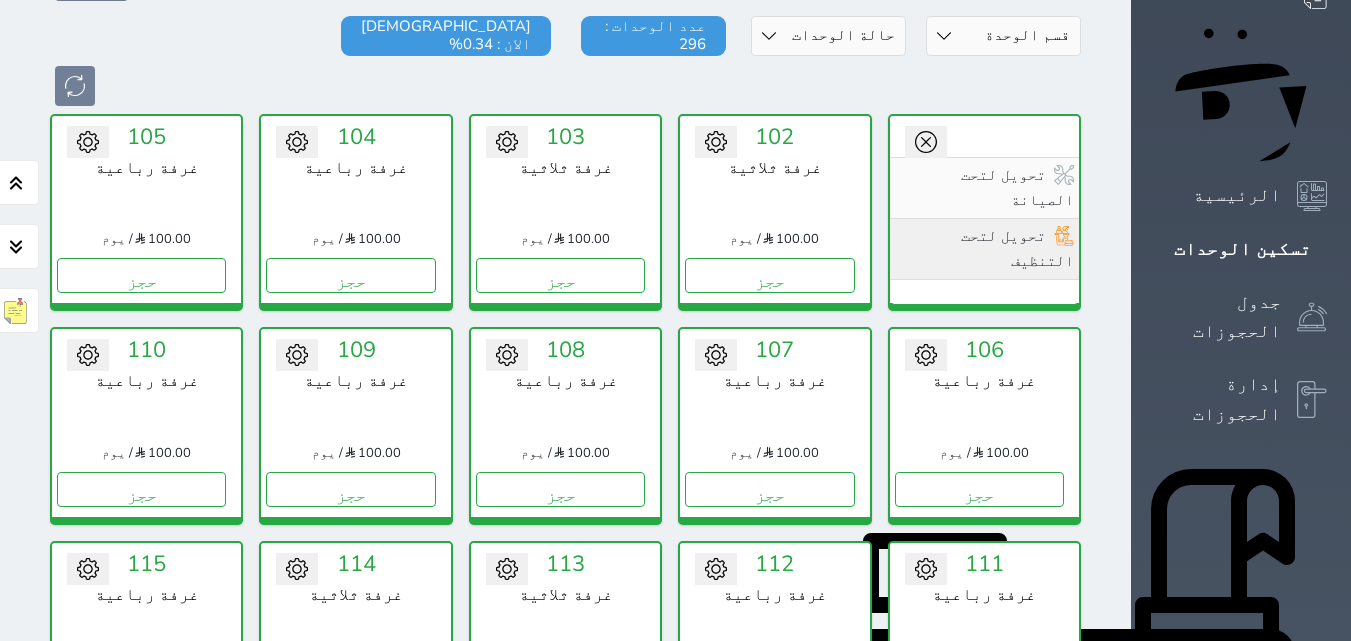 click on "تحويل لتحت التنظيف" at bounding box center [984, 249] 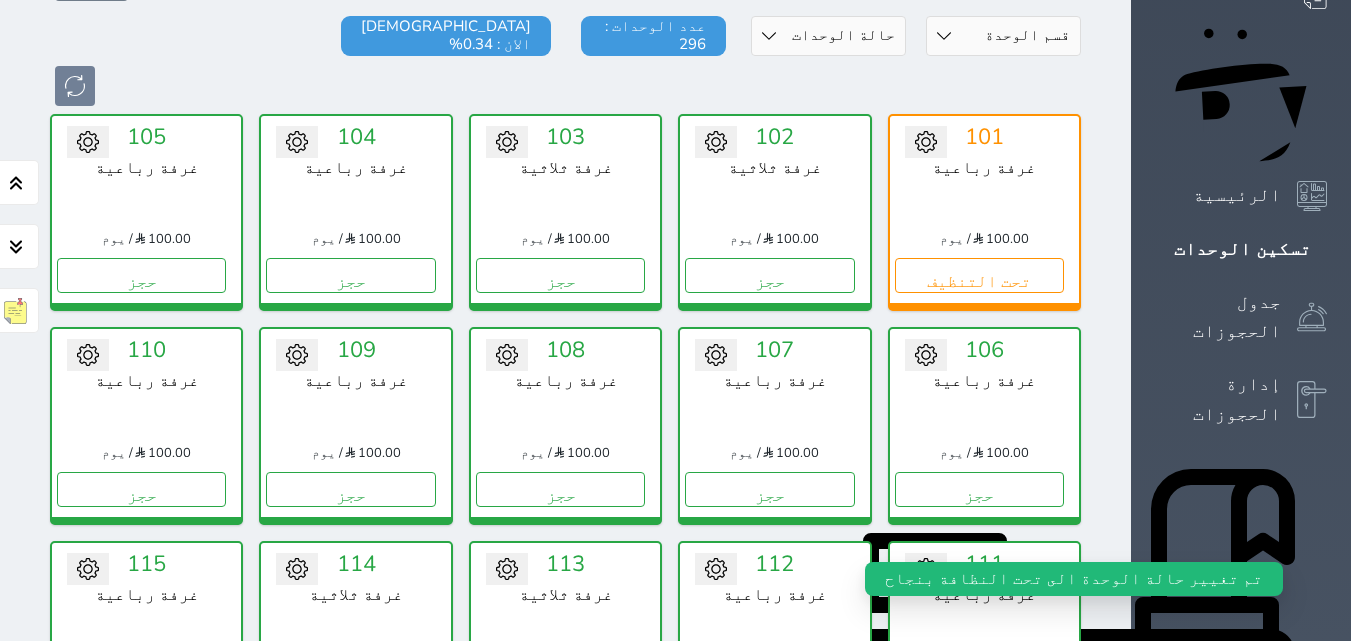 click at bounding box center [716, 142] 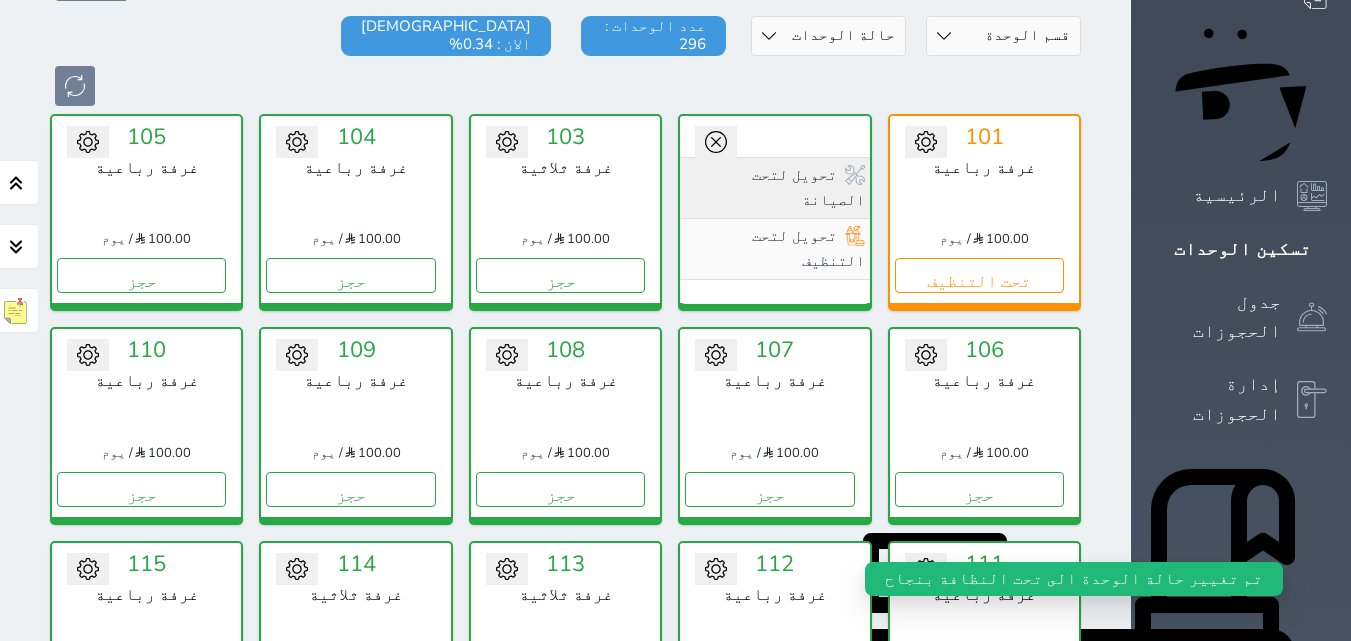 click on "تحويل لتحت الصيانة" at bounding box center (774, 187) 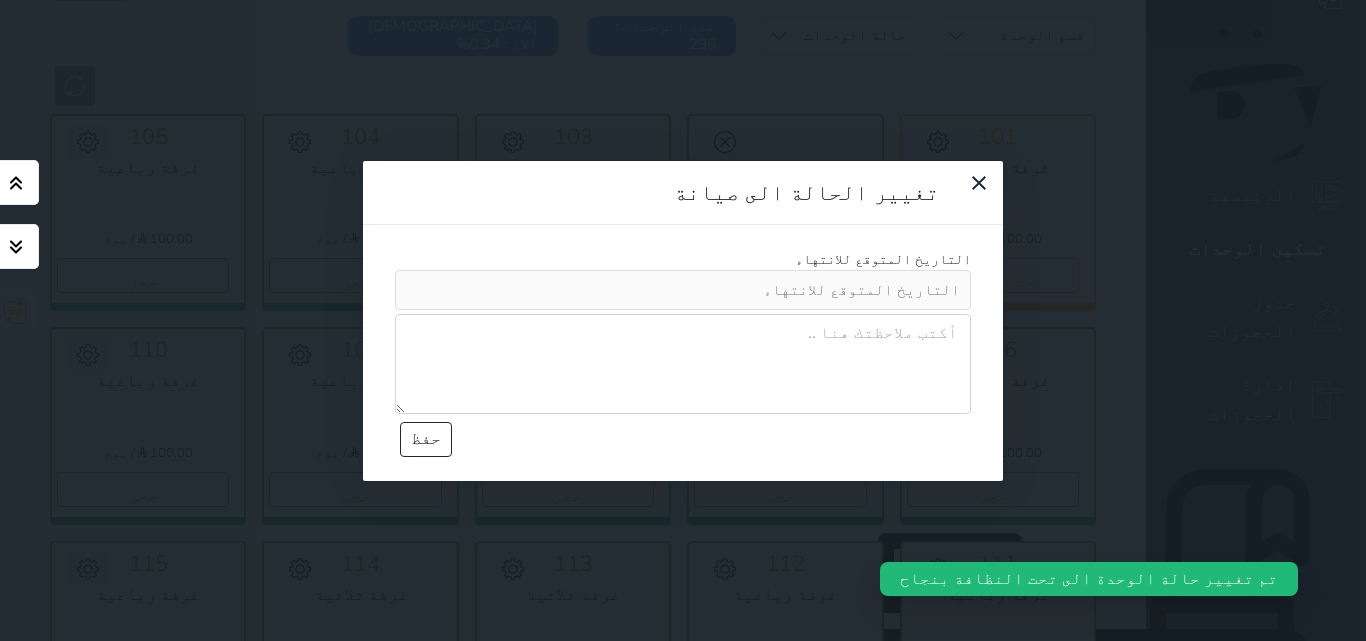 click at bounding box center [683, 290] 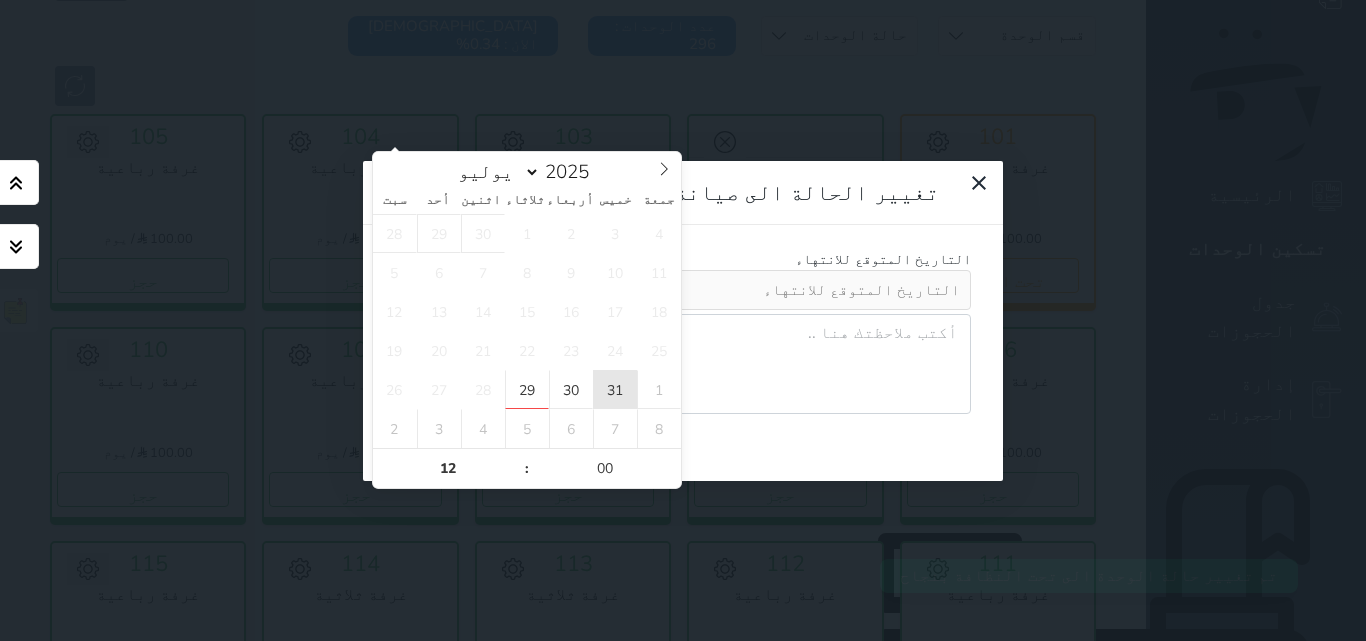 click on "31" at bounding box center [615, 389] 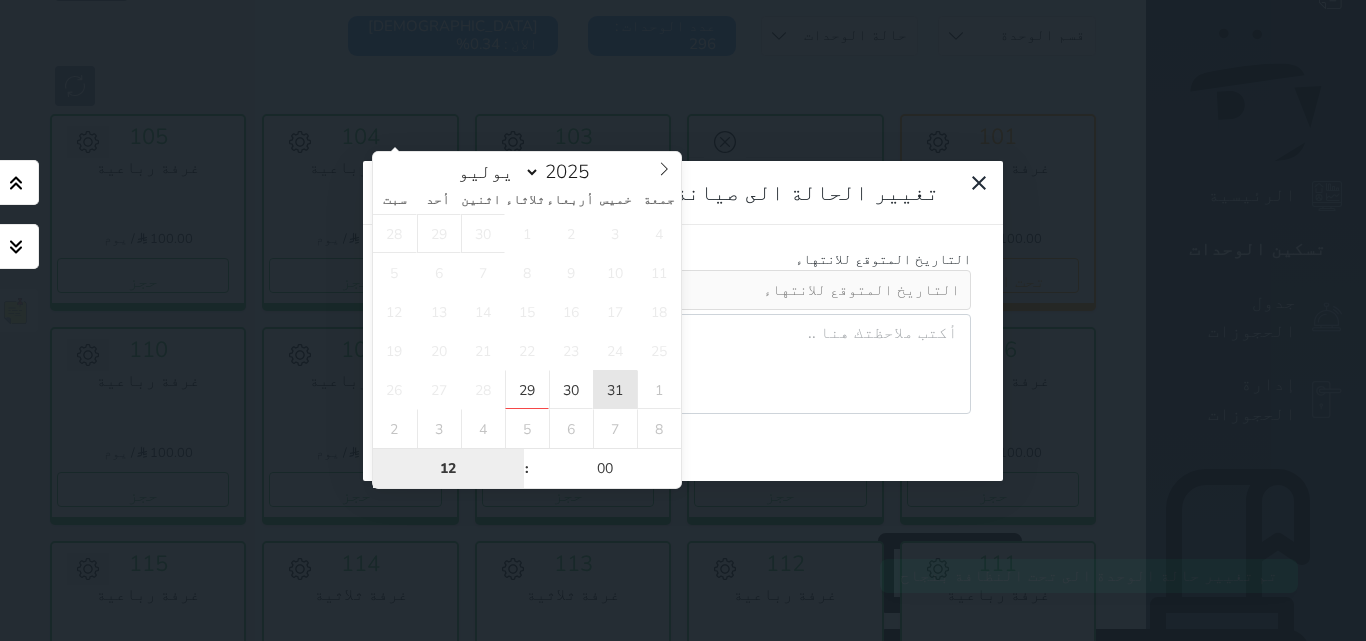 type on "[DATE] 12:00" 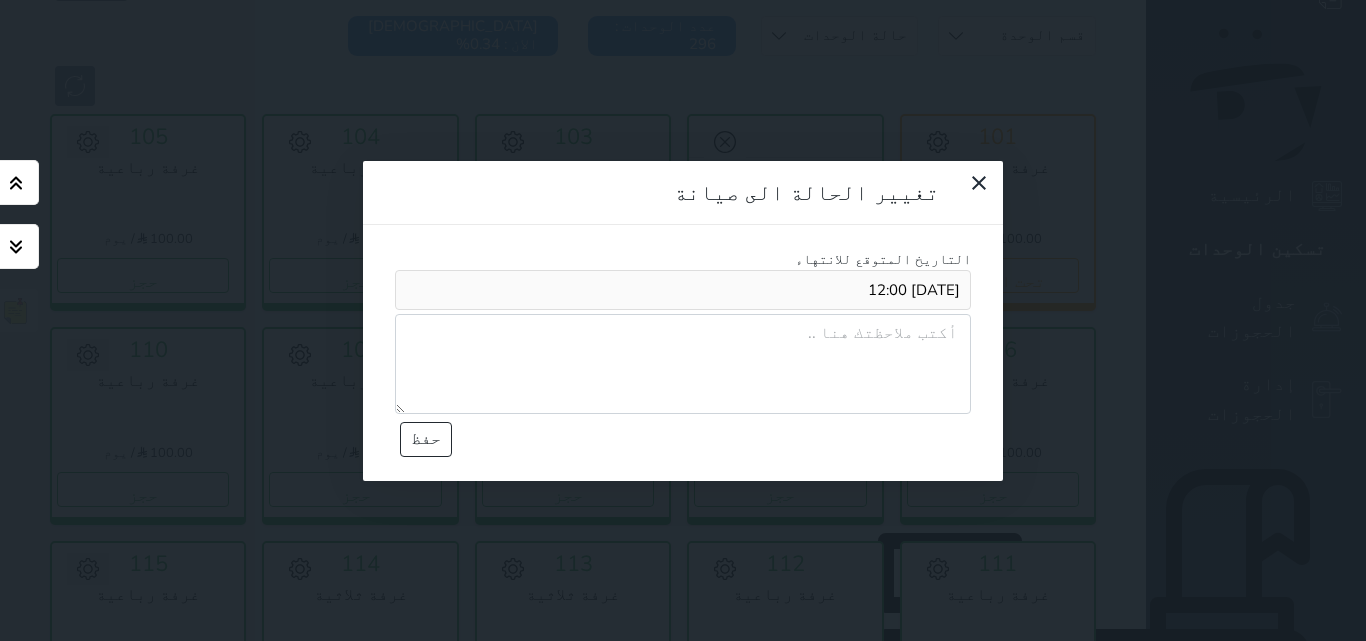 click at bounding box center (683, 364) 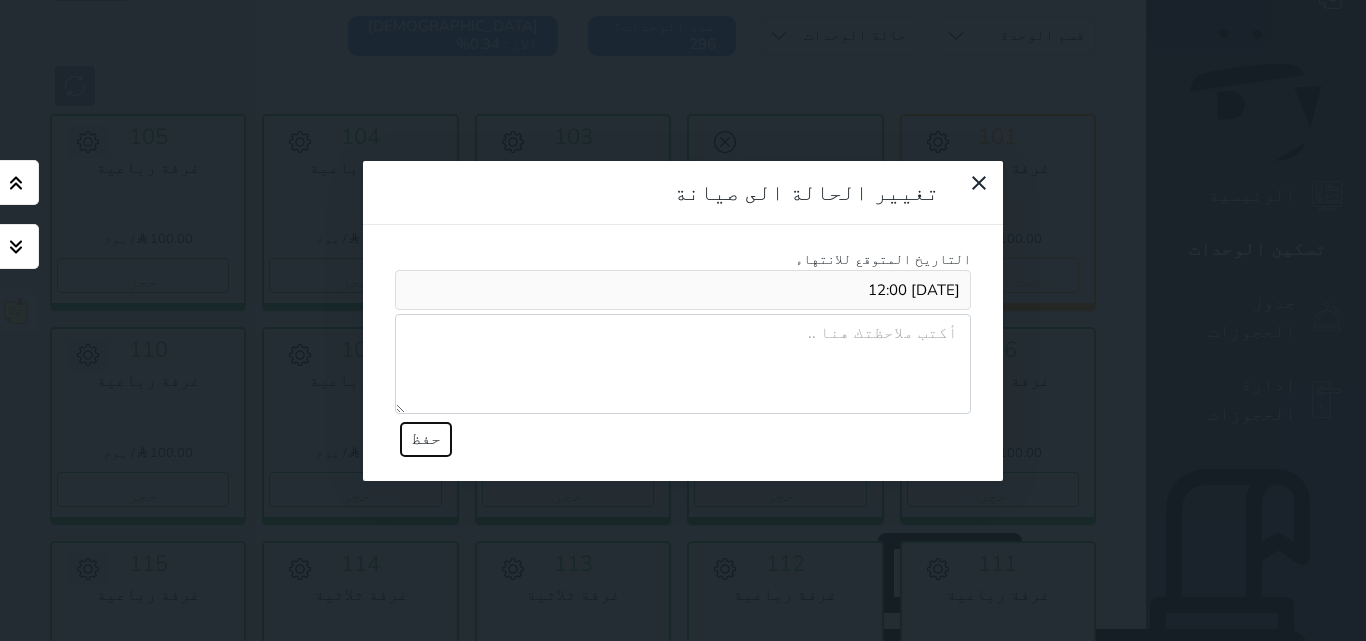 click on "حفظ" at bounding box center (426, 439) 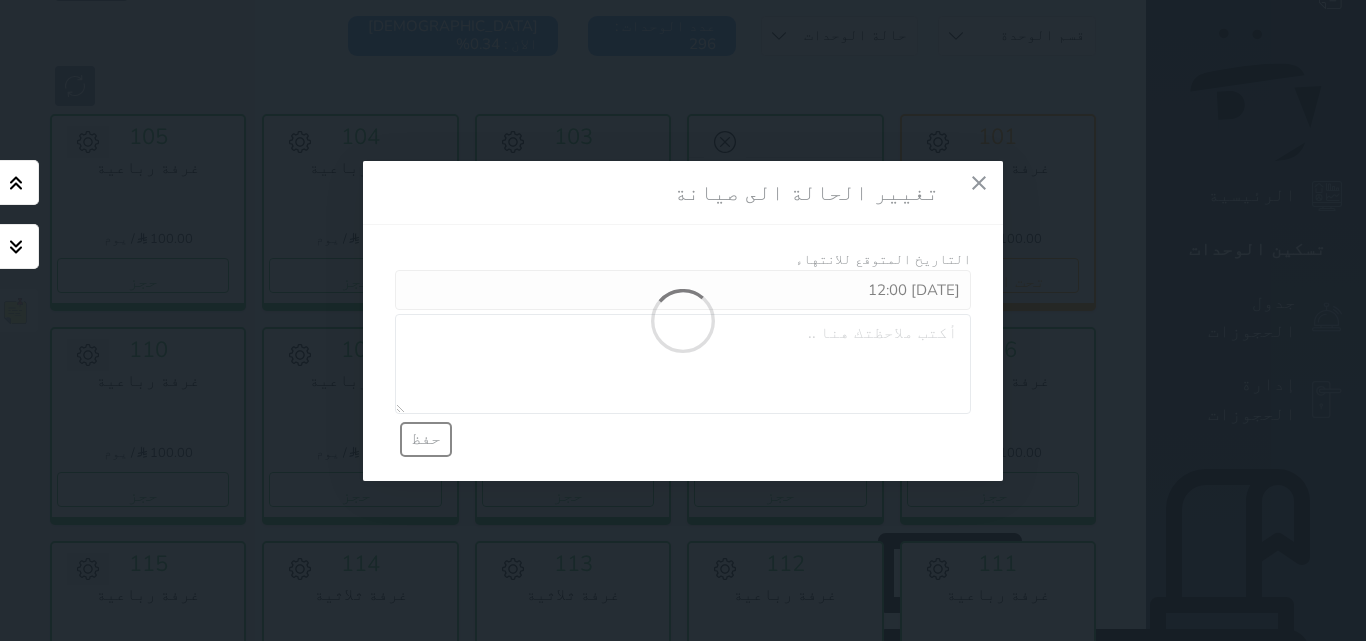 type 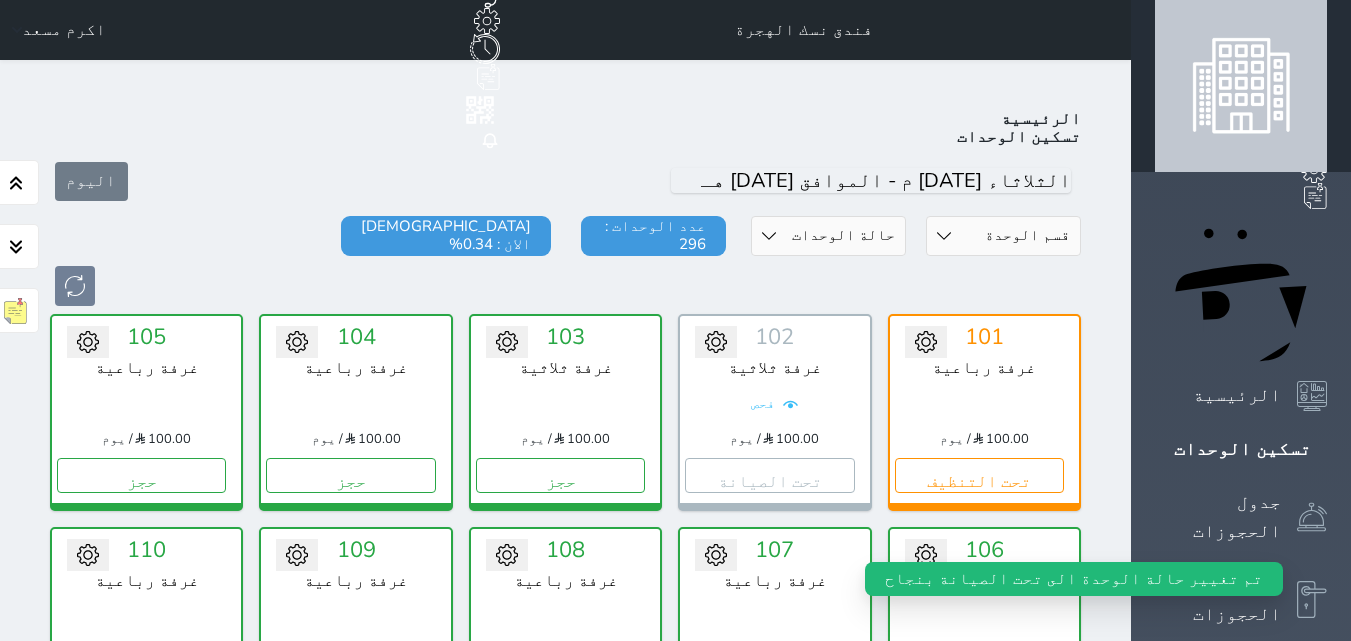 click on "حالة الوحدات متاح تحت التنظيف تحت الصيانة سجل دخول  لم يتم تسجيل الدخول" at bounding box center (828, 236) 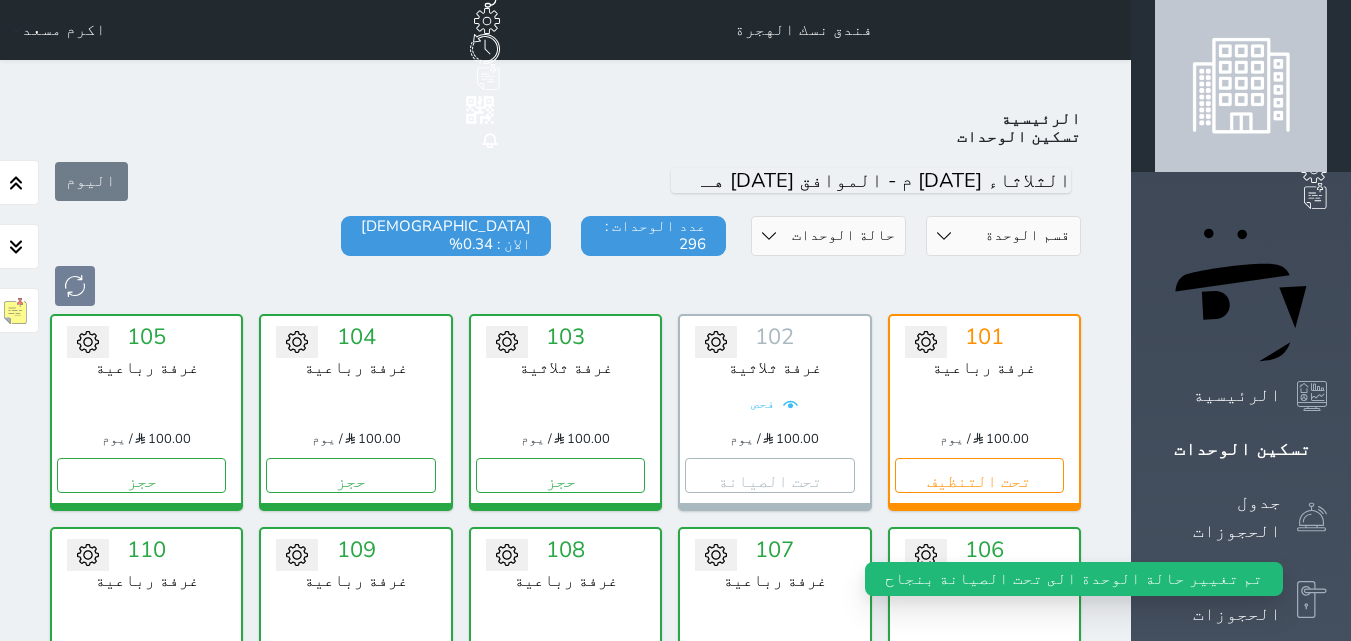 select on "3" 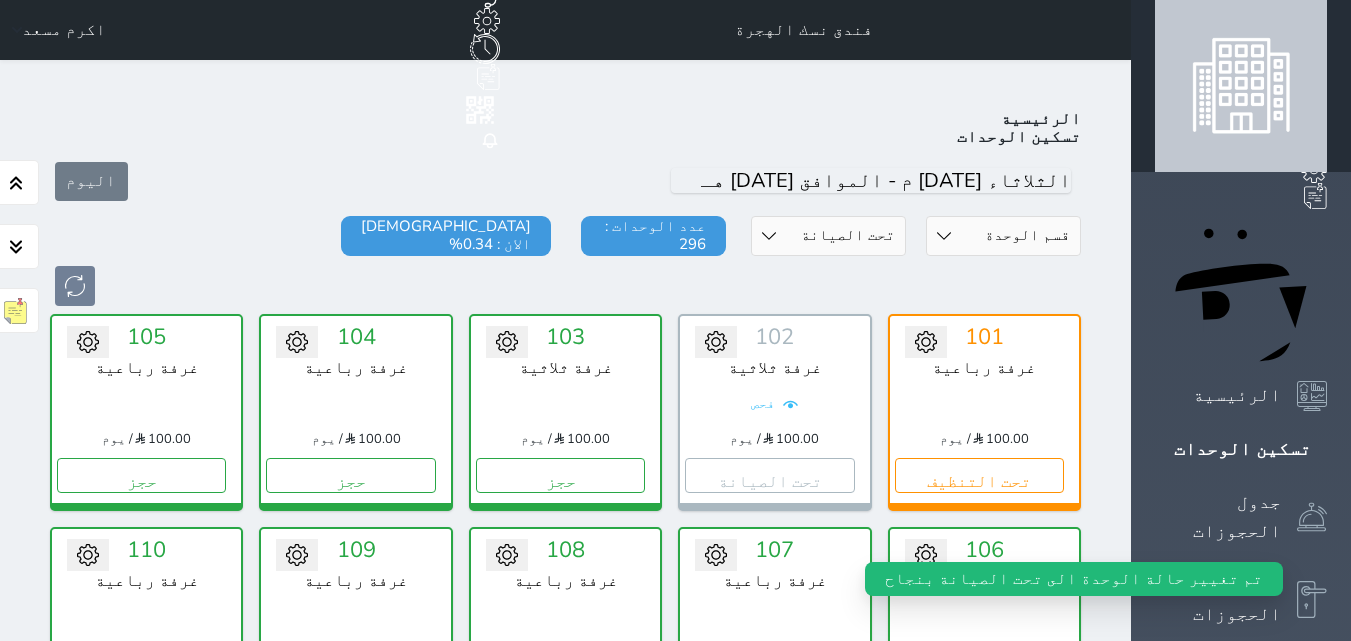 click on "حالة الوحدات متاح تحت التنظيف تحت الصيانة سجل دخول  لم يتم تسجيل الدخول" at bounding box center (828, 236) 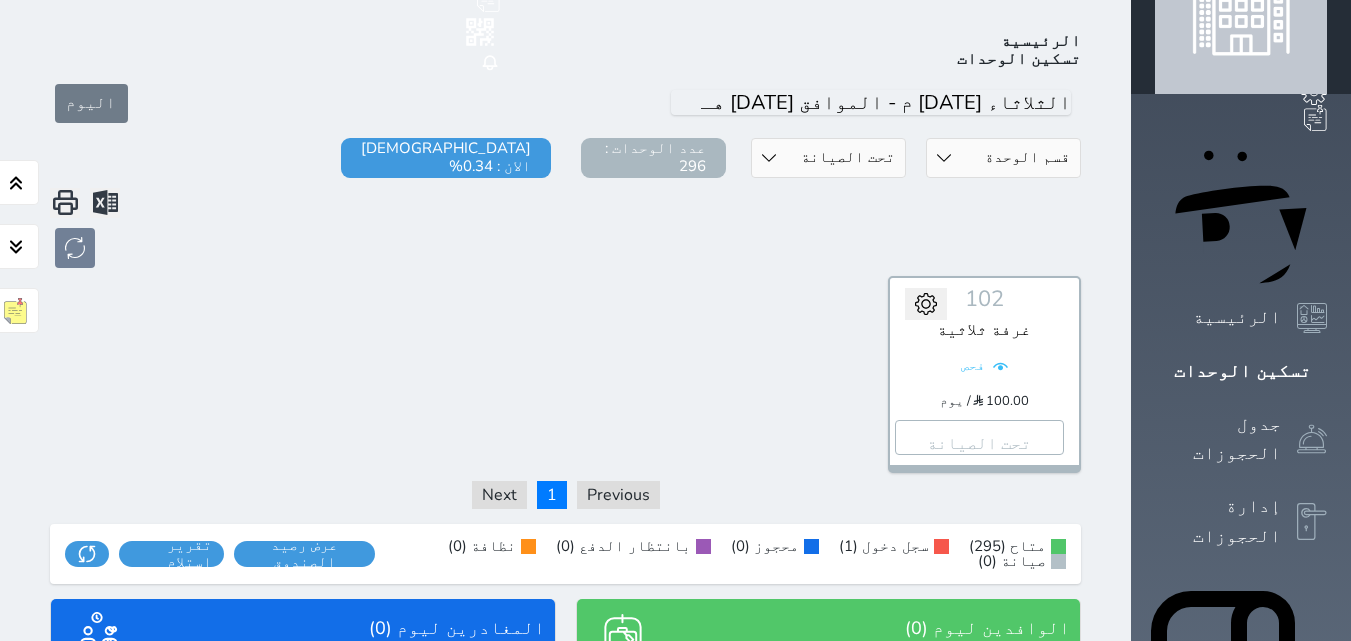 click on "حالة الوحدات متاح تحت التنظيف تحت الصيانة سجل دخول  لم يتم تسجيل الدخول" at bounding box center [828, 158] 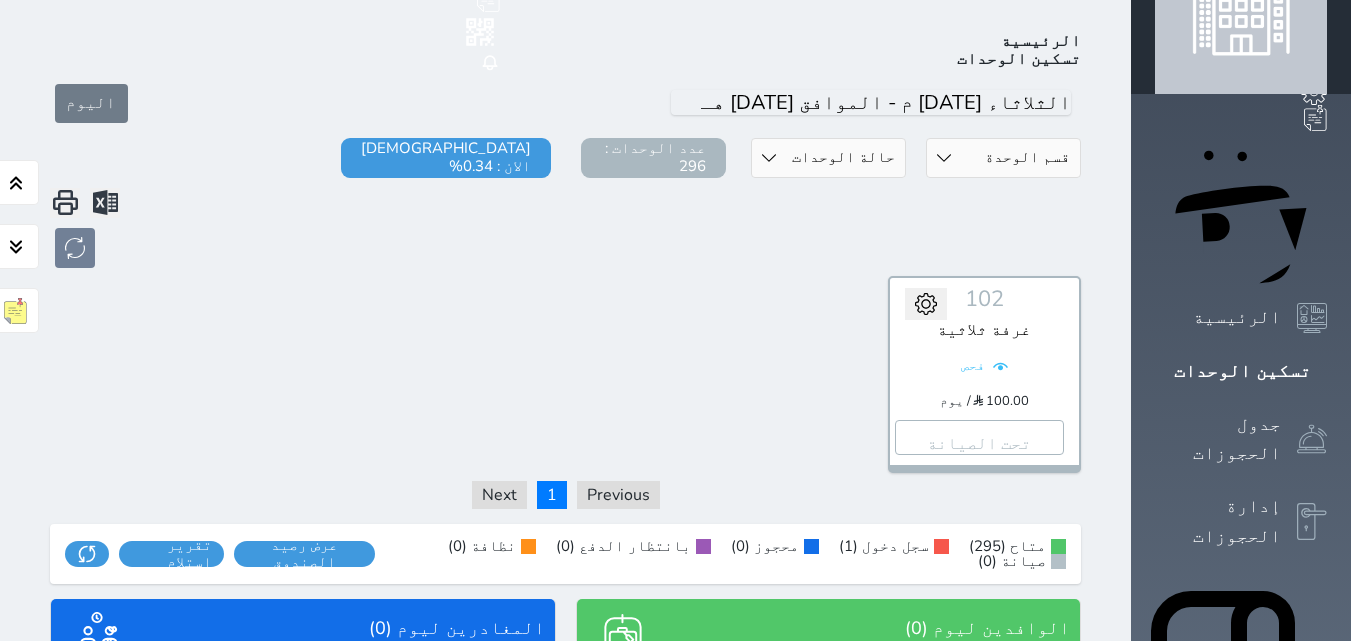 click on "حالة الوحدات متاح تحت التنظيف تحت الصيانة سجل دخول  لم يتم تسجيل الدخول" at bounding box center [828, 158] 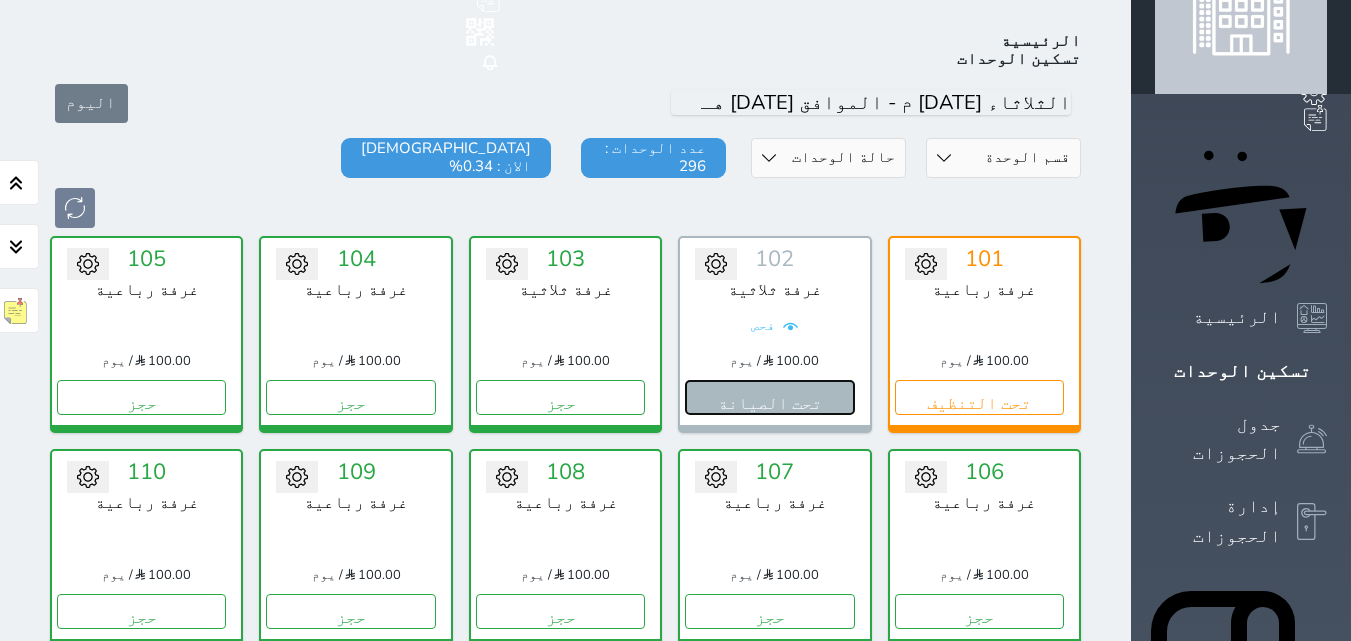 click on "تحت الصيانة" at bounding box center (769, 397) 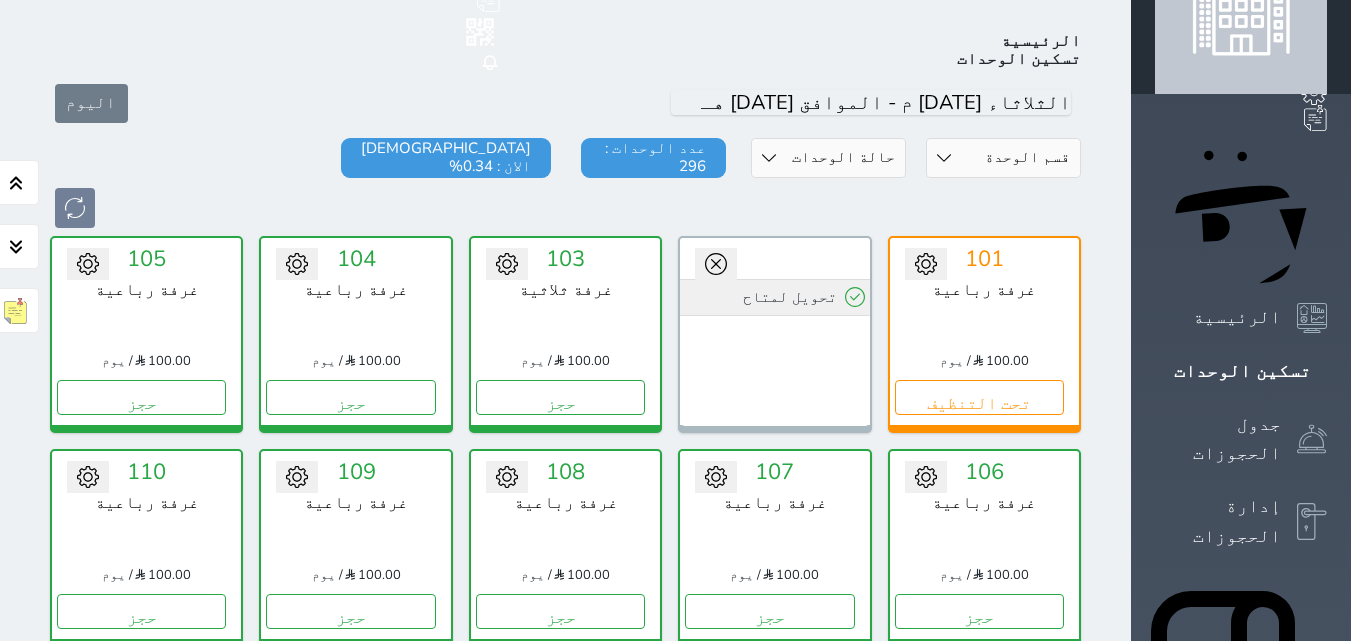 click on "تحويل لمتاح" at bounding box center [774, 297] 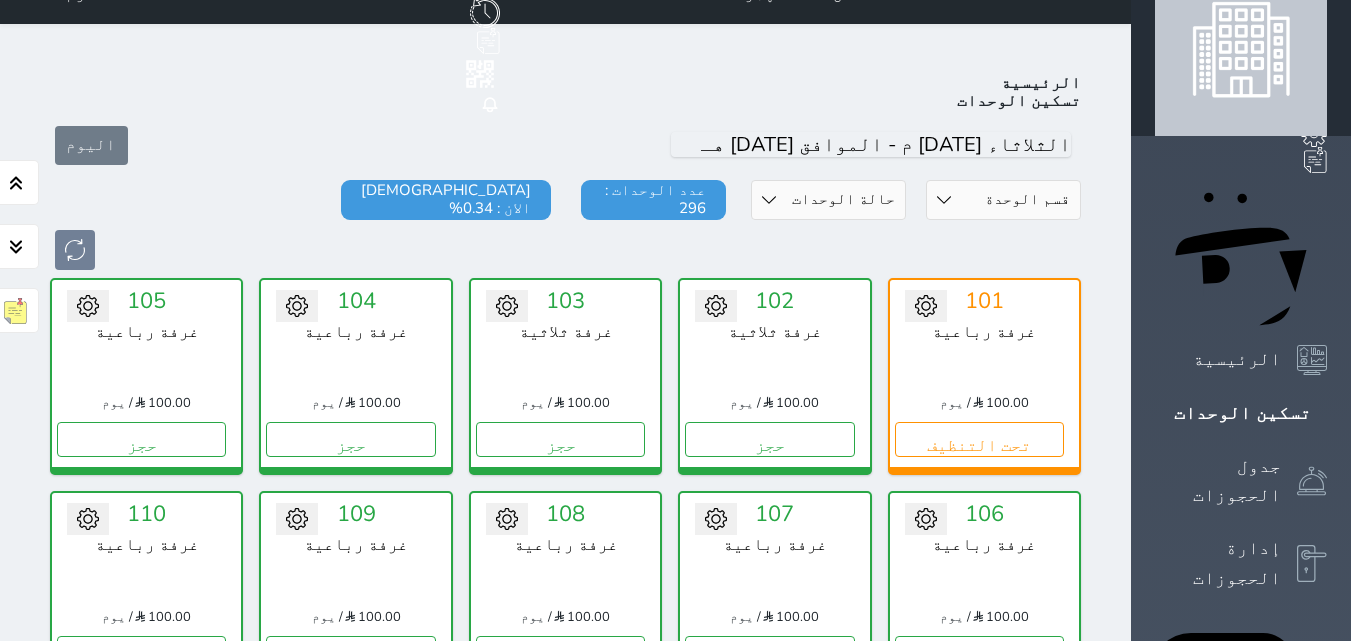 scroll, scrollTop: 0, scrollLeft: 0, axis: both 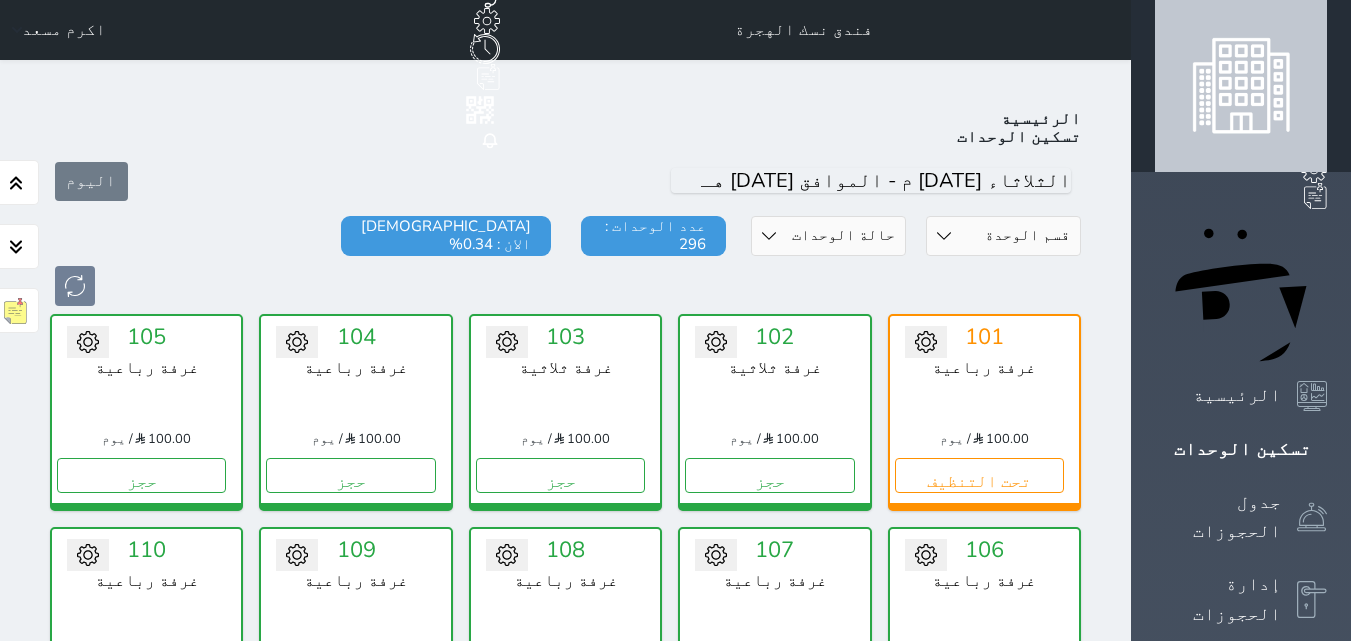 click on "حجز جديد" at bounding box center (331, -85) 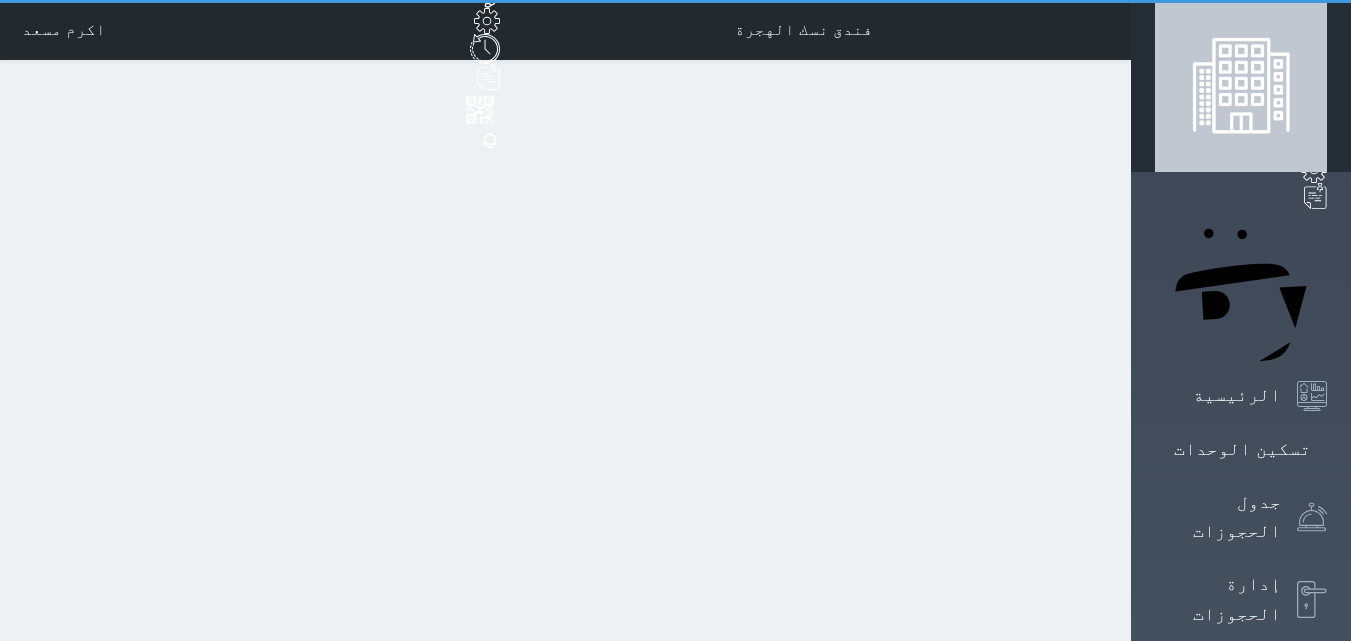 select on "1" 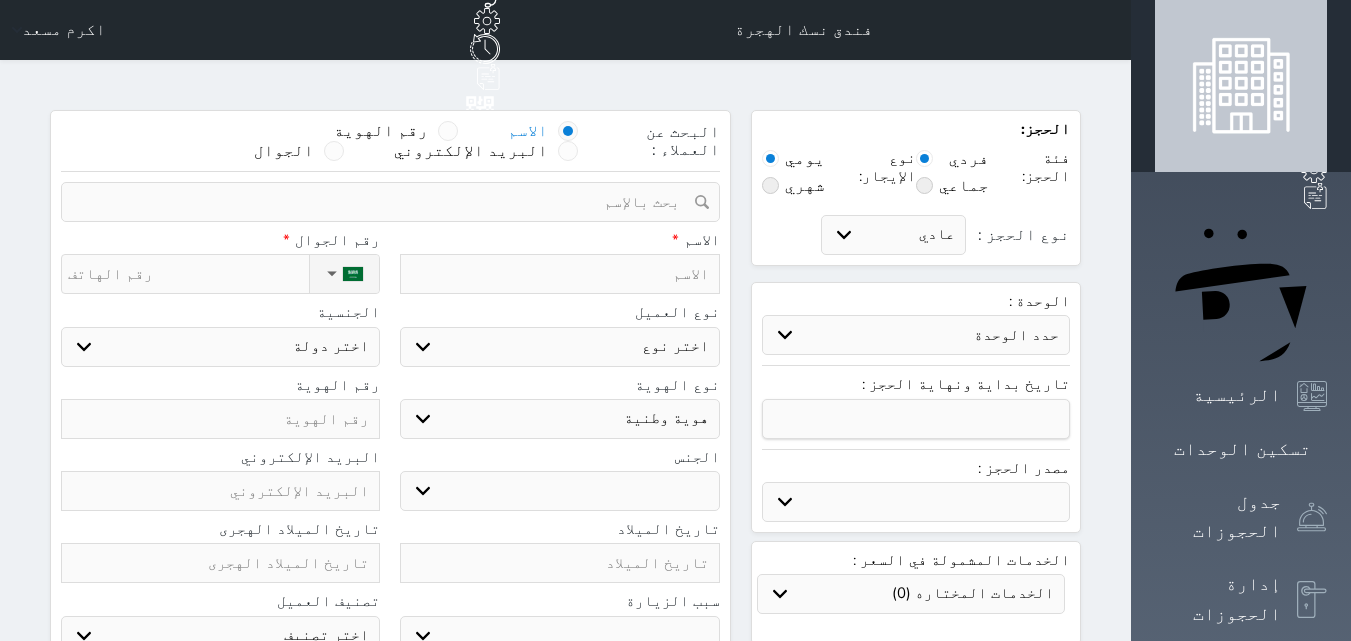 select 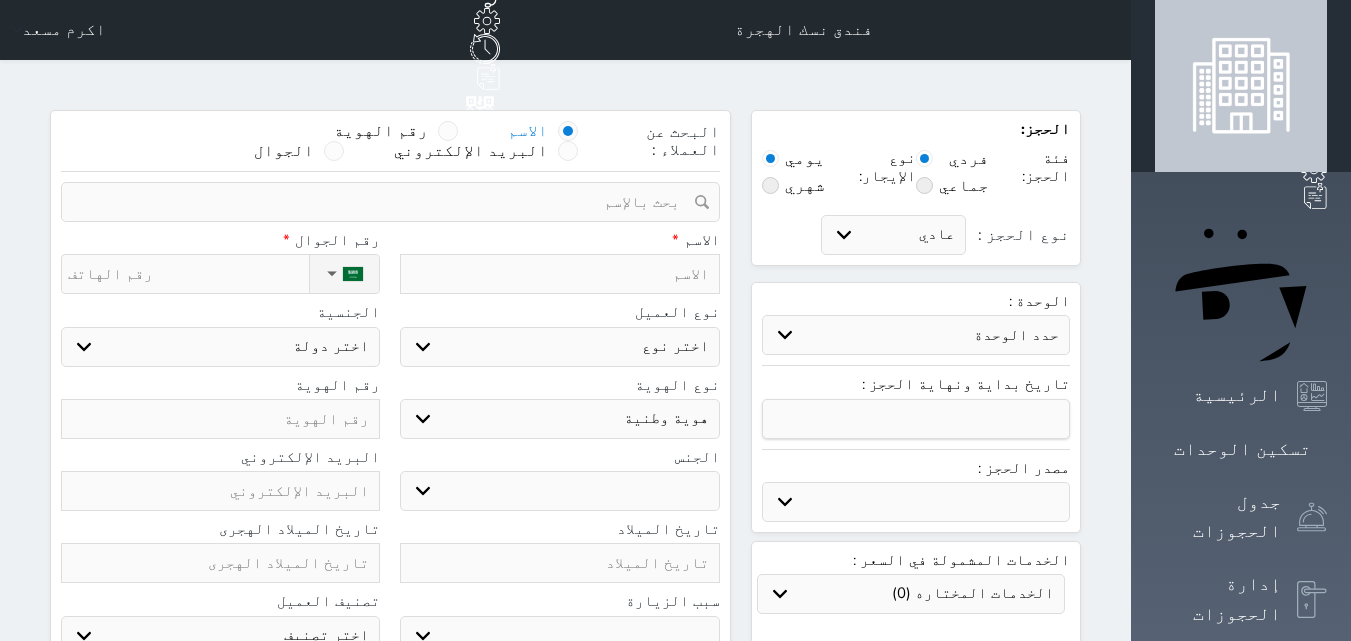 select 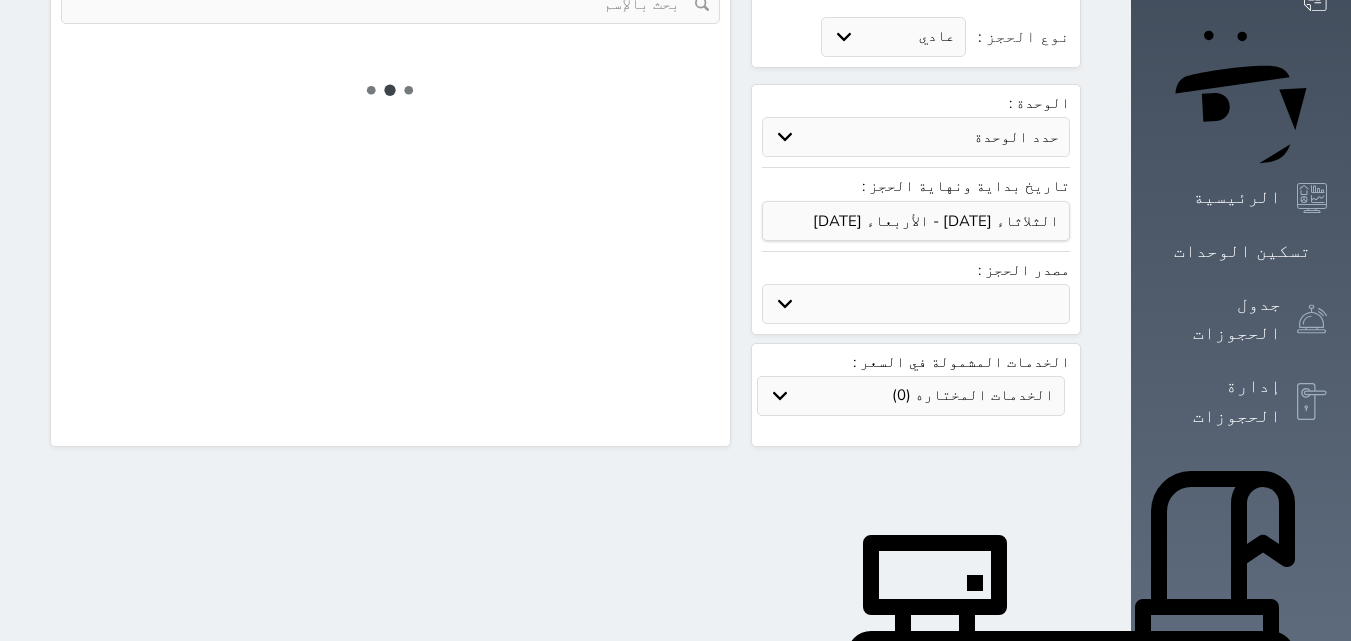 scroll, scrollTop: 200, scrollLeft: 0, axis: vertical 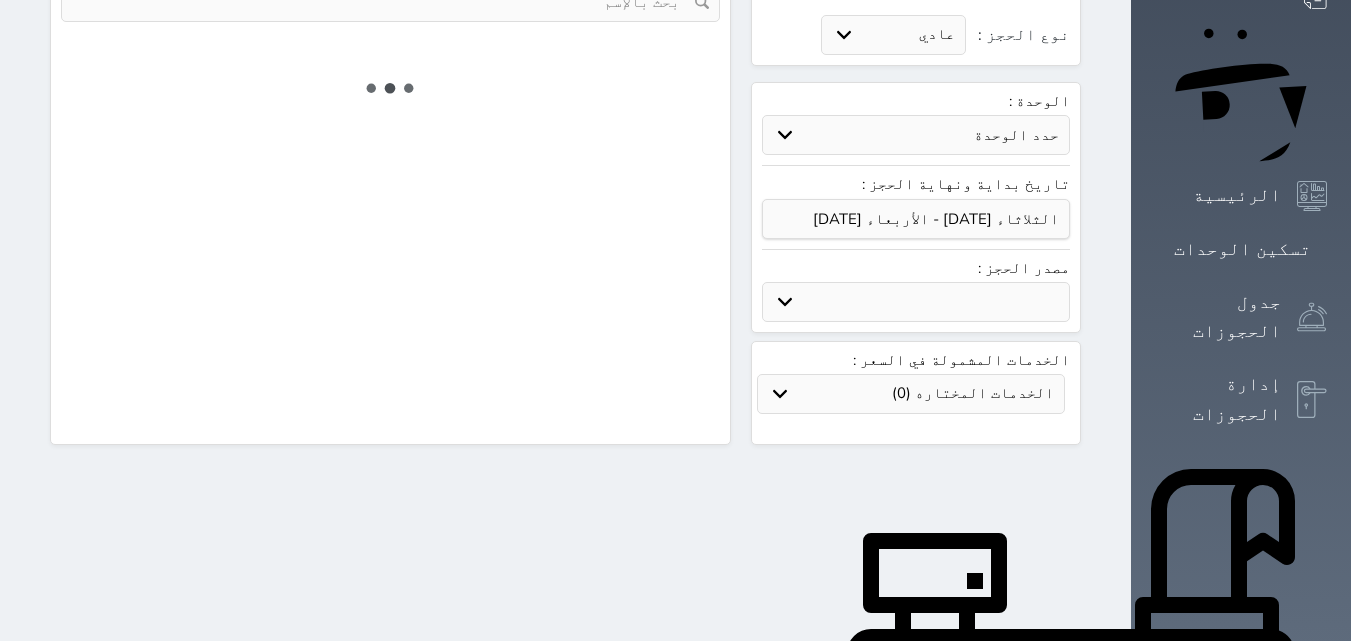 select 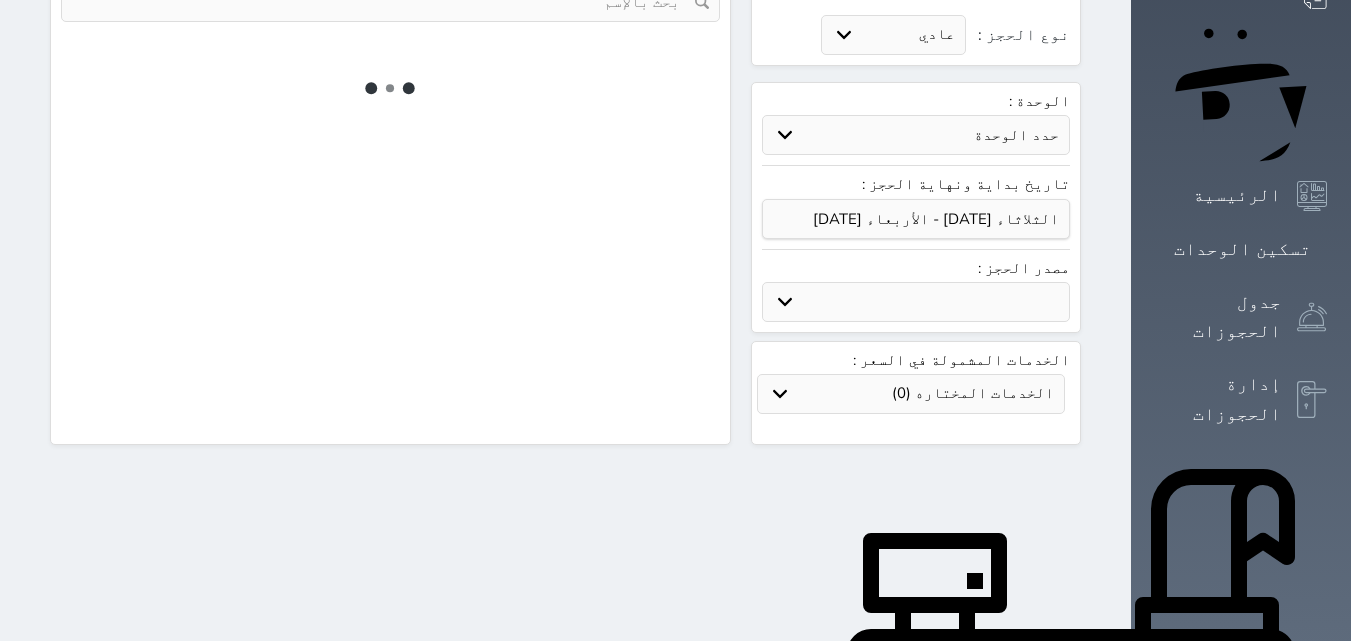 select on "1" 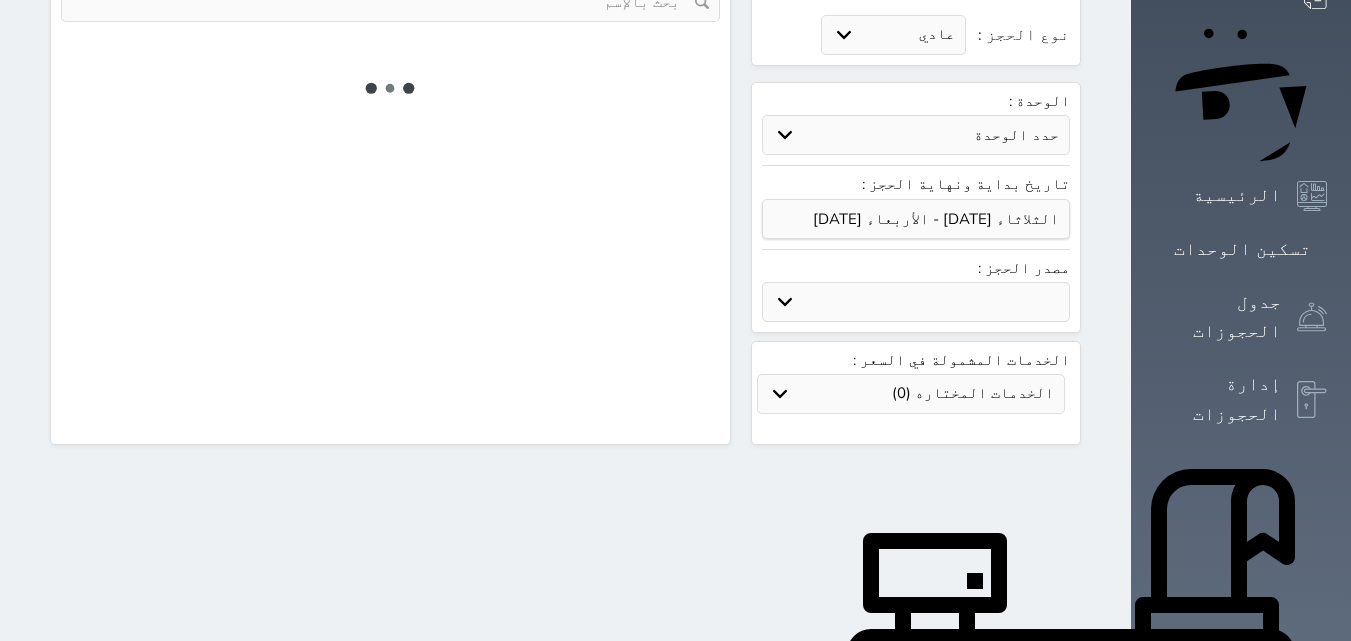 select on "113" 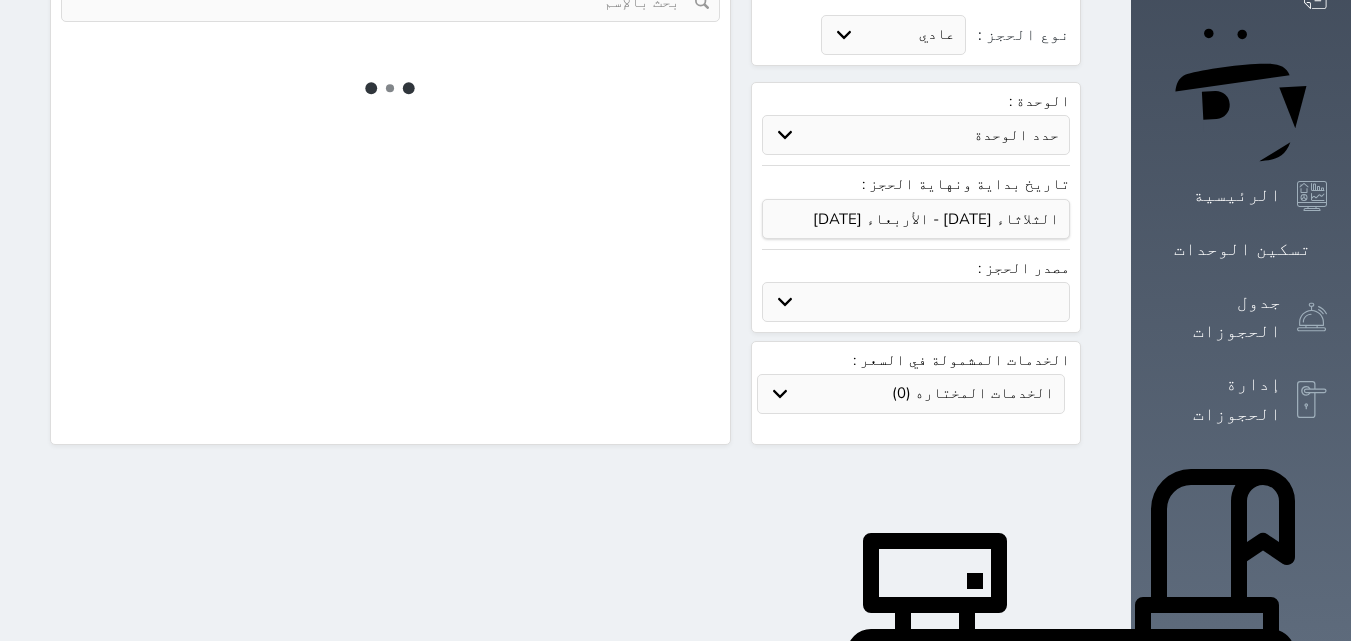 select on "1" 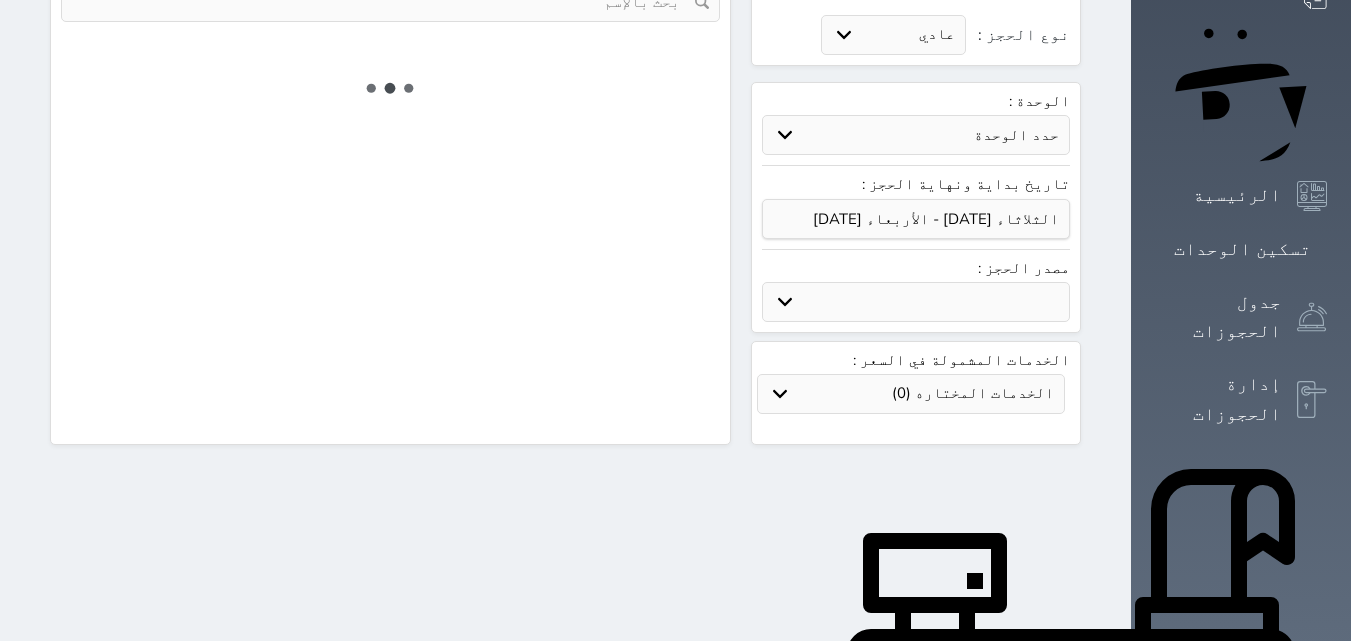 select 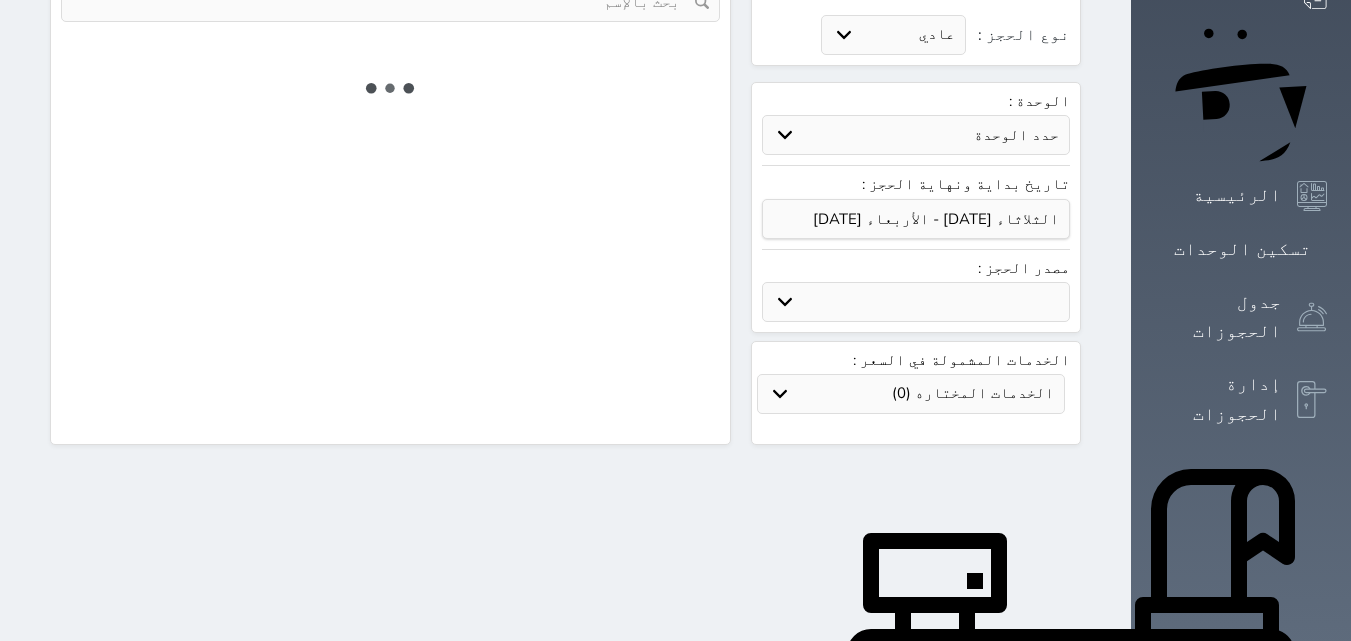 select on "7" 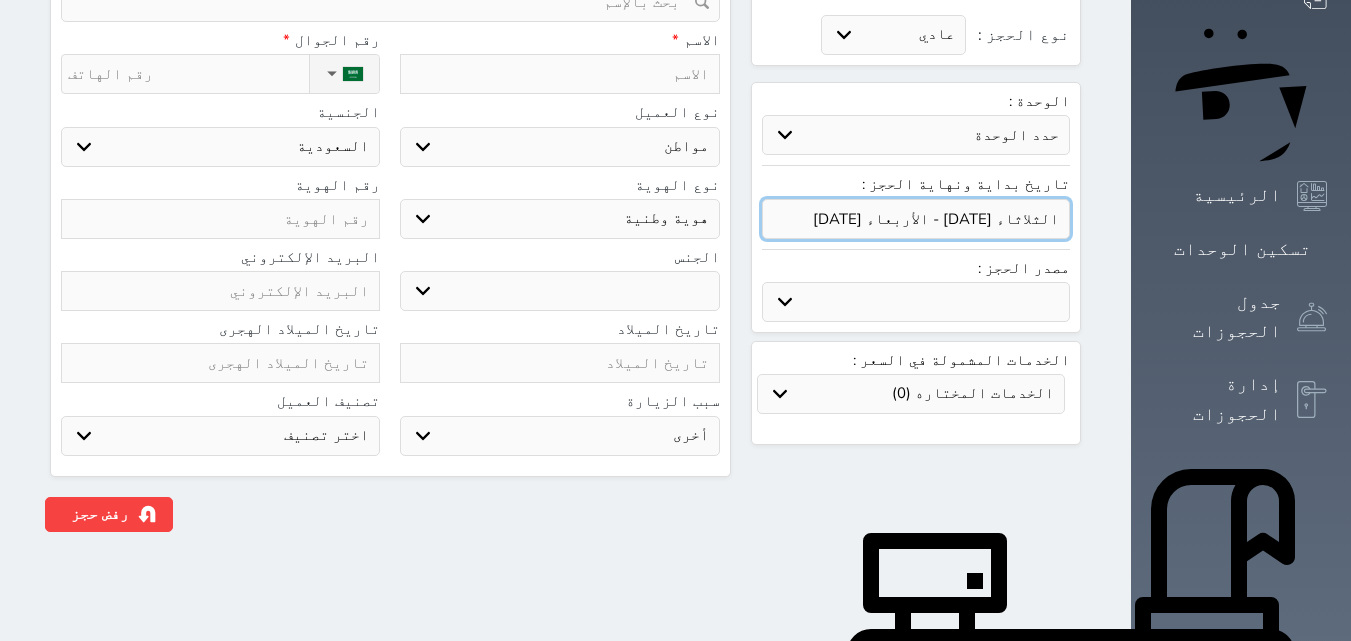 click at bounding box center [916, 219] 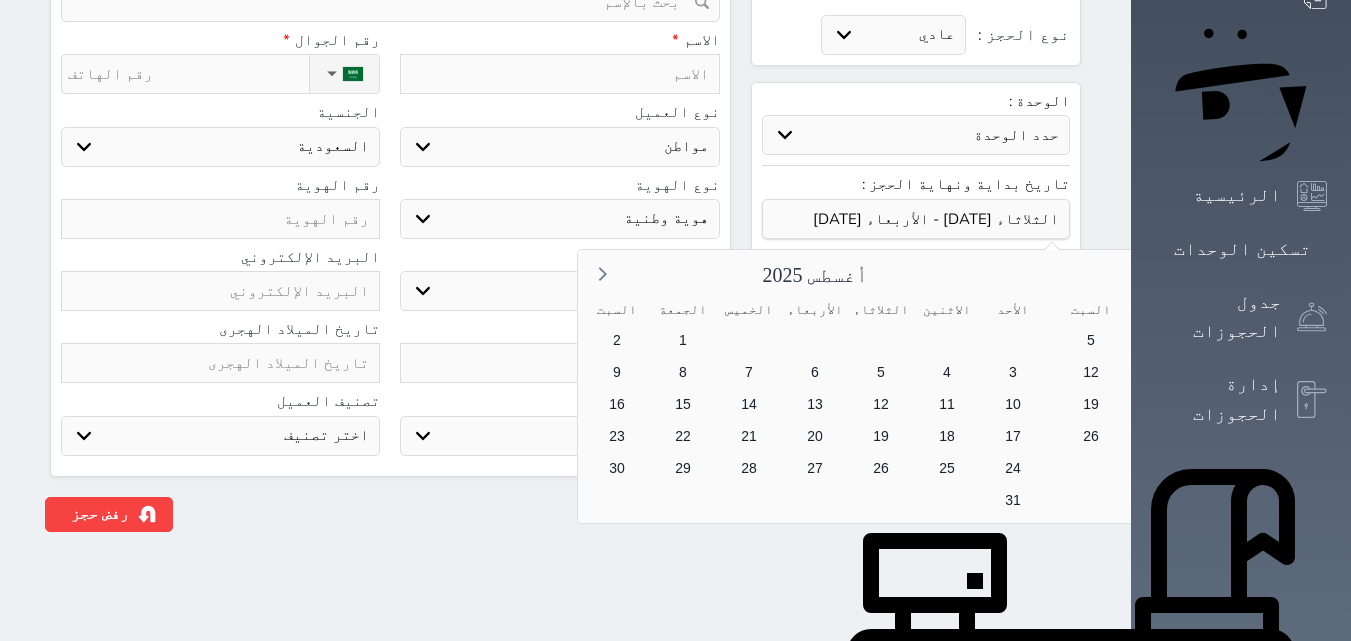 click on "31" at bounding box center [1222, 468] 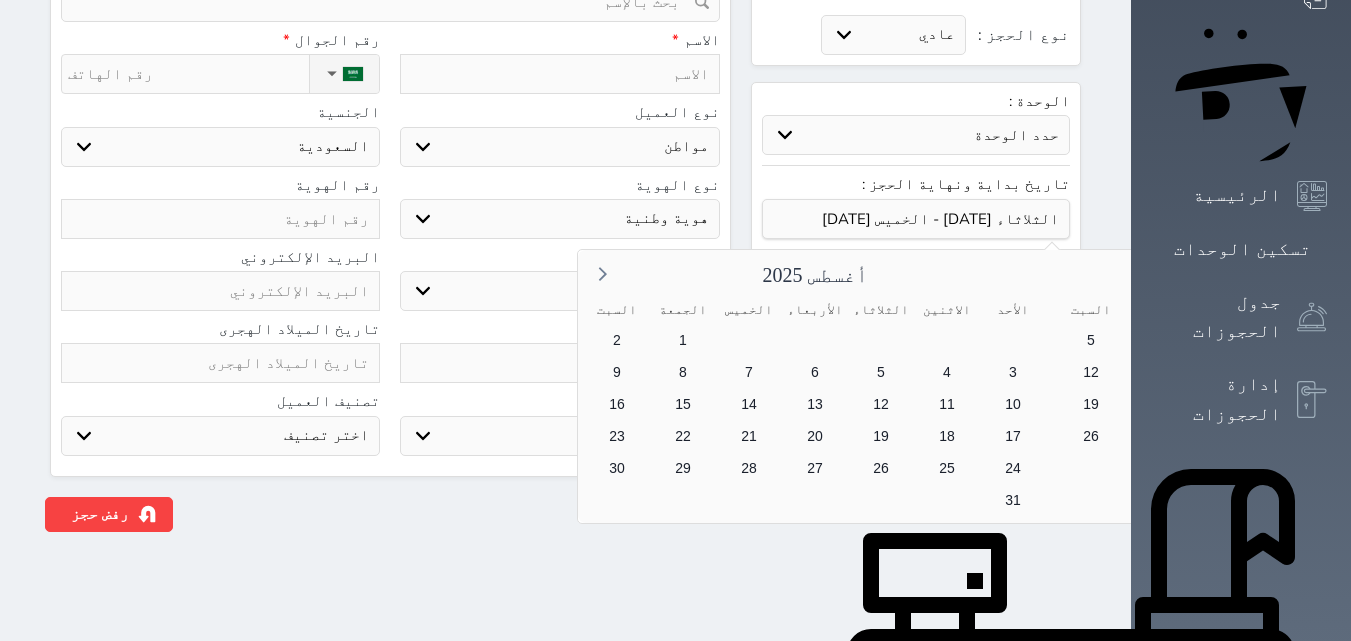 click on "29" at bounding box center (1354, 468) 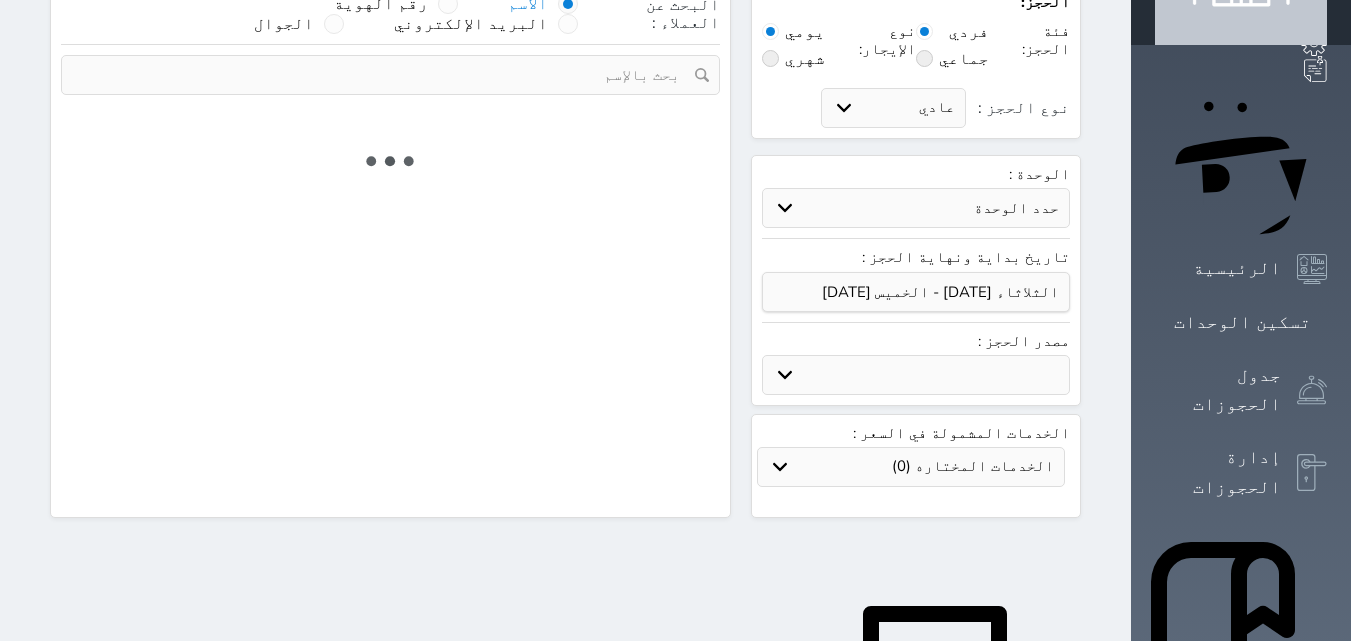 scroll, scrollTop: 0, scrollLeft: 0, axis: both 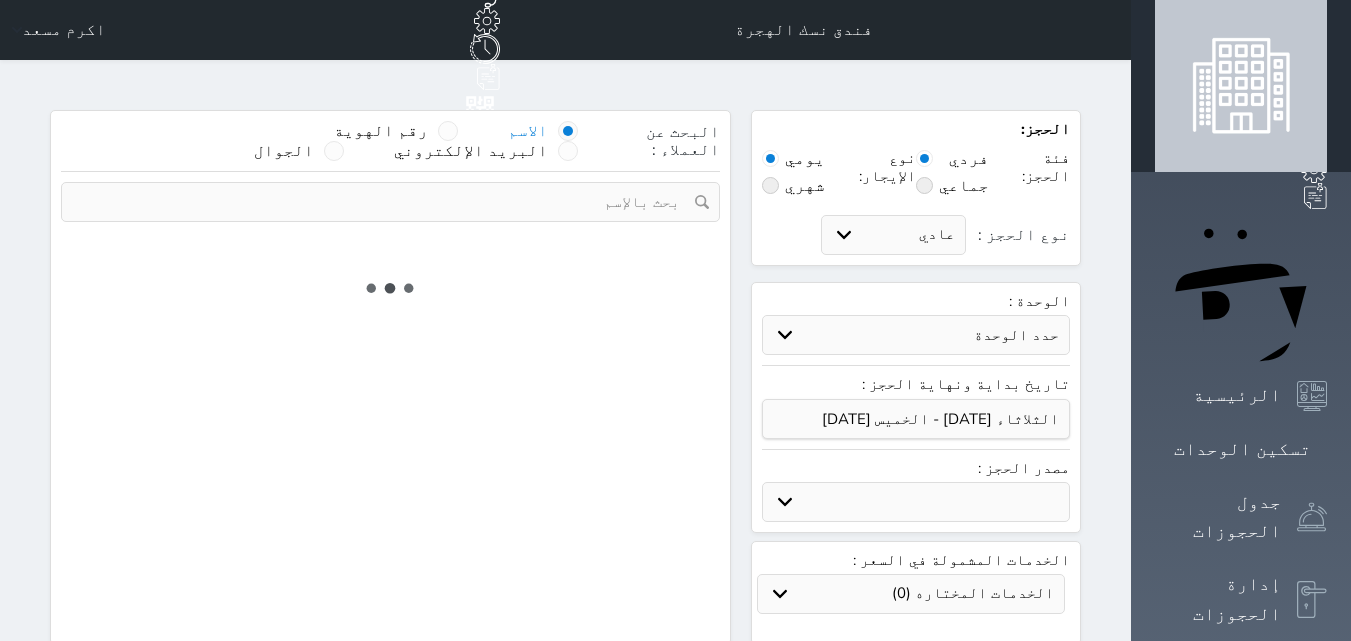select 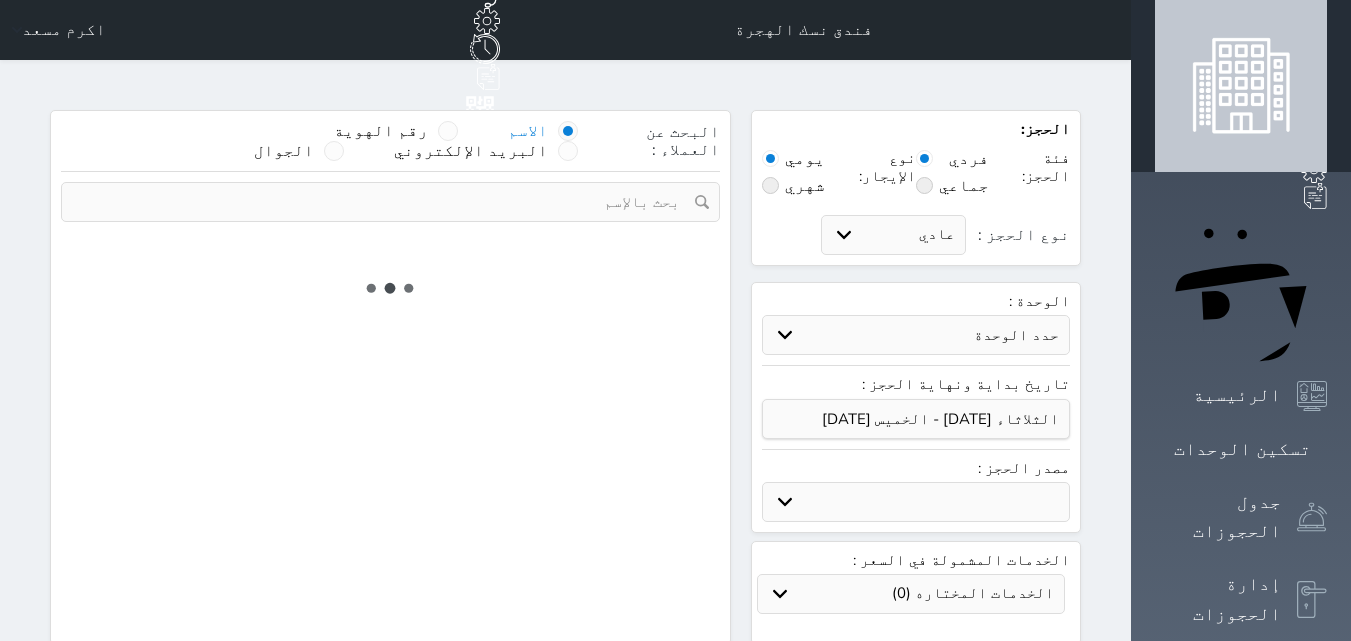 select on "1" 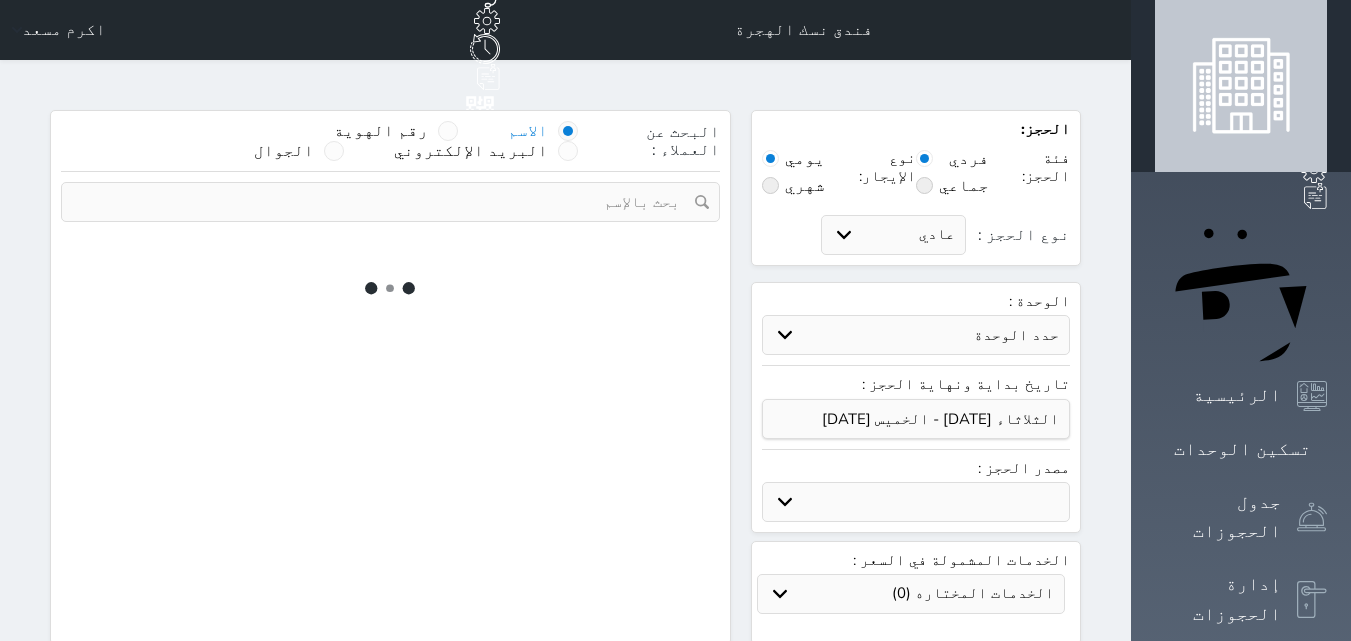 select on "113" 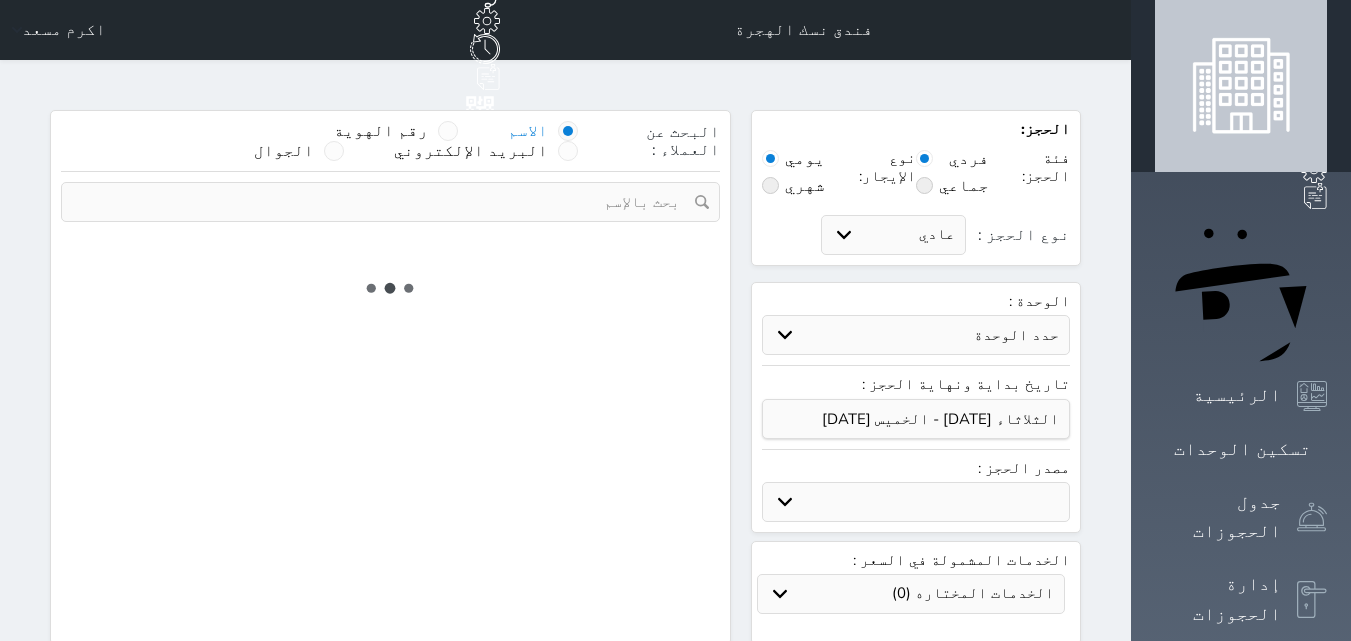 select on "1" 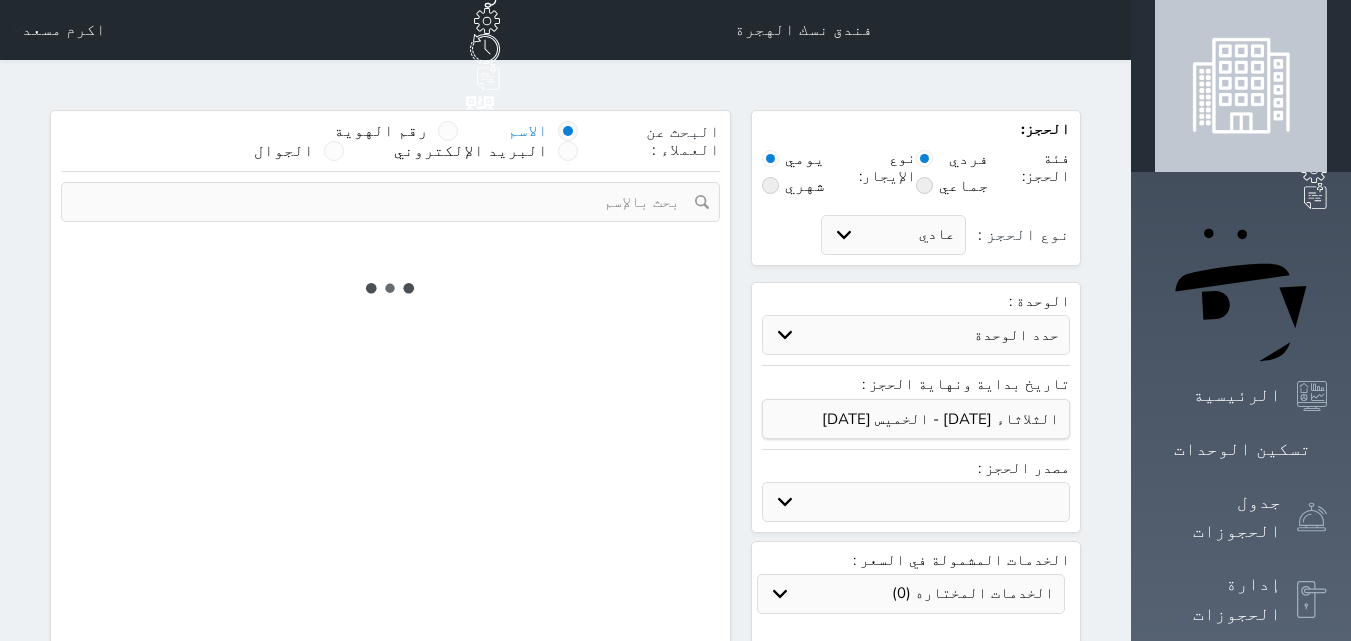 select 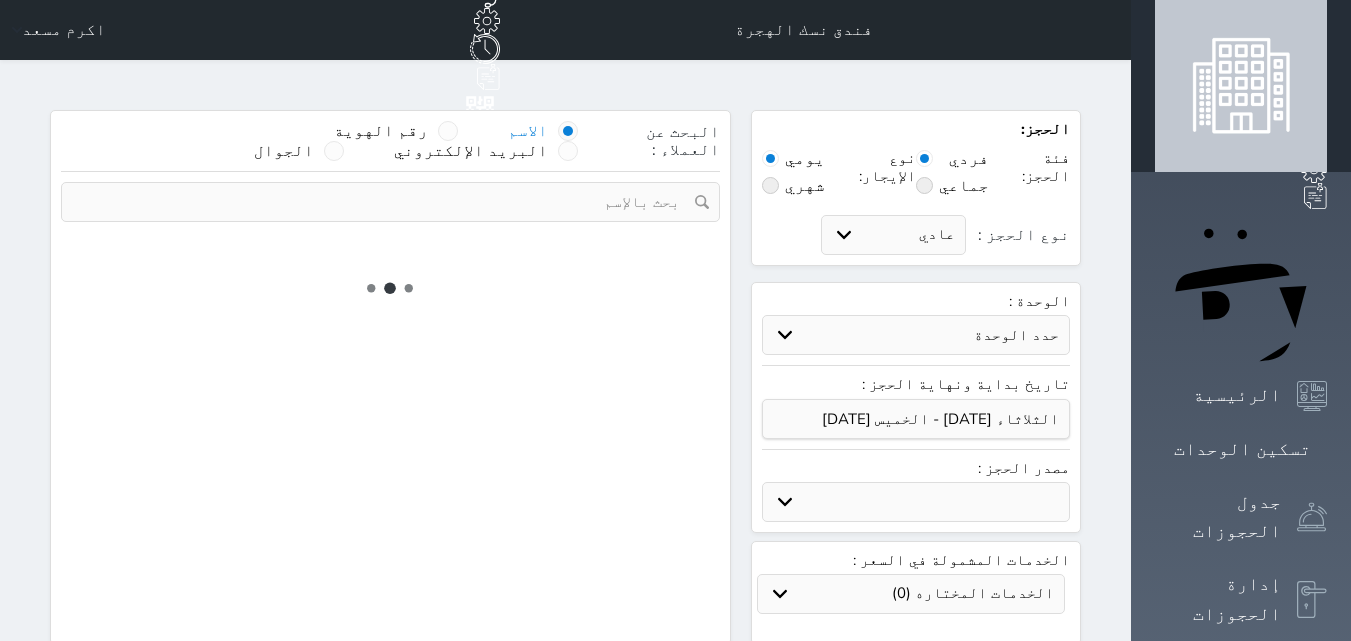 select on "7" 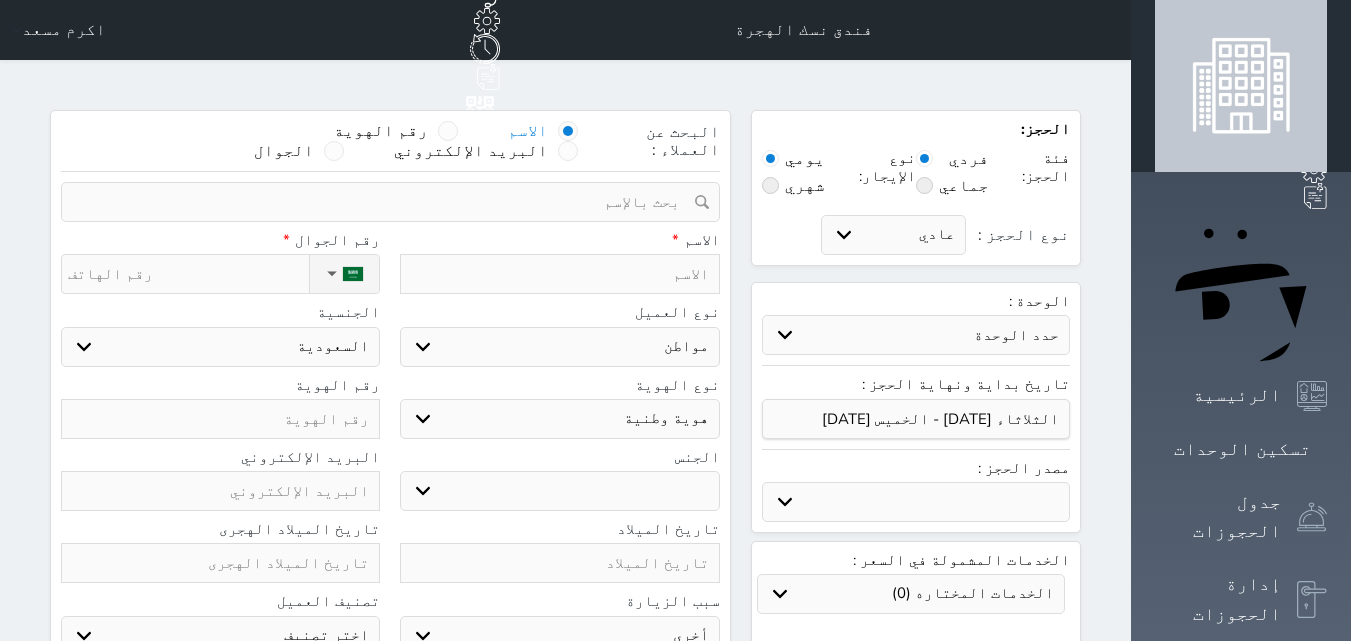 click on "حدد الوحدة
#1030 - غرفة توأم
#1029 - غرفة بسرير كينج
#1028 - غرفة بسرير كينج
#1027 - غرفة بسرير كينج
#1026 - غرفة بسرير كينج
#1025 - غرفة ثلاثية
#1024 - غرفة ثلاثية
#1023 - غرفة ثلاثية
#1022 - غرفة ثلاثية
#1021 - غرفة ثلاثية
#1020 - غرفة ثلاثية
#1019 - غرفة ثلاثية
#1018 - غرفة بسرير كينج
#1017 - غرفة بسرير كينج
#1016 - غرفة ثلاثية
#1015 - غرفة ثلاثية" at bounding box center (916, 335) 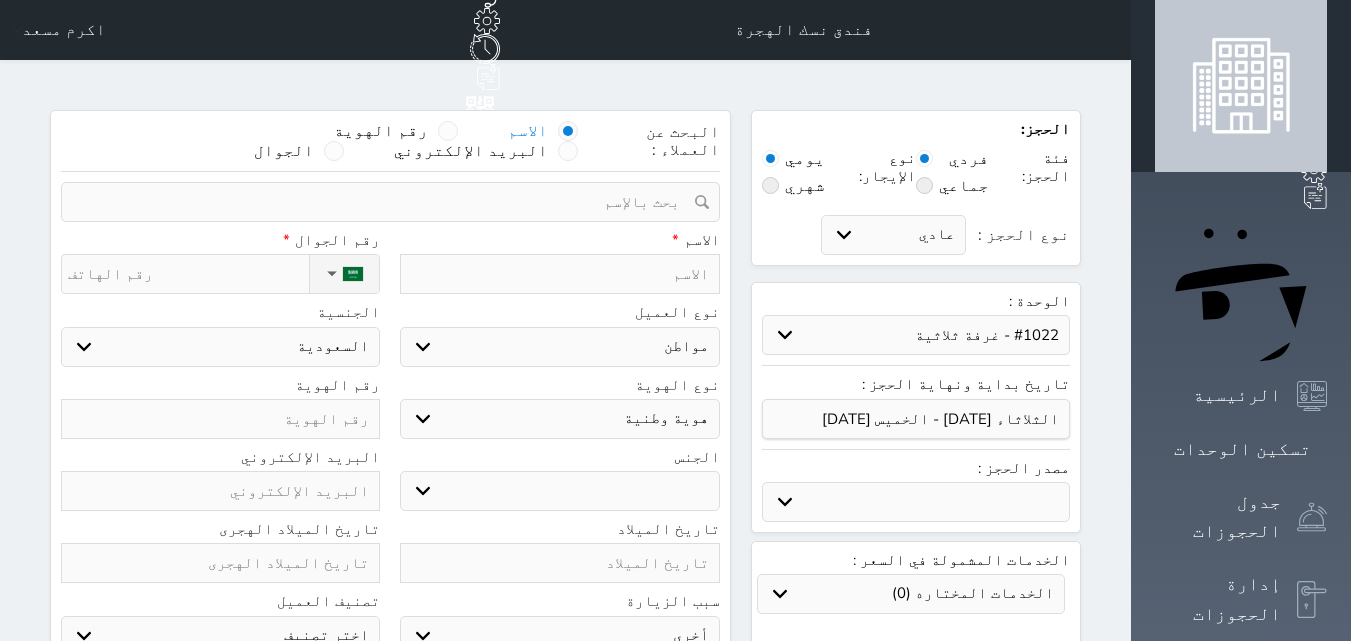 click on "حدد الوحدة
#1030 - غرفة توأم
#1029 - غرفة بسرير كينج
#1028 - غرفة بسرير كينج
#1027 - غرفة بسرير كينج
#1026 - غرفة بسرير كينج
#1025 - غرفة ثلاثية
#1024 - غرفة ثلاثية
#1023 - غرفة ثلاثية
#1022 - غرفة ثلاثية
#1021 - غرفة ثلاثية
#1020 - غرفة ثلاثية
#1019 - غرفة ثلاثية
#1018 - غرفة بسرير كينج
#1017 - غرفة بسرير كينج
#1016 - غرفة ثلاثية
#1015 - غرفة ثلاثية" at bounding box center [916, 335] 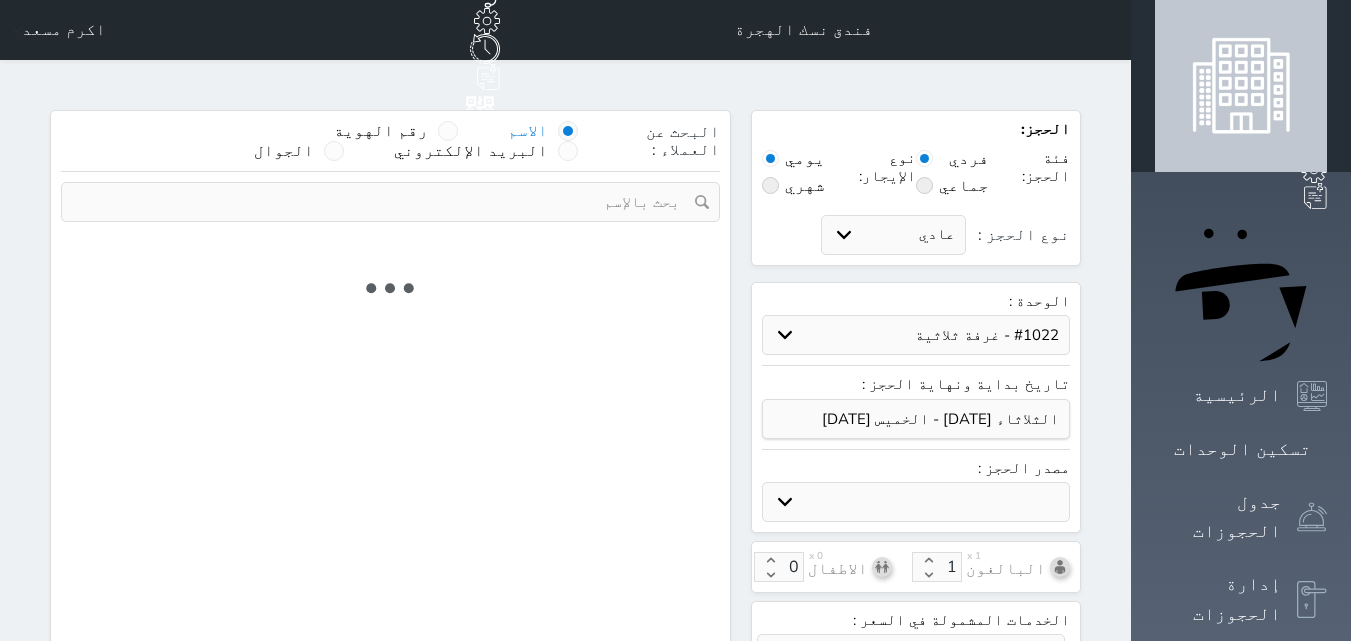 select on "1" 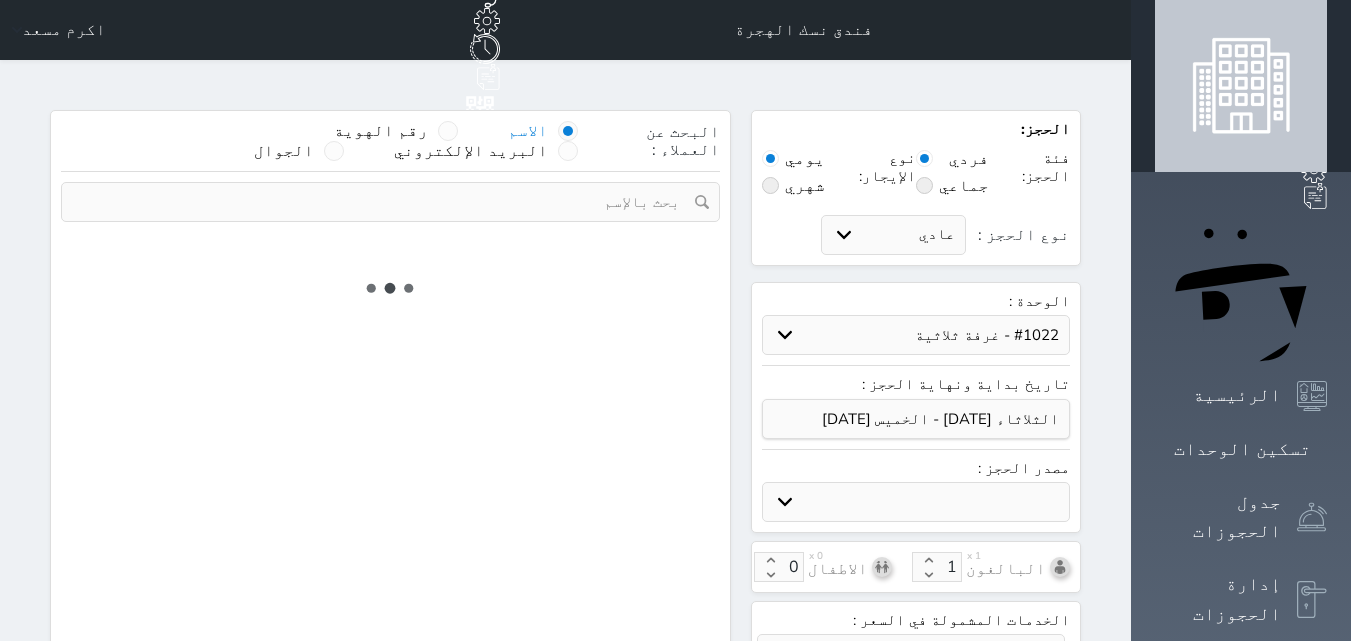 select on "113" 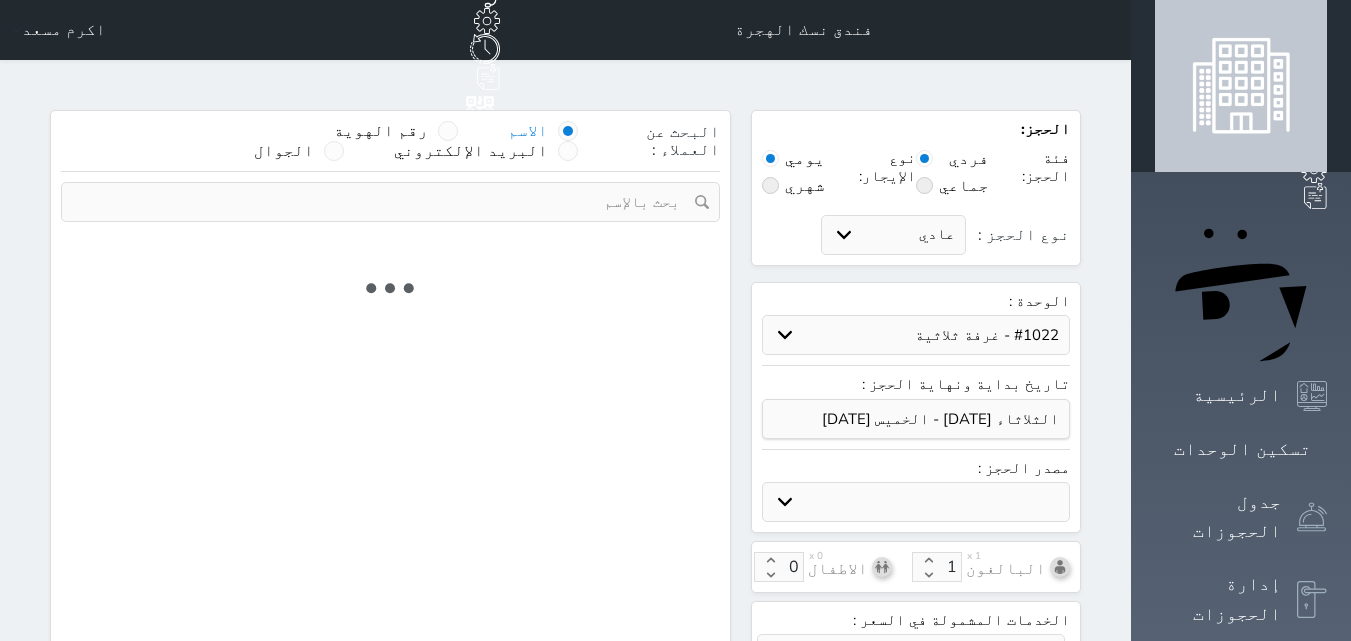 select on "1" 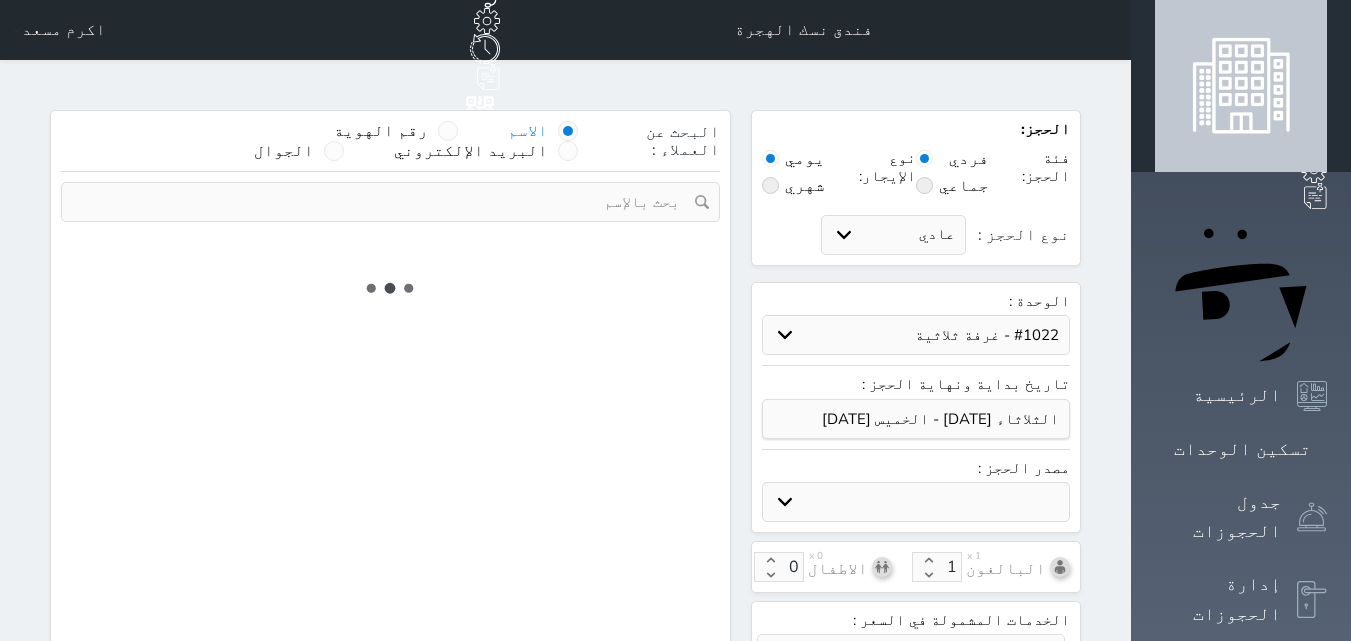 select 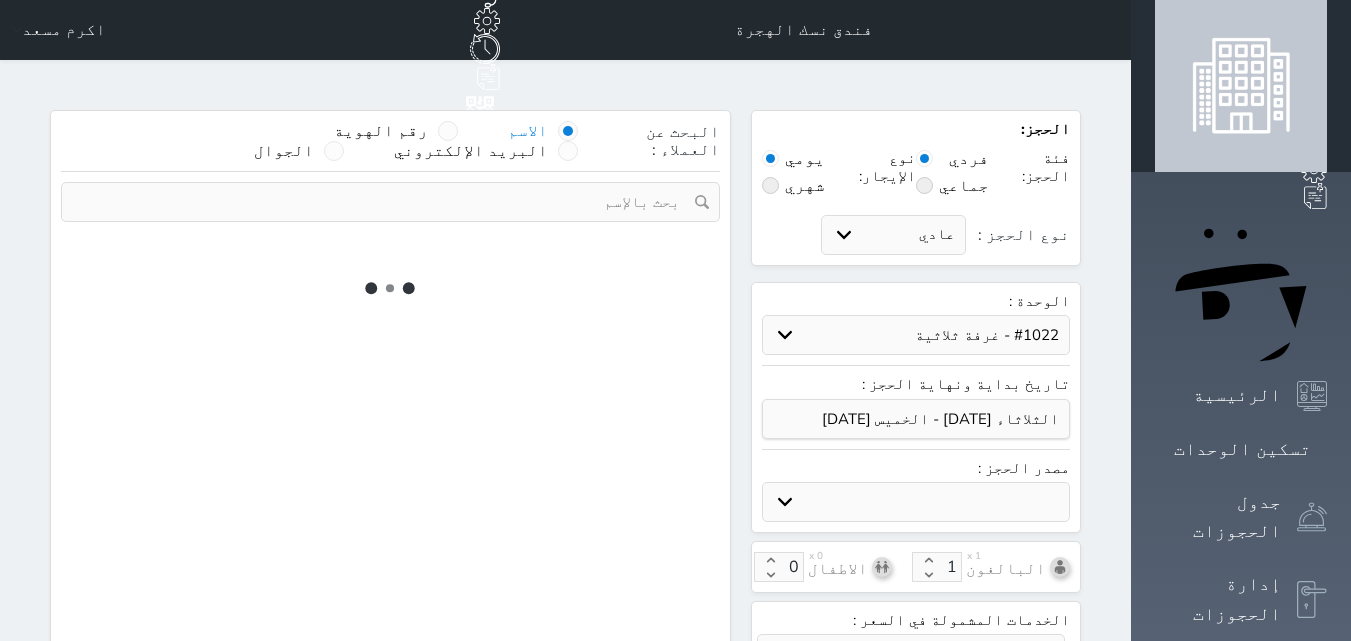 select on "7" 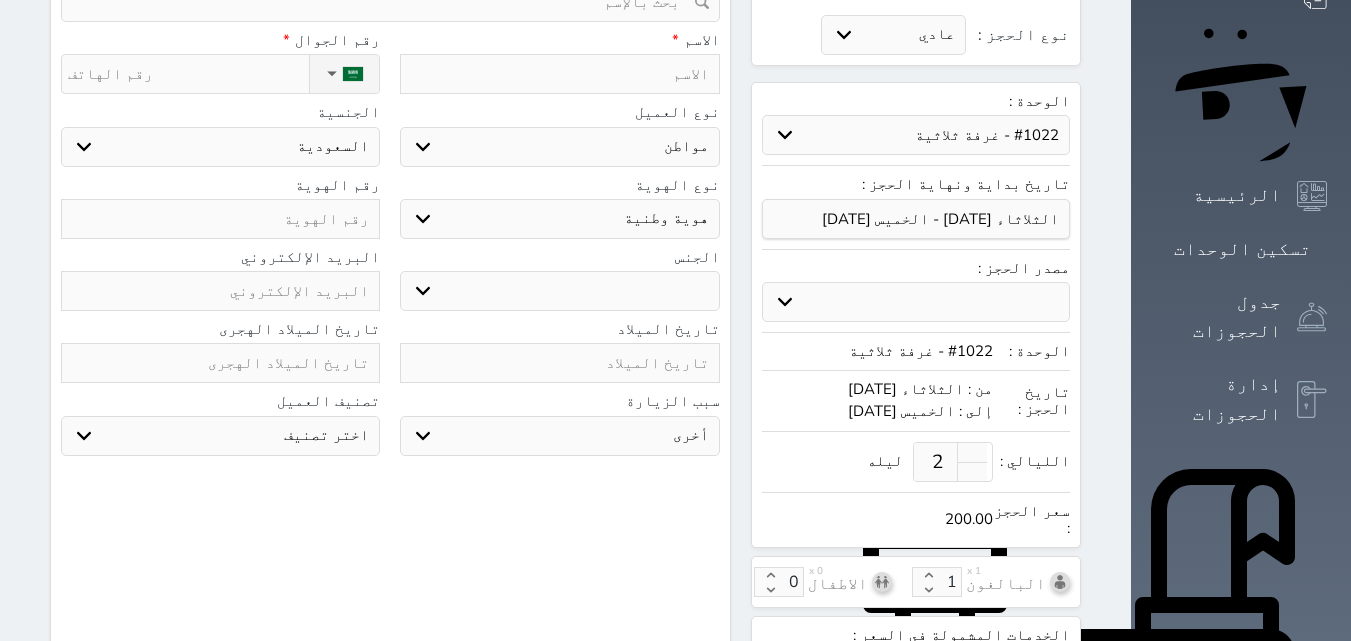 select 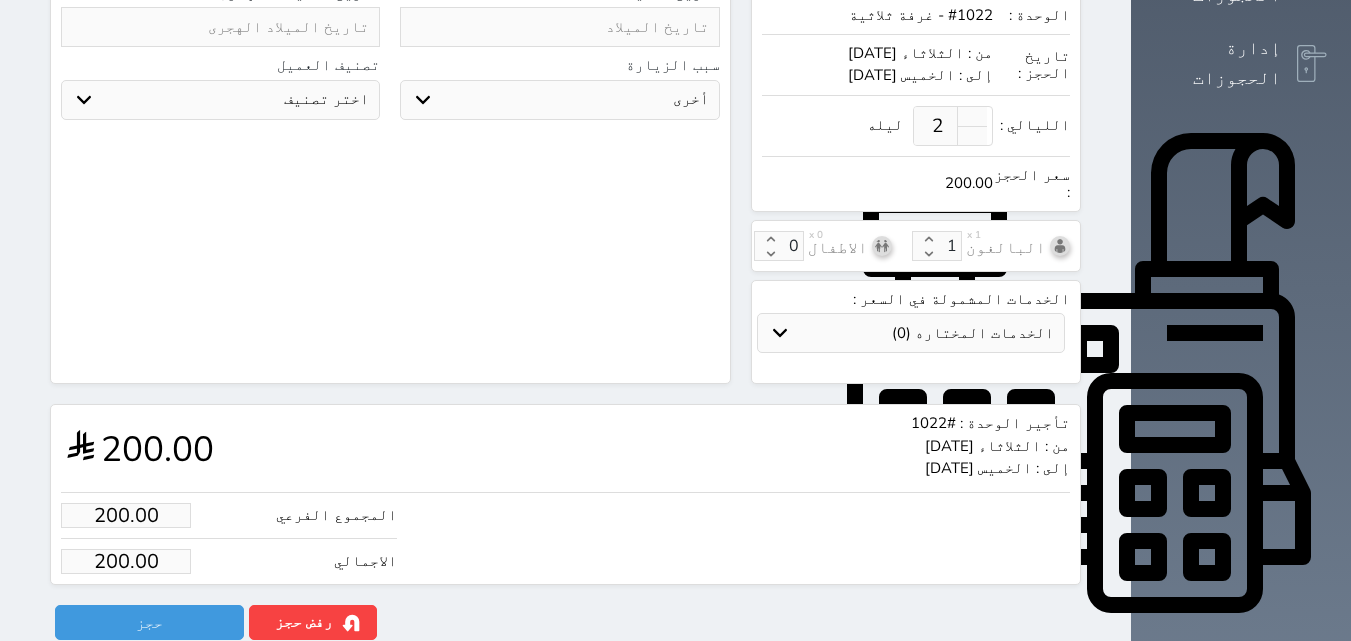 scroll, scrollTop: 545, scrollLeft: 0, axis: vertical 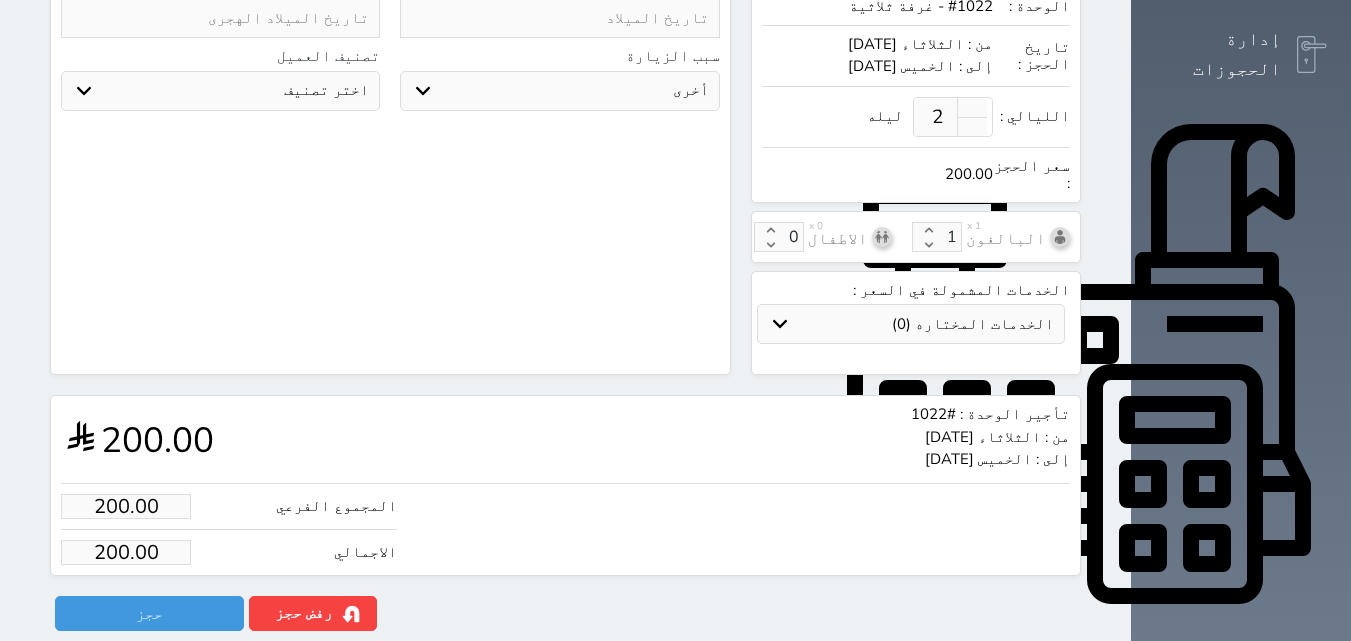 click on "200.00" at bounding box center [969, 174] 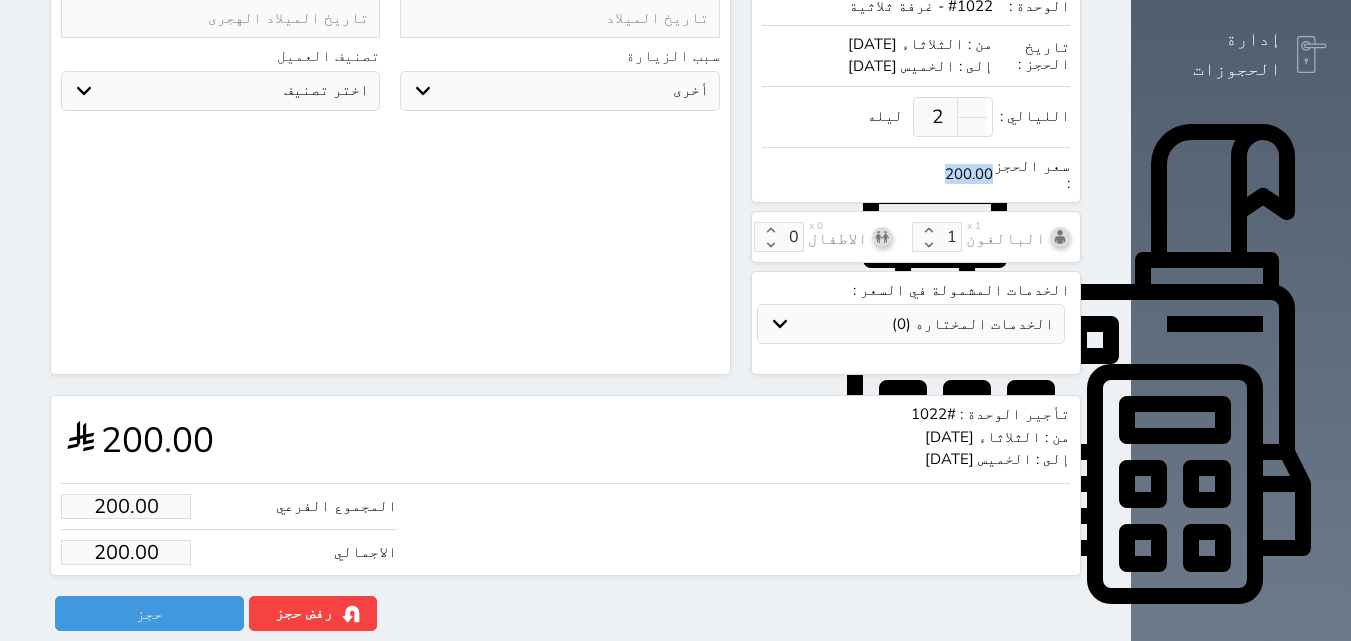 click on "200.00" at bounding box center [969, 174] 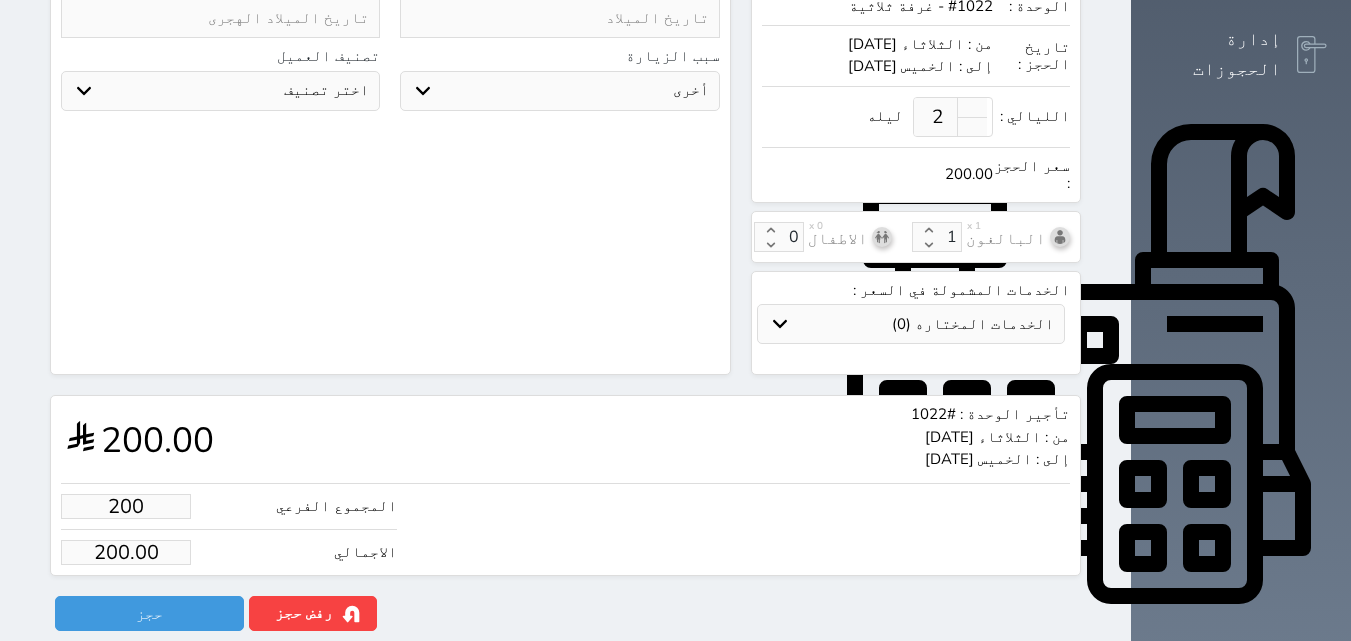 click on "200" at bounding box center (126, 506) 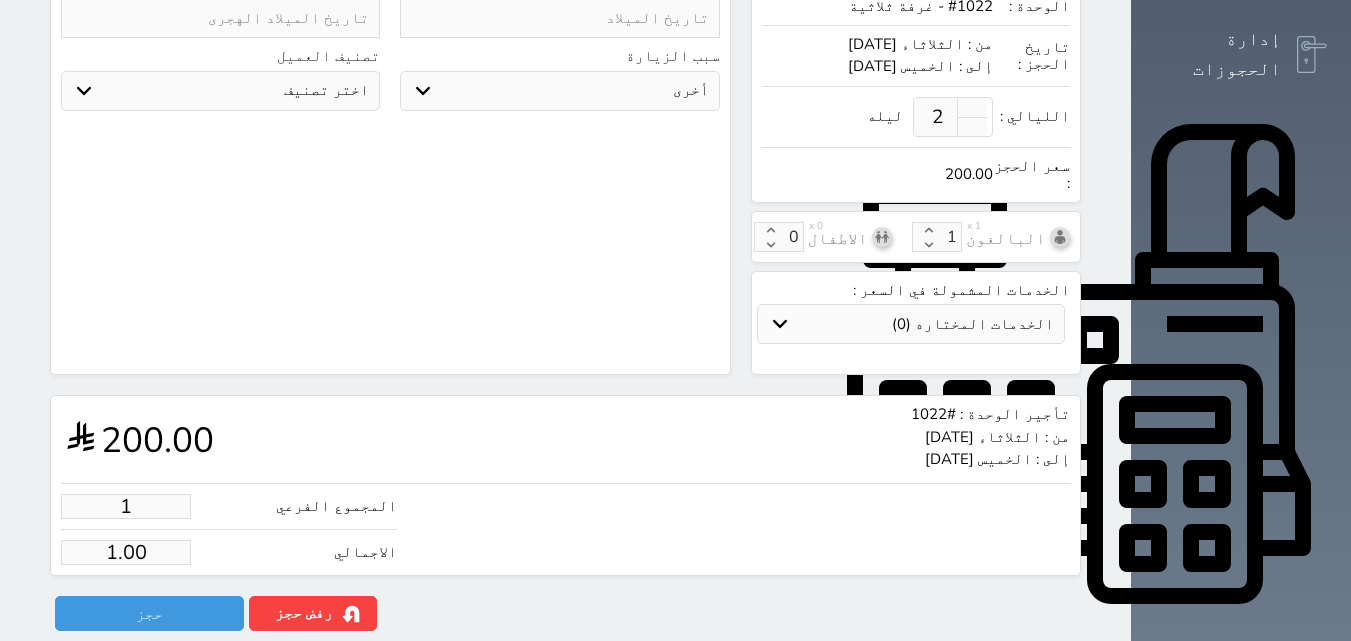 type on "10" 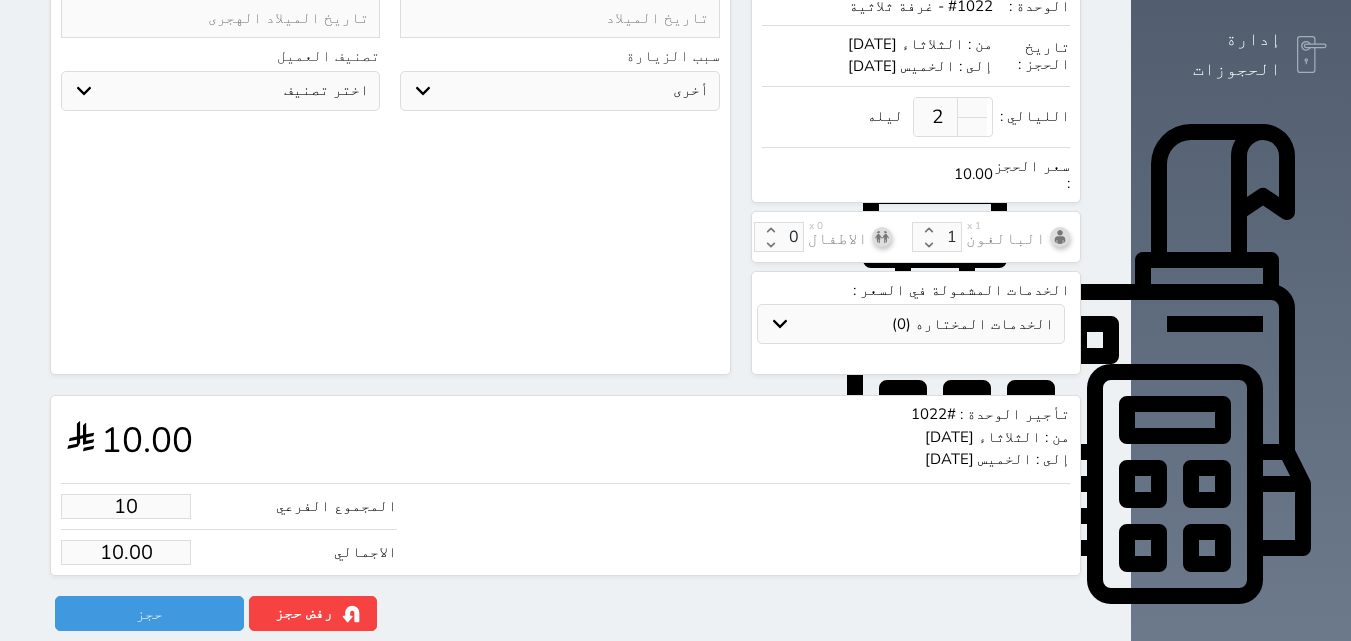 type on "100" 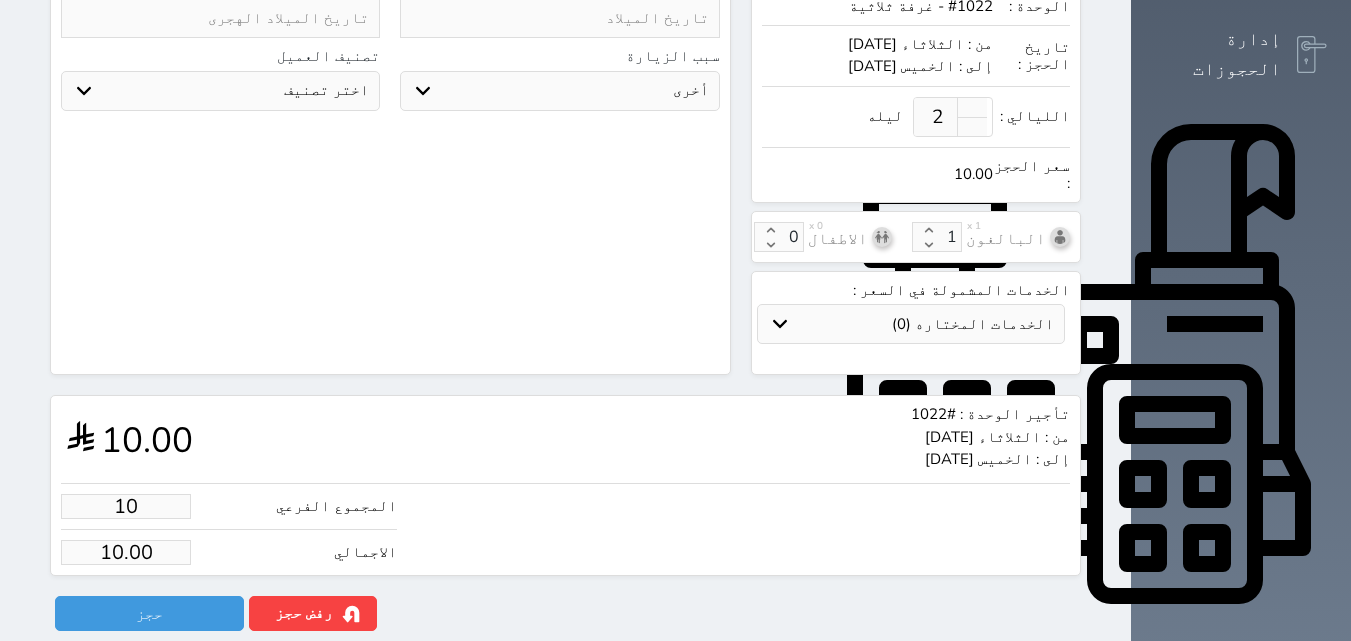 type on "100.00" 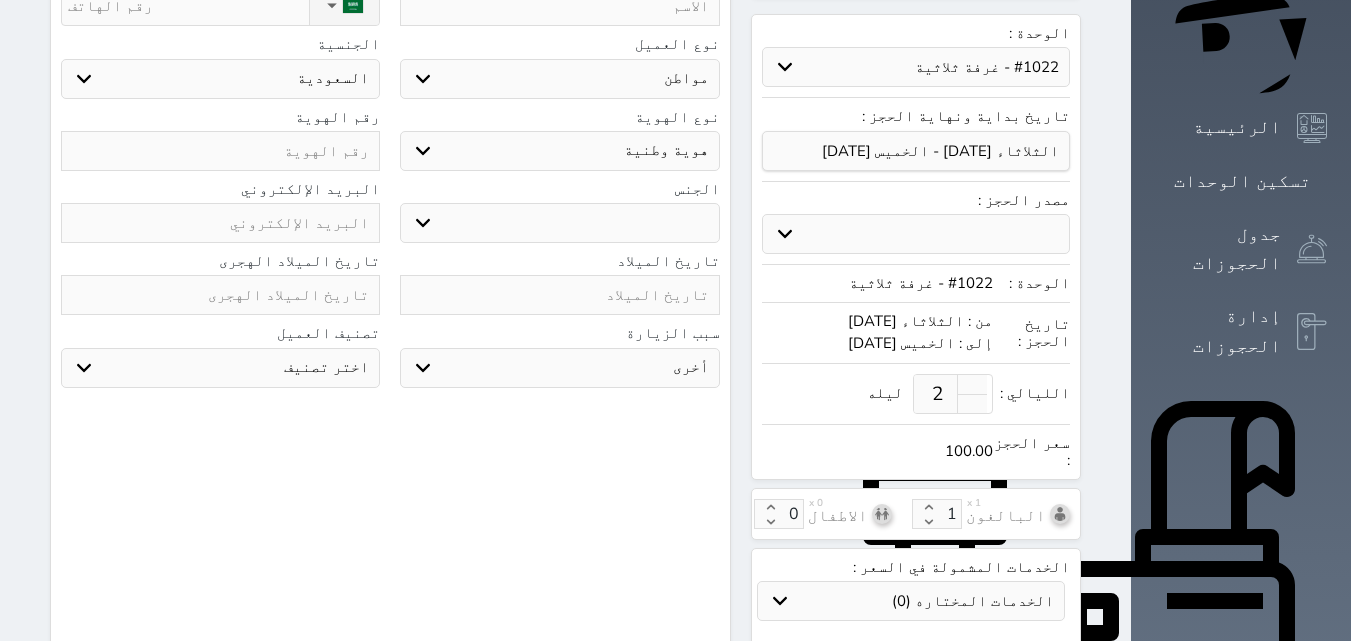 scroll, scrollTop: 45, scrollLeft: 0, axis: vertical 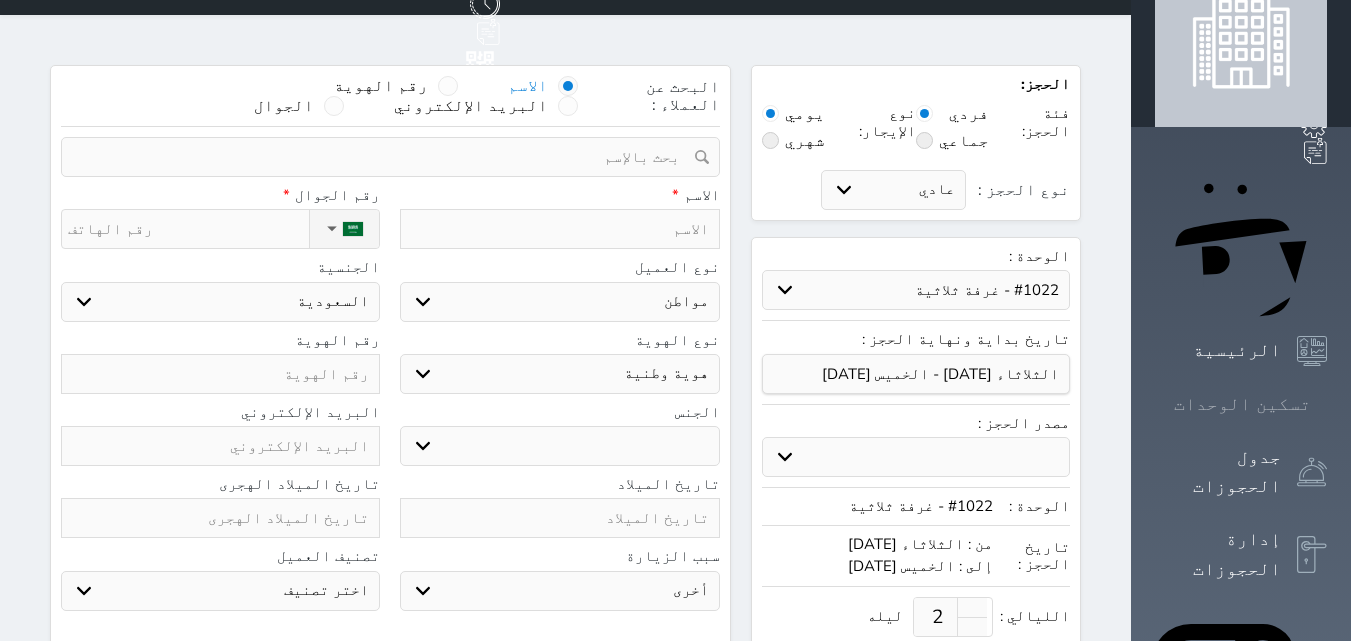 type on "100.00" 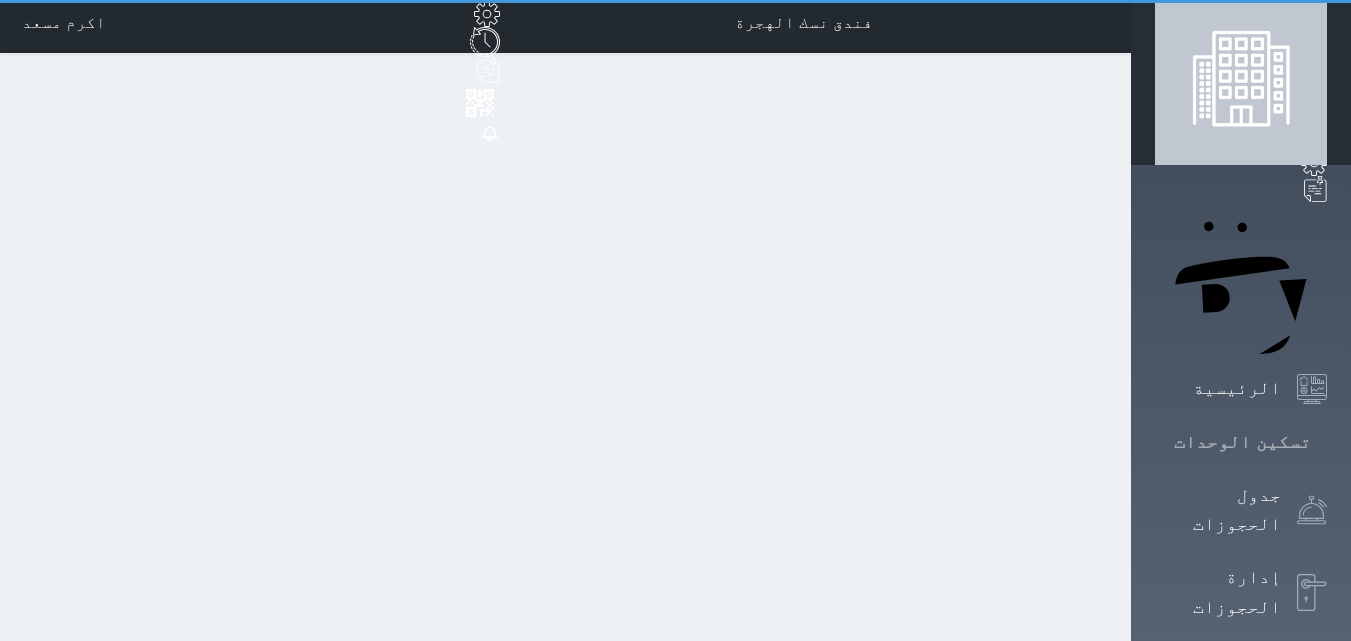 scroll, scrollTop: 0, scrollLeft: 0, axis: both 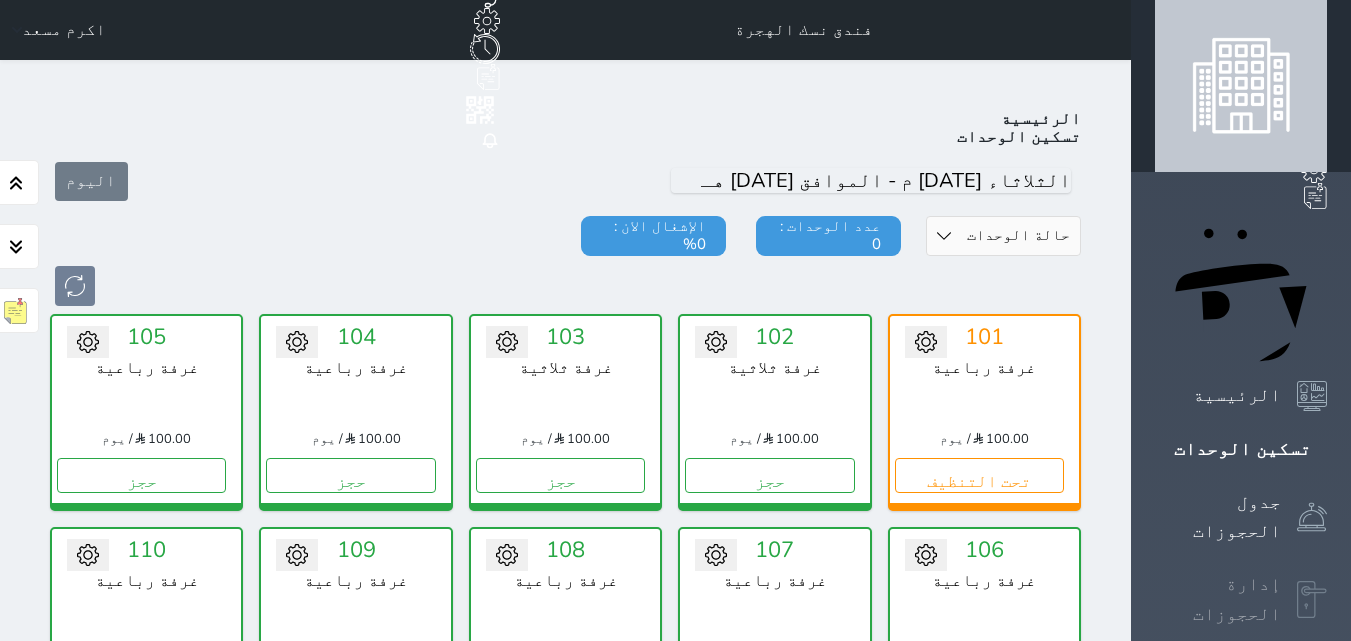 click on "إدارة الحجوزات" at bounding box center (1218, 599) 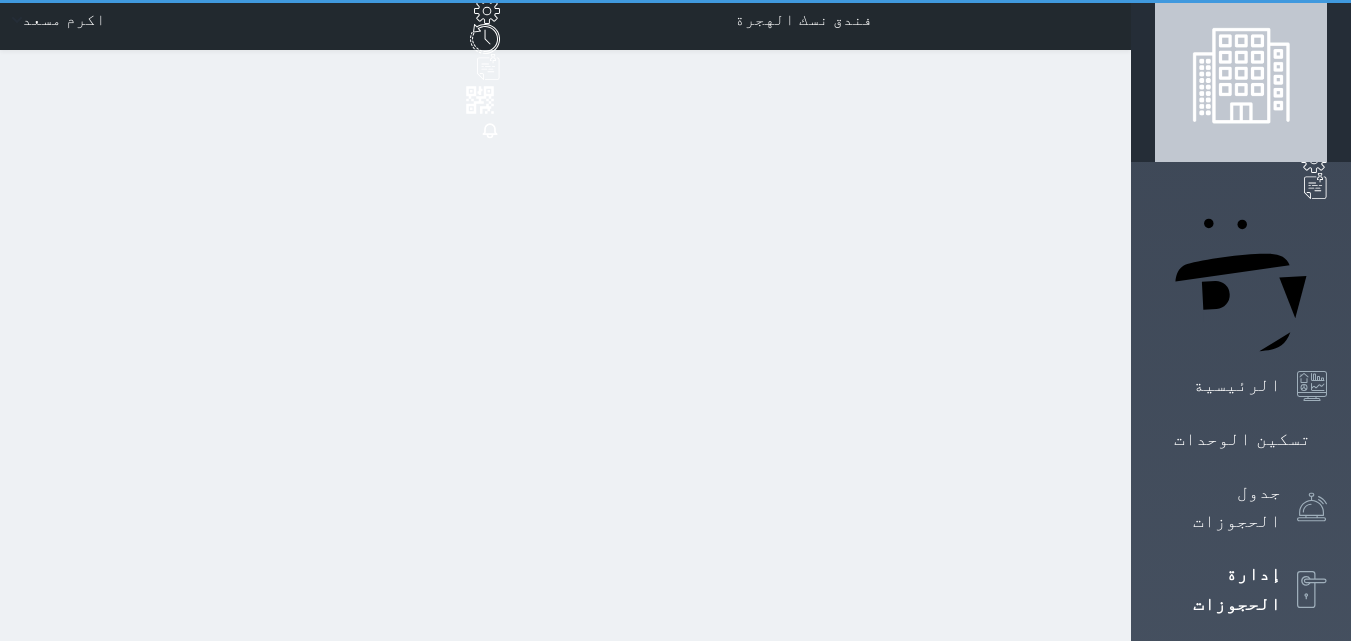 scroll, scrollTop: 0, scrollLeft: 0, axis: both 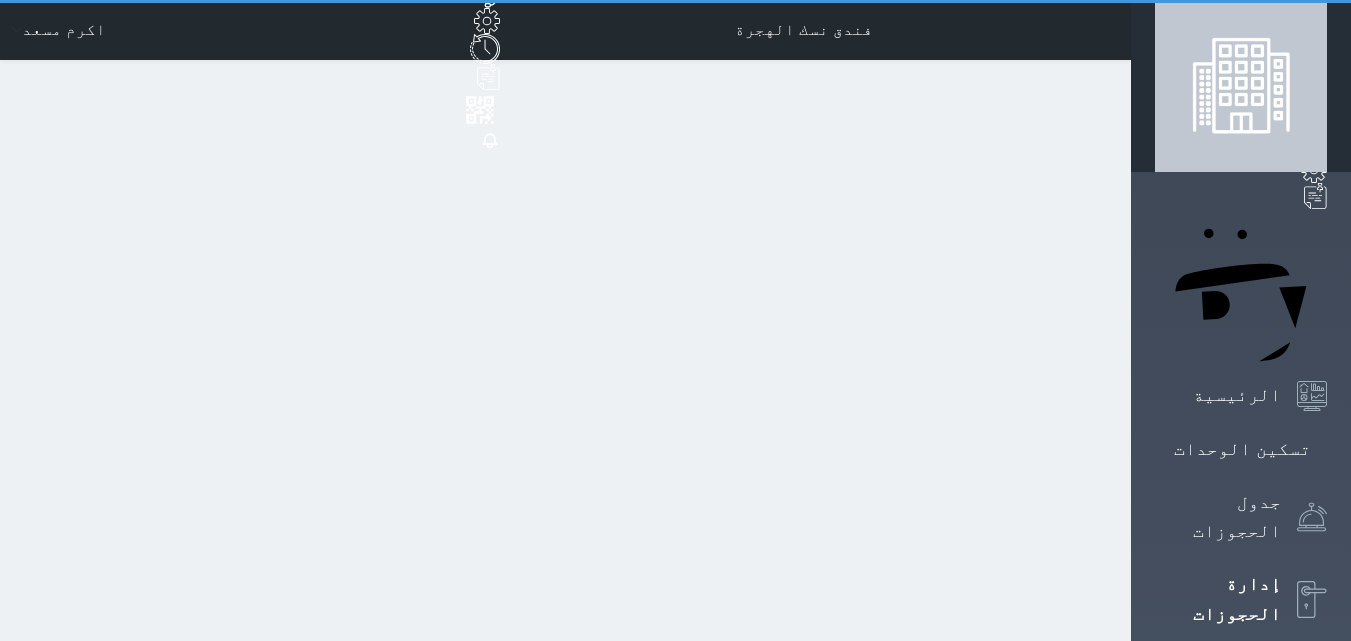 select on "open_all" 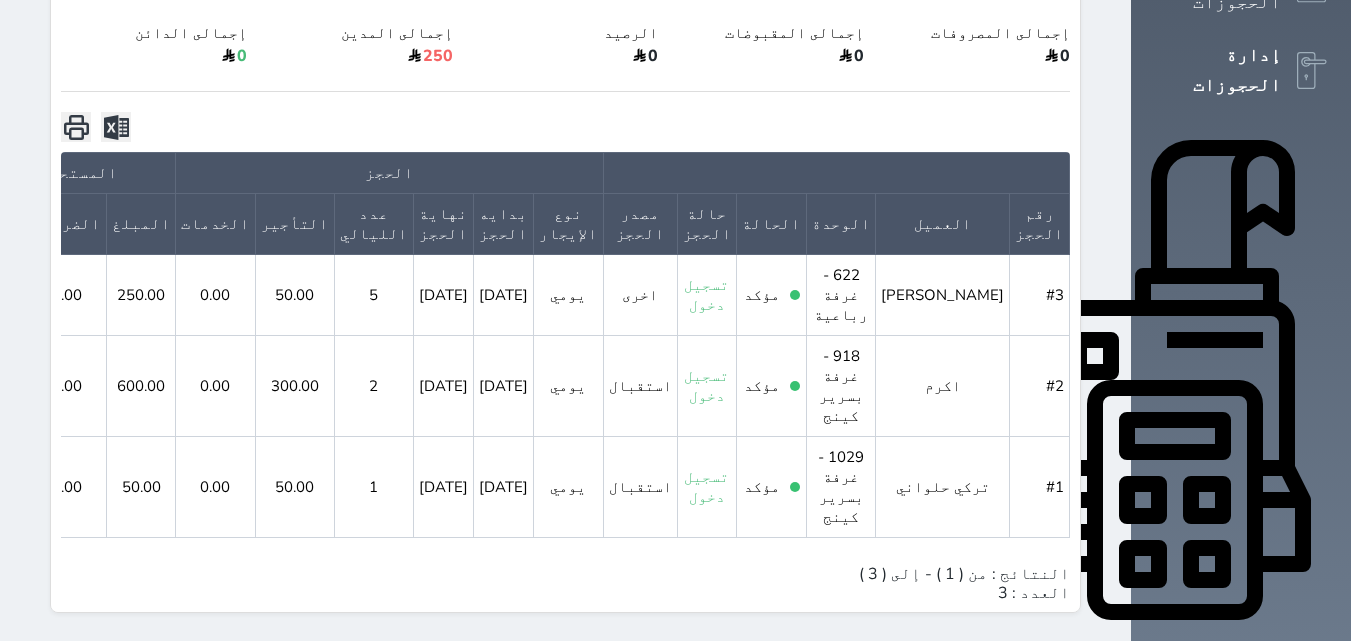 scroll, scrollTop: 545, scrollLeft: 0, axis: vertical 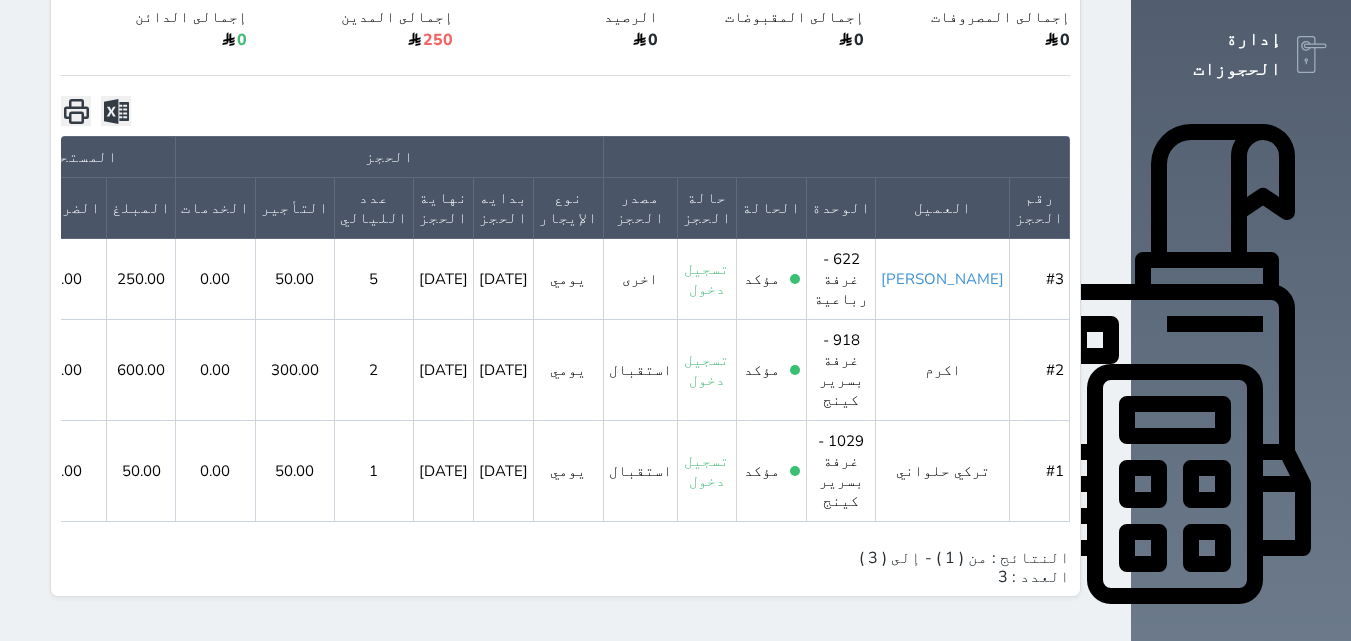 click on "[PERSON_NAME]" at bounding box center (942, 279) 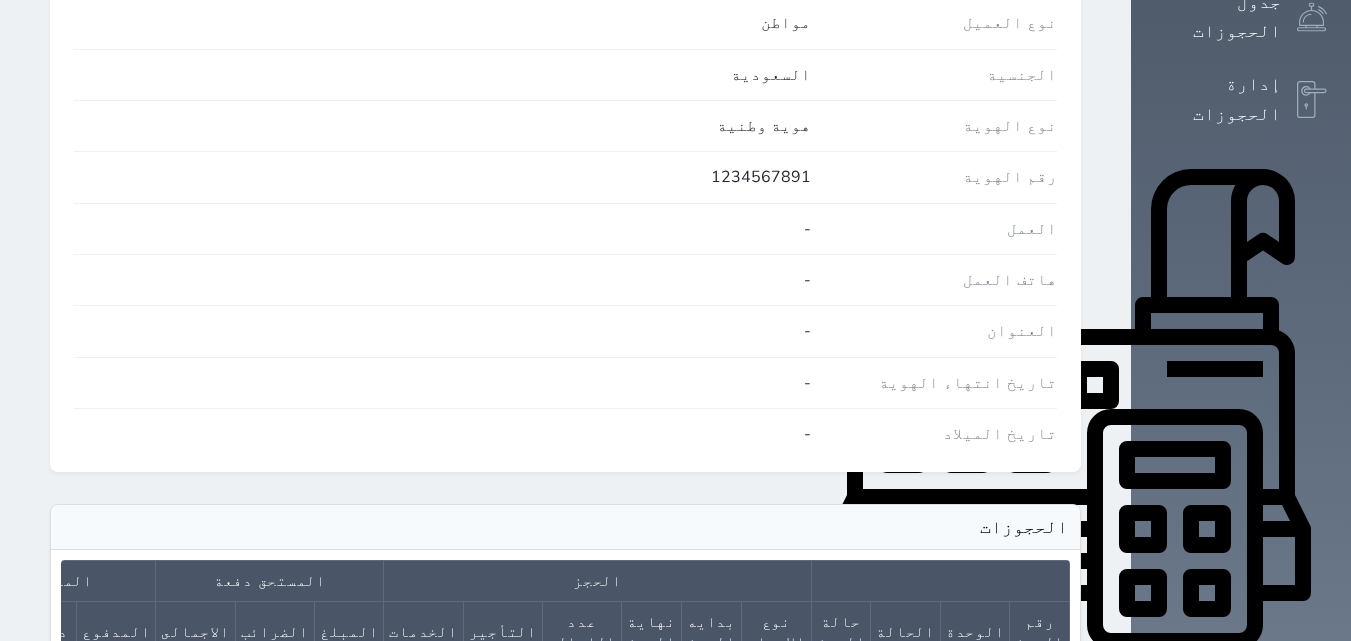 scroll, scrollTop: 856, scrollLeft: 0, axis: vertical 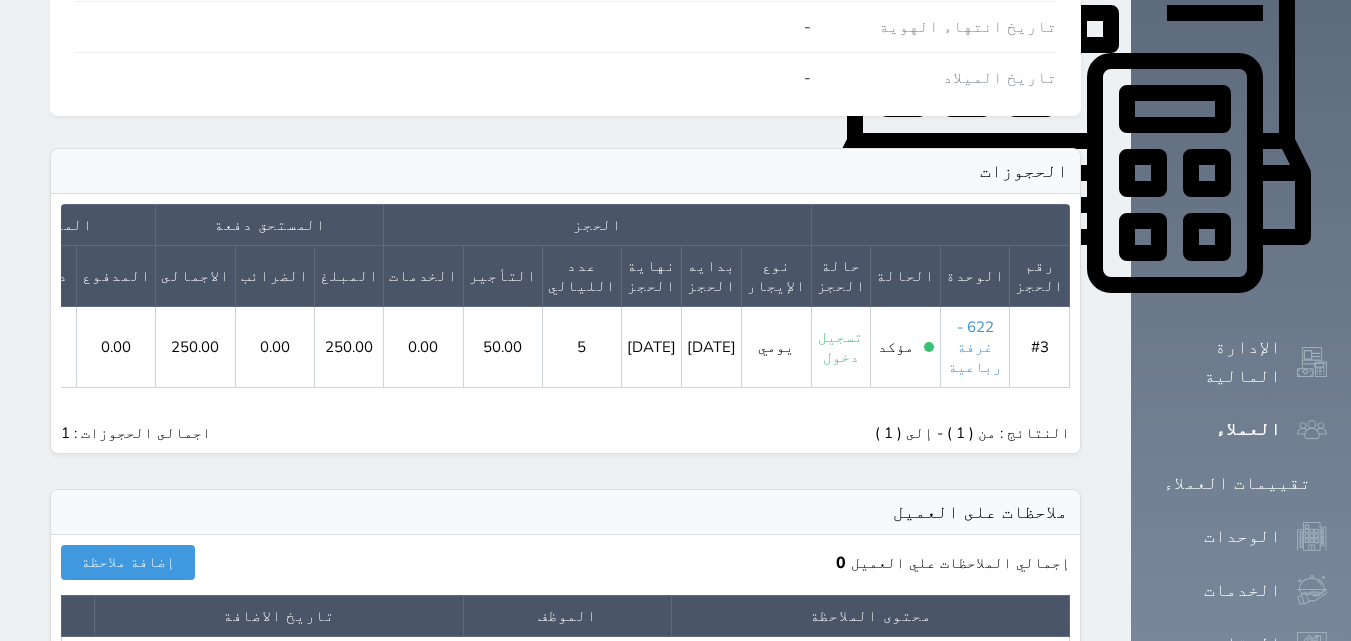 click on "622 - غرفة رباعية" at bounding box center [975, 347] 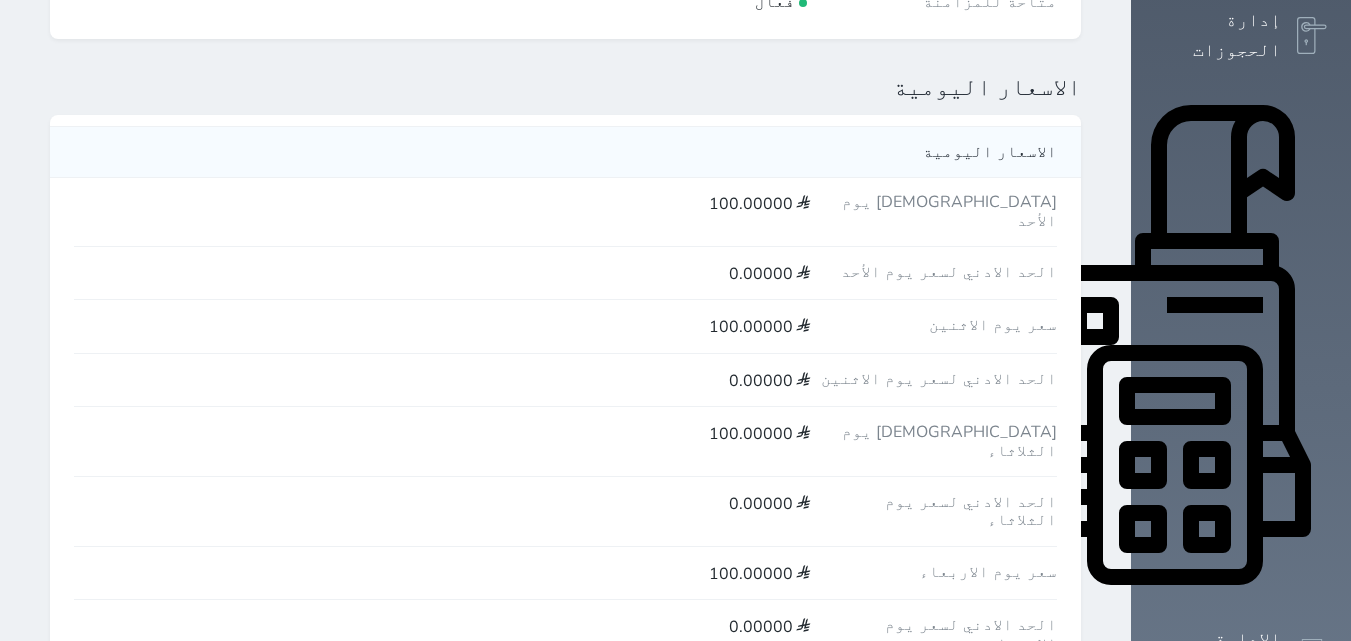 scroll, scrollTop: 600, scrollLeft: 0, axis: vertical 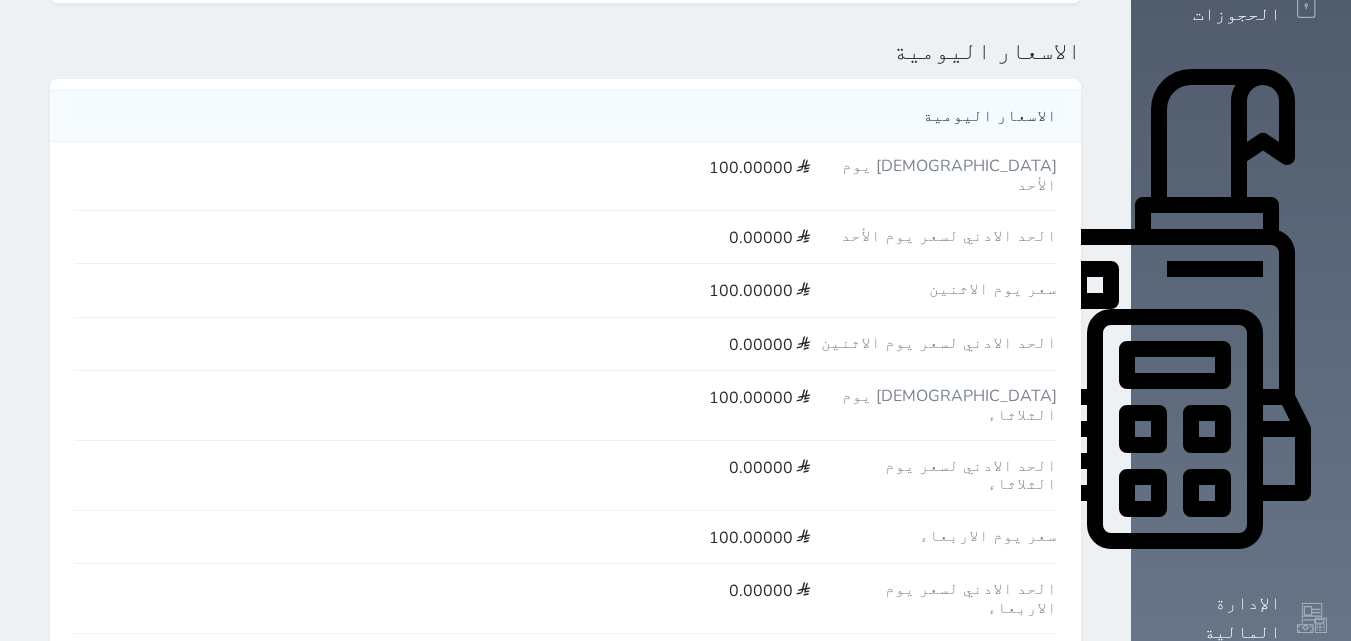 drag, startPoint x: 928, startPoint y: 102, endPoint x: 767, endPoint y: 117, distance: 161.69725 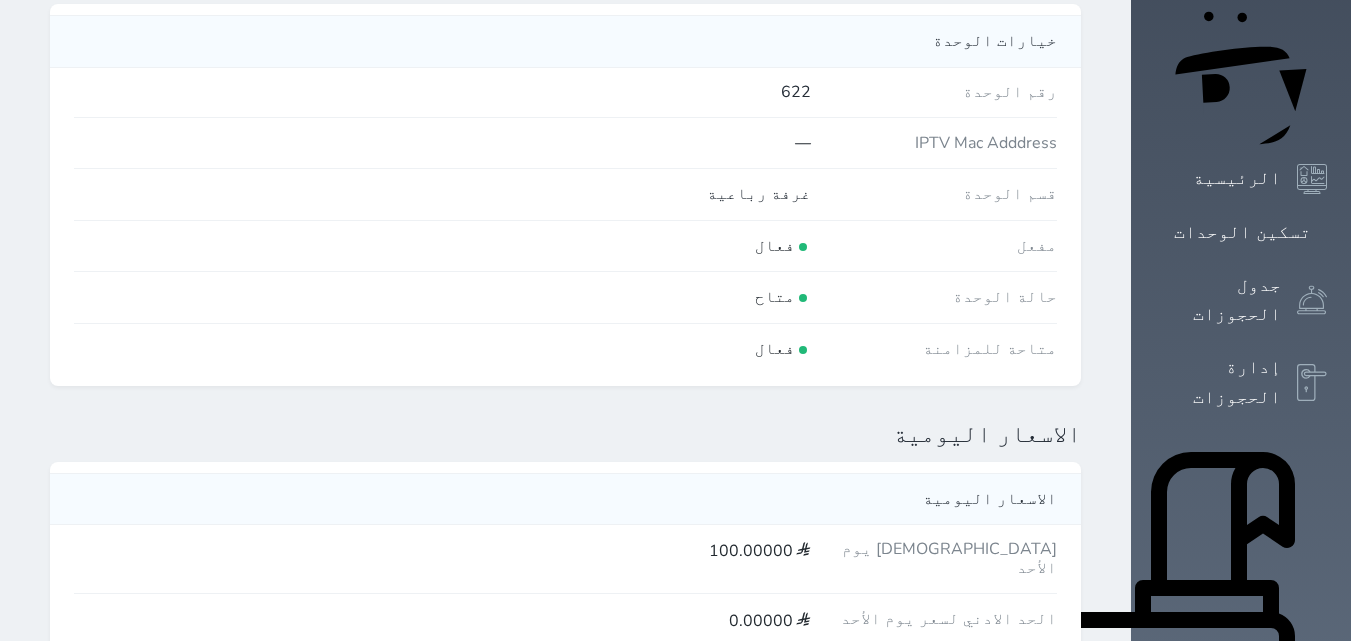 scroll, scrollTop: 18, scrollLeft: 0, axis: vertical 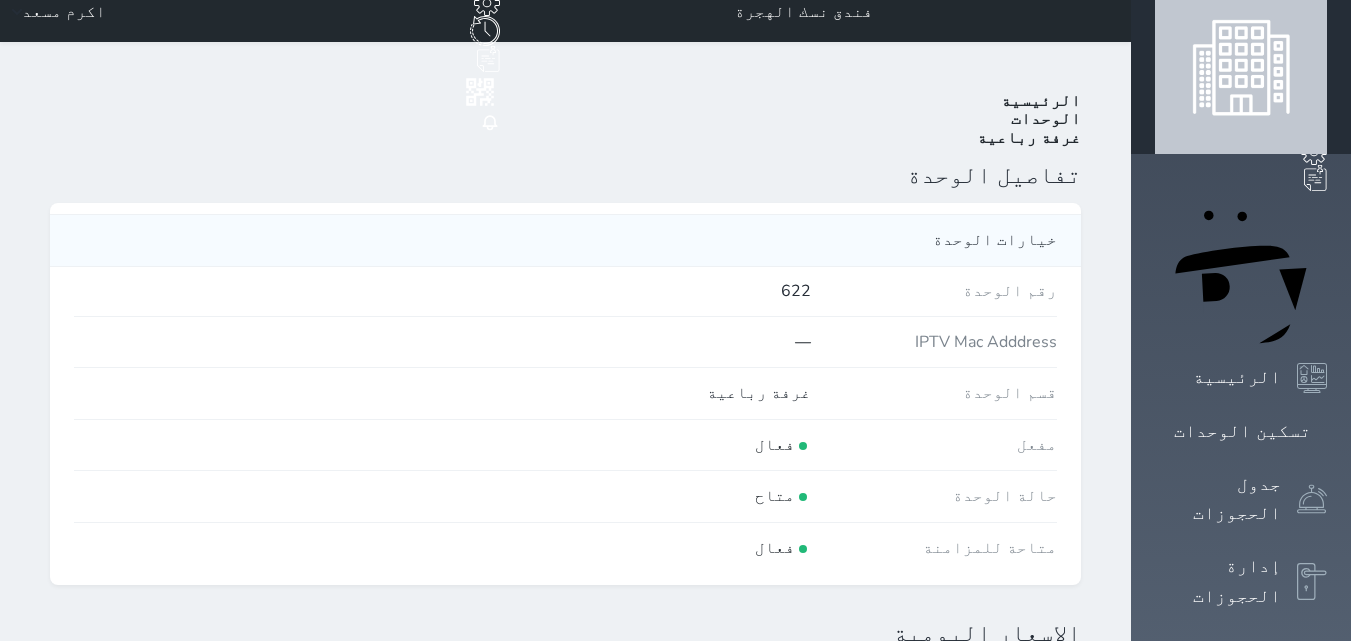 click on "حجز جديد" at bounding box center [331, -103] 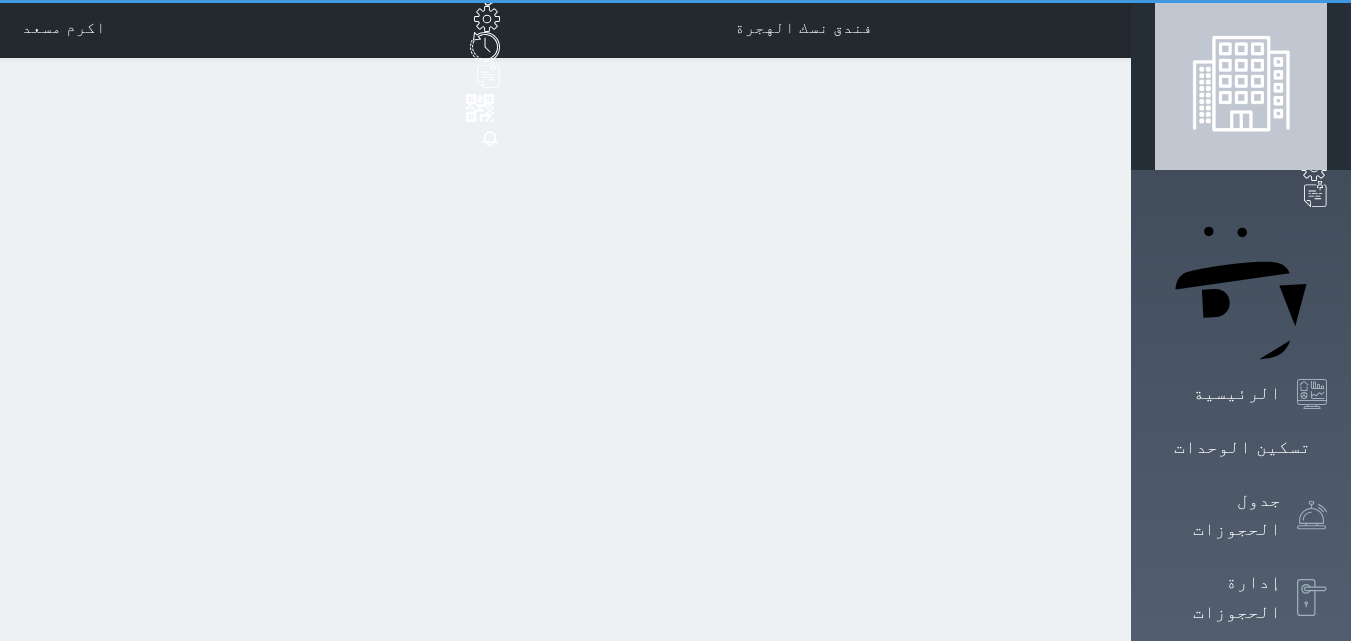 scroll, scrollTop: 0, scrollLeft: 0, axis: both 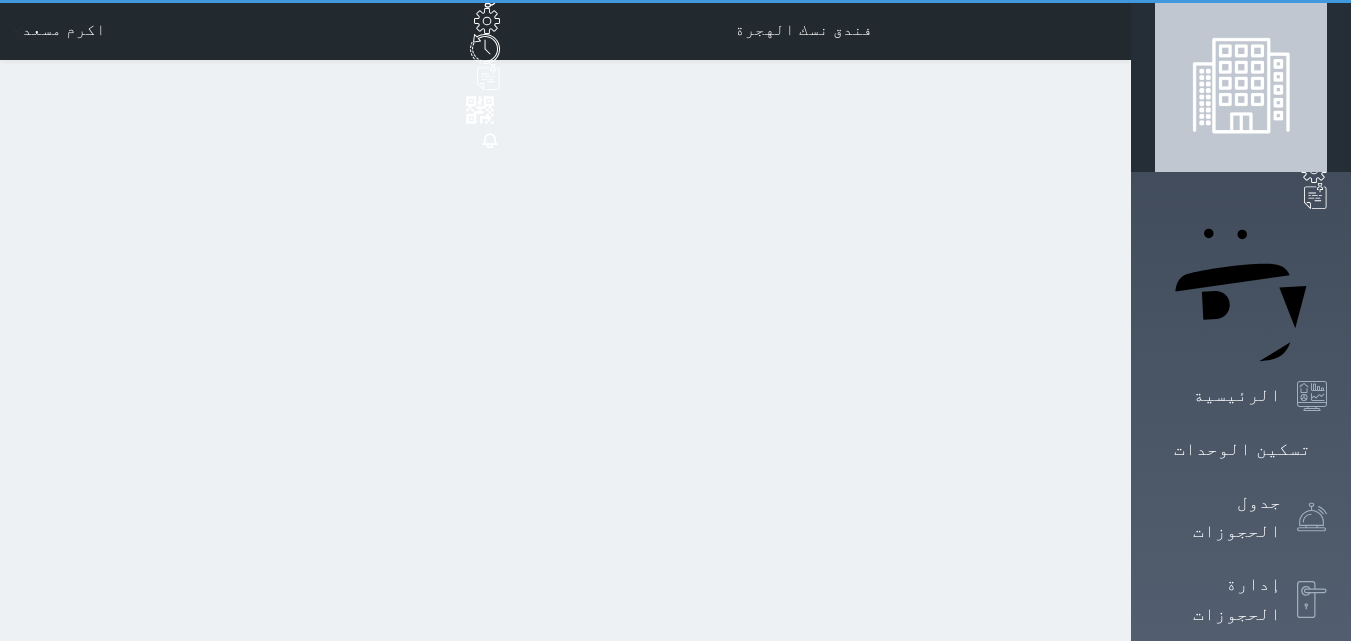 select on "1" 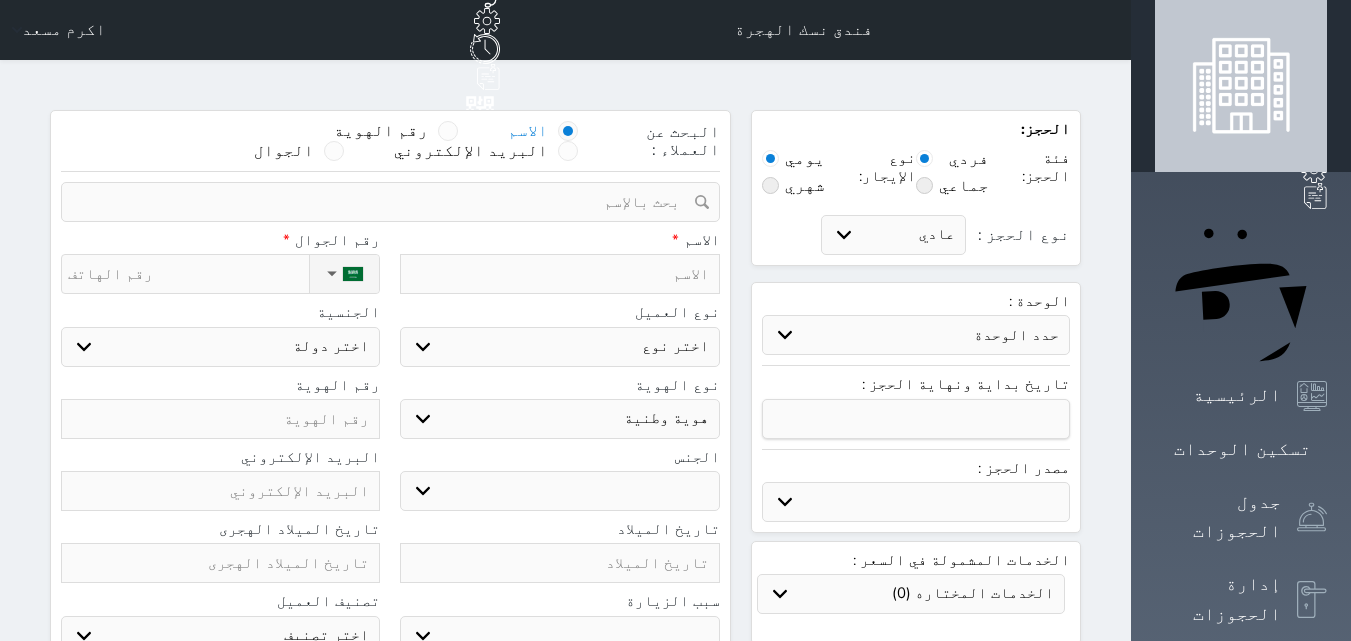 select 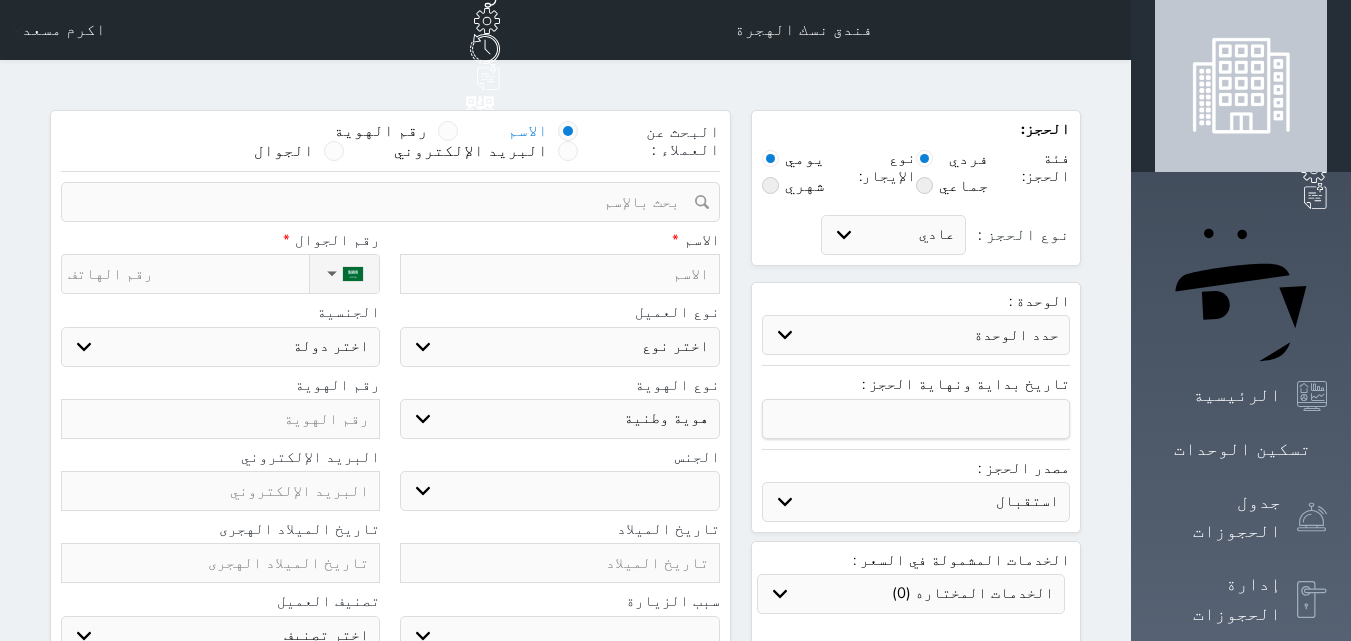select 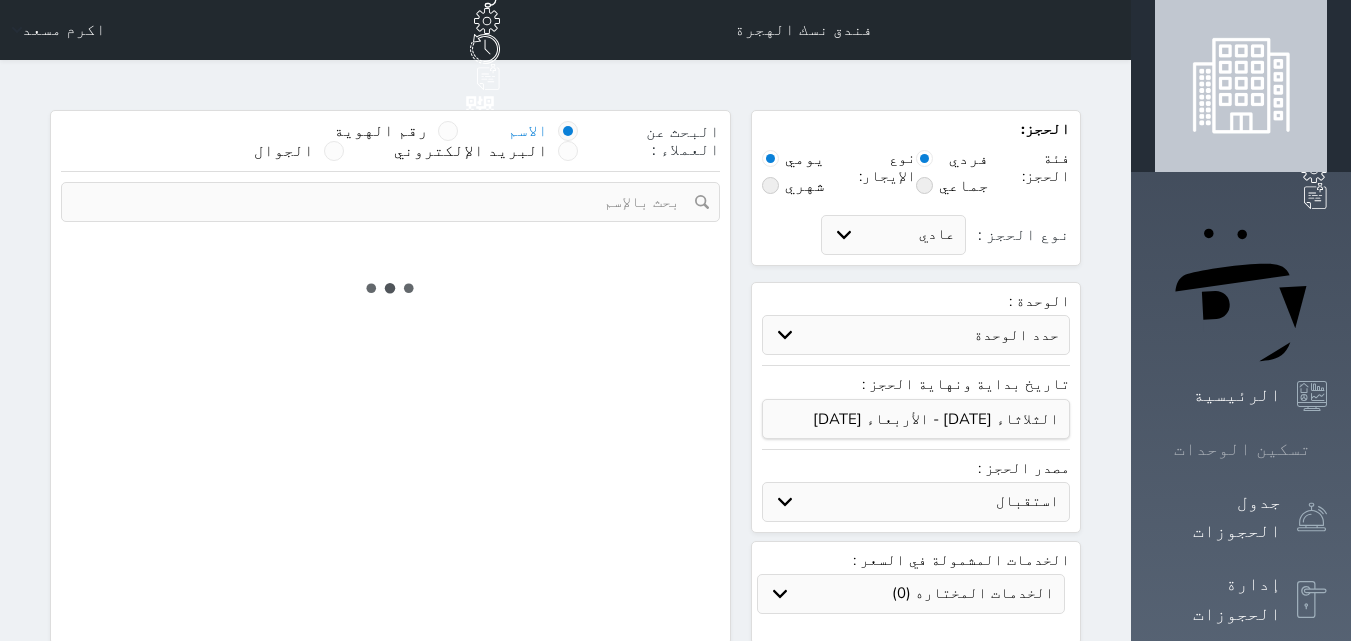 click on "تسكين الوحدات" at bounding box center [1242, 449] 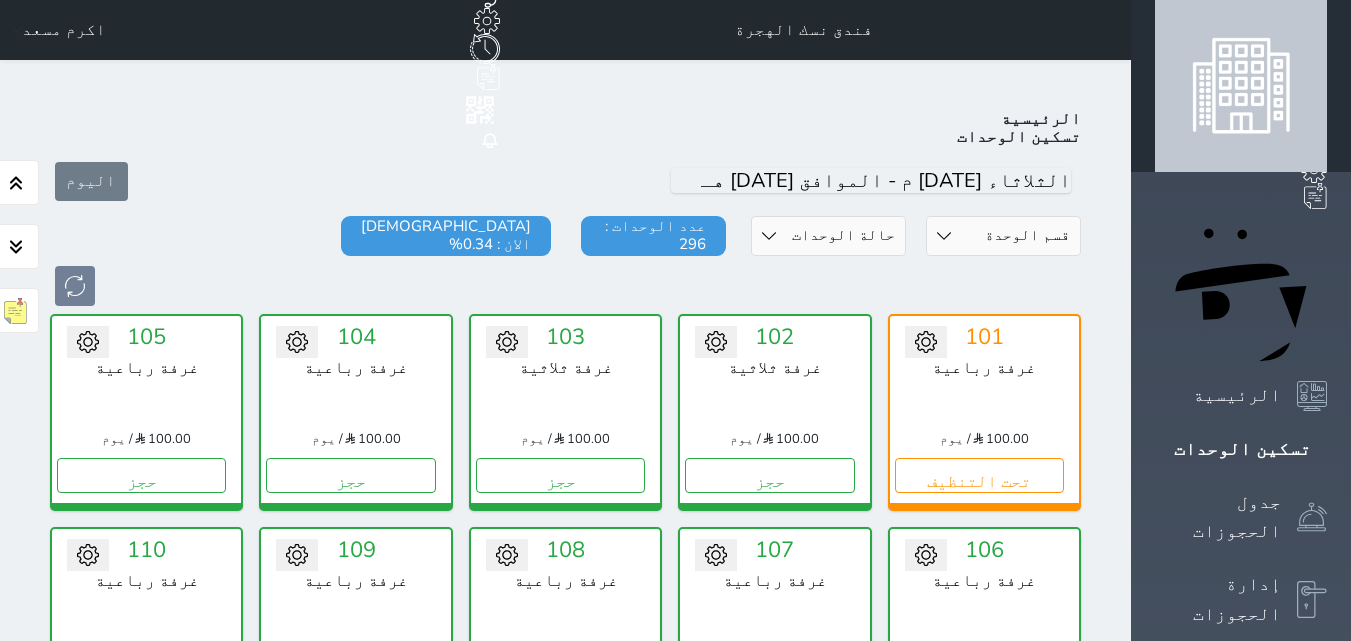 scroll, scrollTop: 78, scrollLeft: 0, axis: vertical 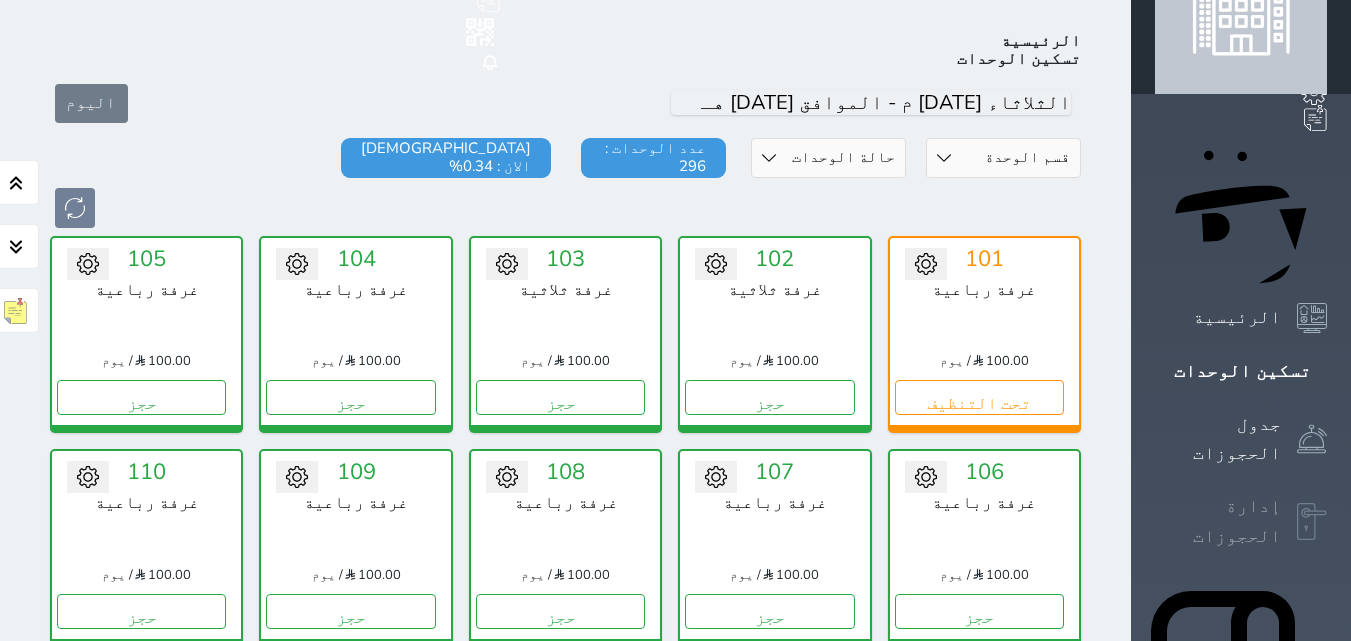 click on "إدارة الحجوزات" at bounding box center (1218, 521) 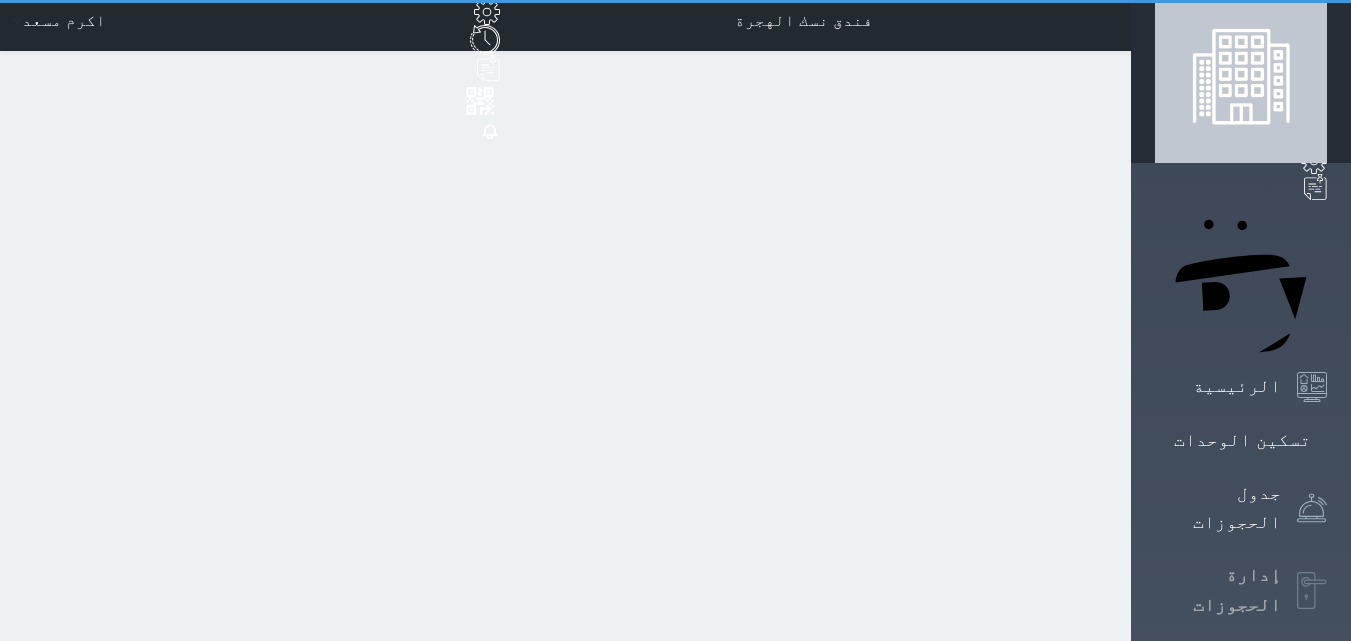 scroll, scrollTop: 0, scrollLeft: 0, axis: both 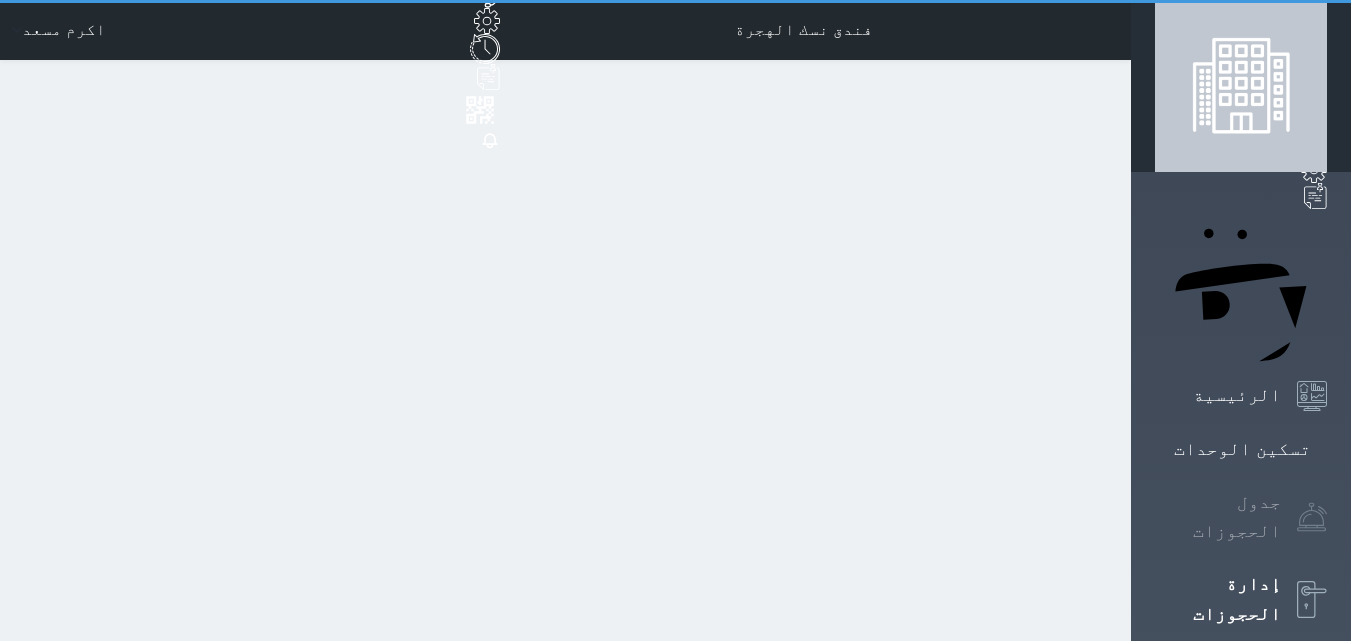 select on "open_all" 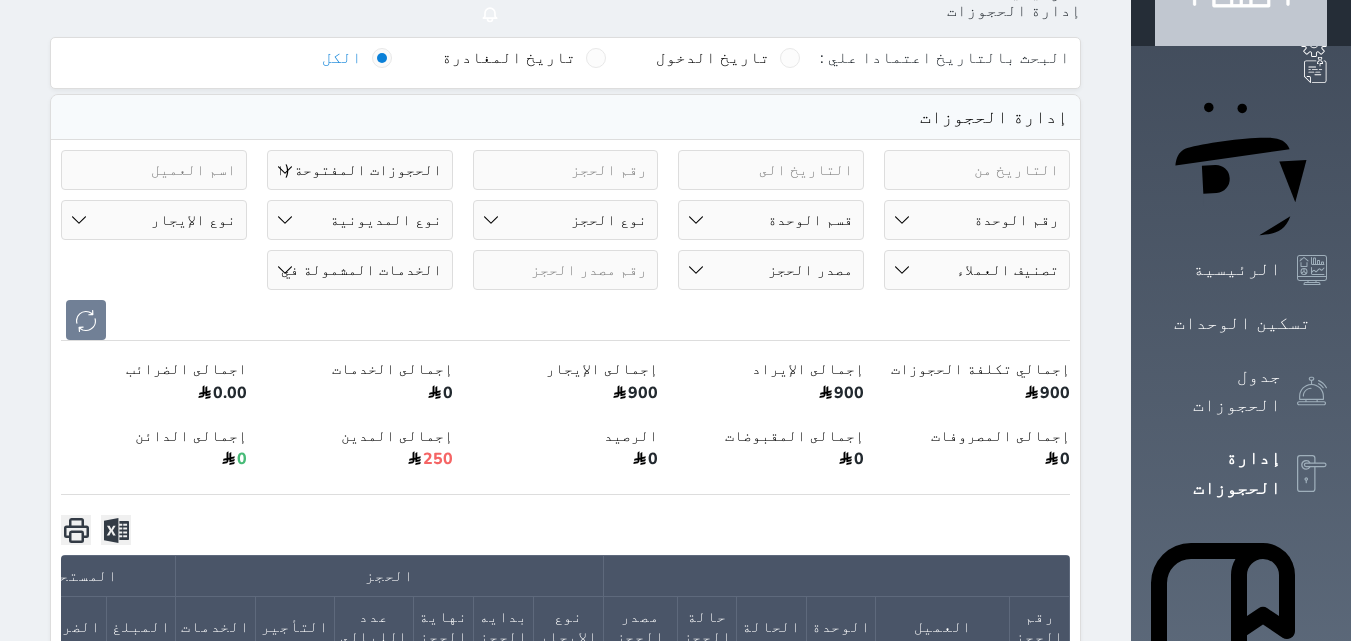 scroll, scrollTop: 100, scrollLeft: 0, axis: vertical 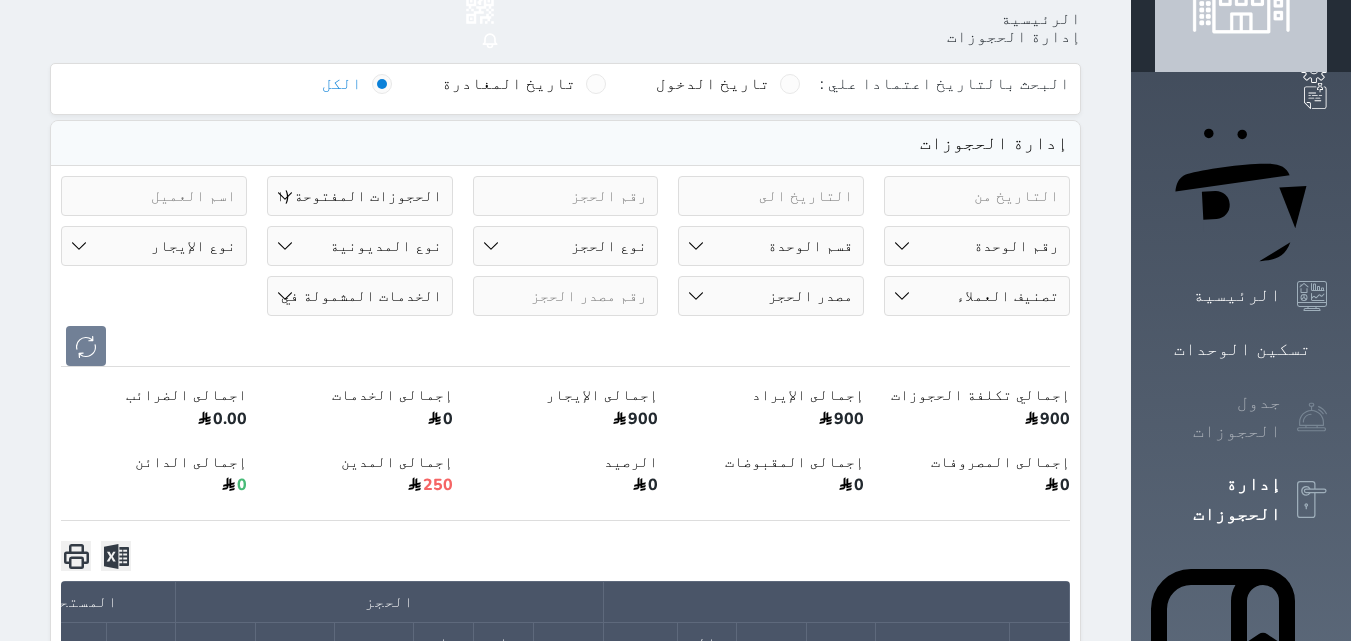 click on "جدول الحجوزات" at bounding box center (1241, 417) 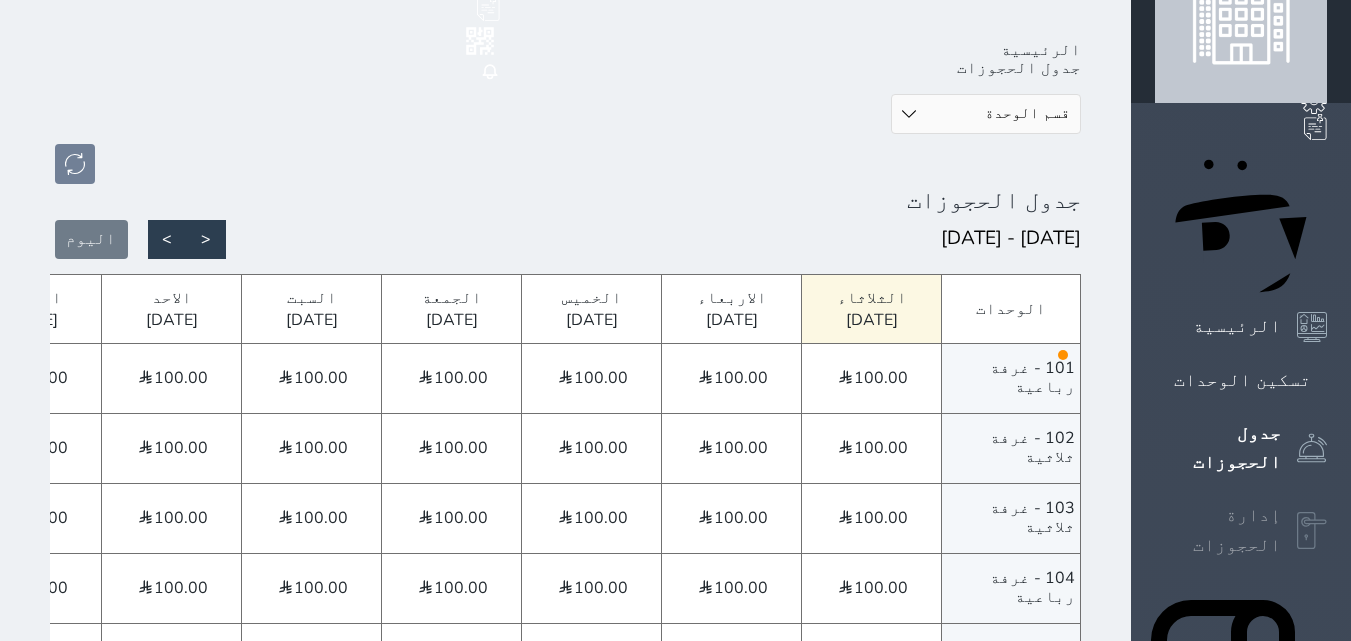 scroll, scrollTop: 100, scrollLeft: 0, axis: vertical 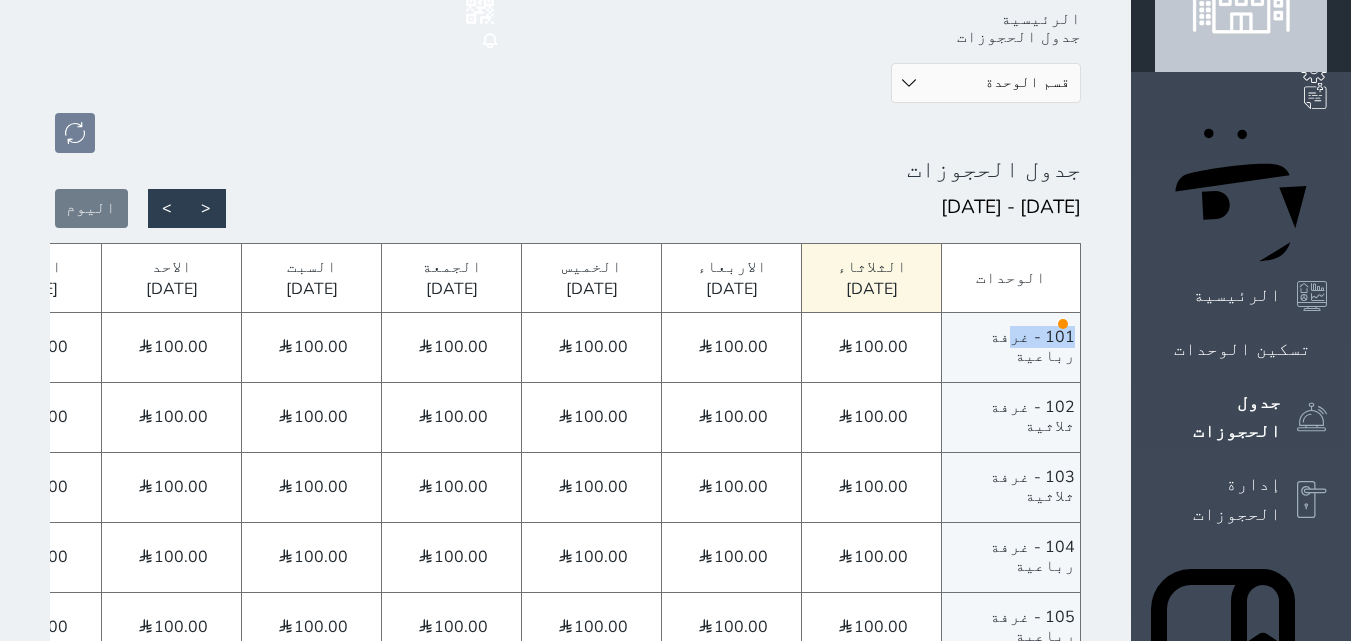 drag, startPoint x: 1185, startPoint y: 274, endPoint x: 1137, endPoint y: 277, distance: 48.09366 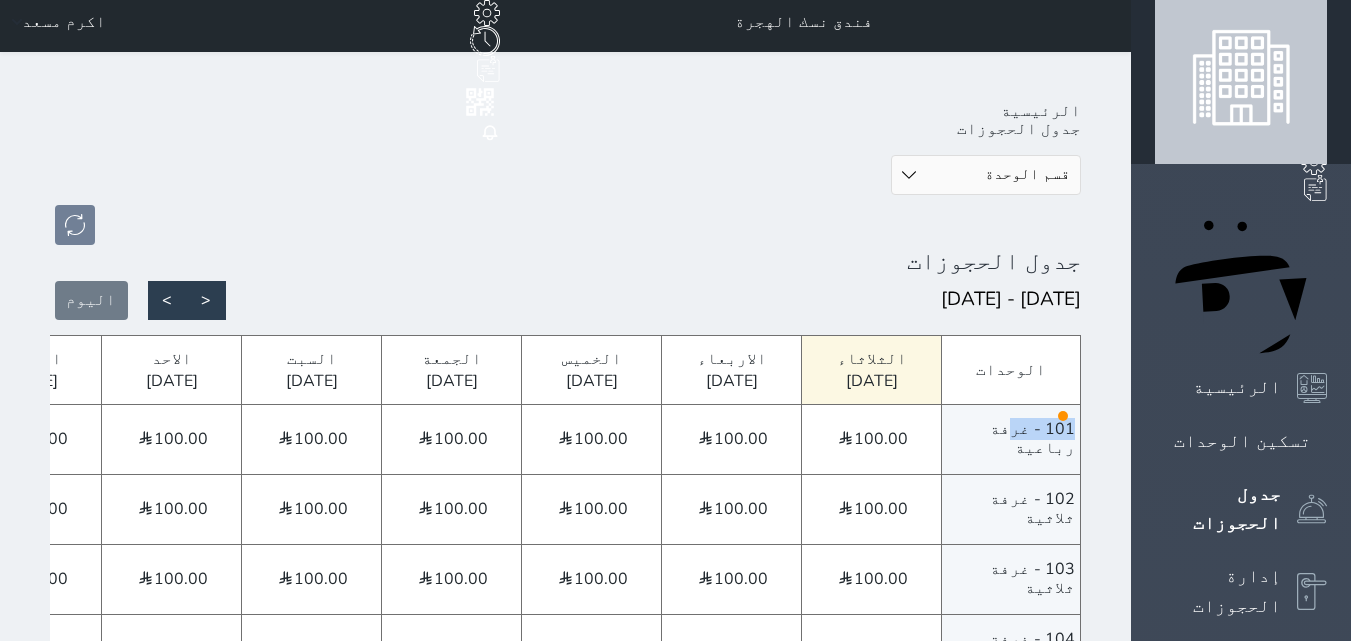 scroll, scrollTop: 0, scrollLeft: 0, axis: both 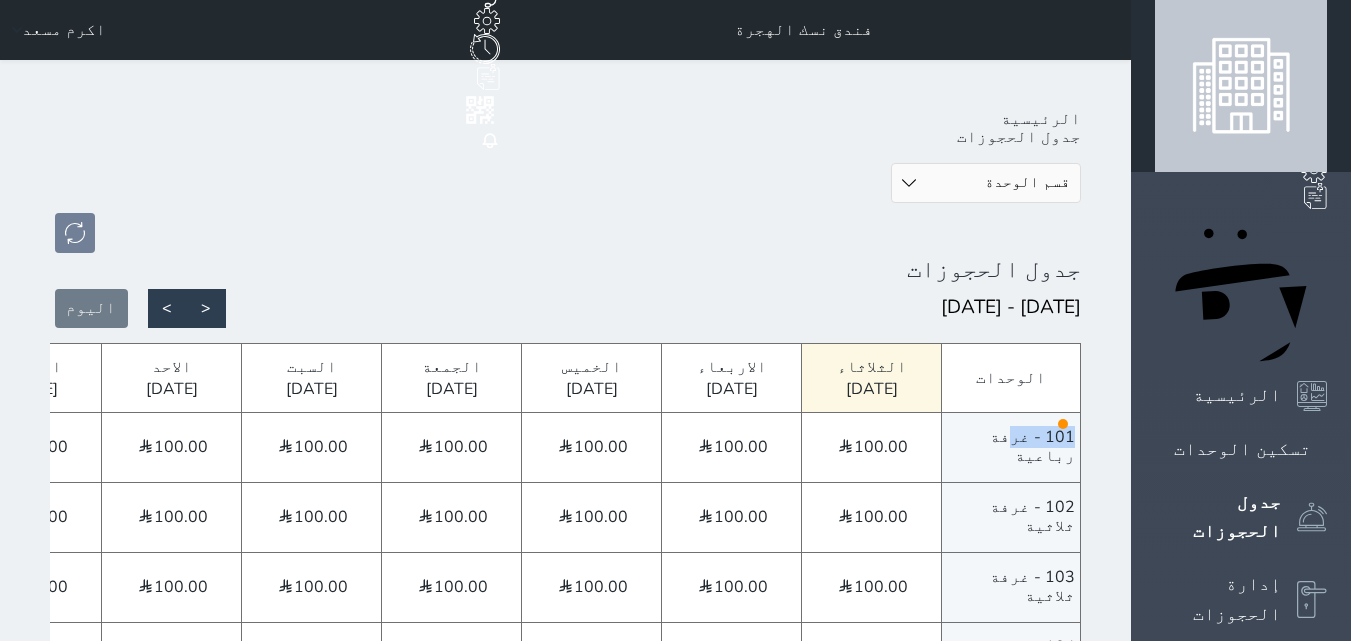 click on "قسم الوحدة
غرفة مزدوجة
غرفة بسرير كينج
غرفة رباعية
غرفة توأم
غرفة ثلاثية" at bounding box center [986, 183] 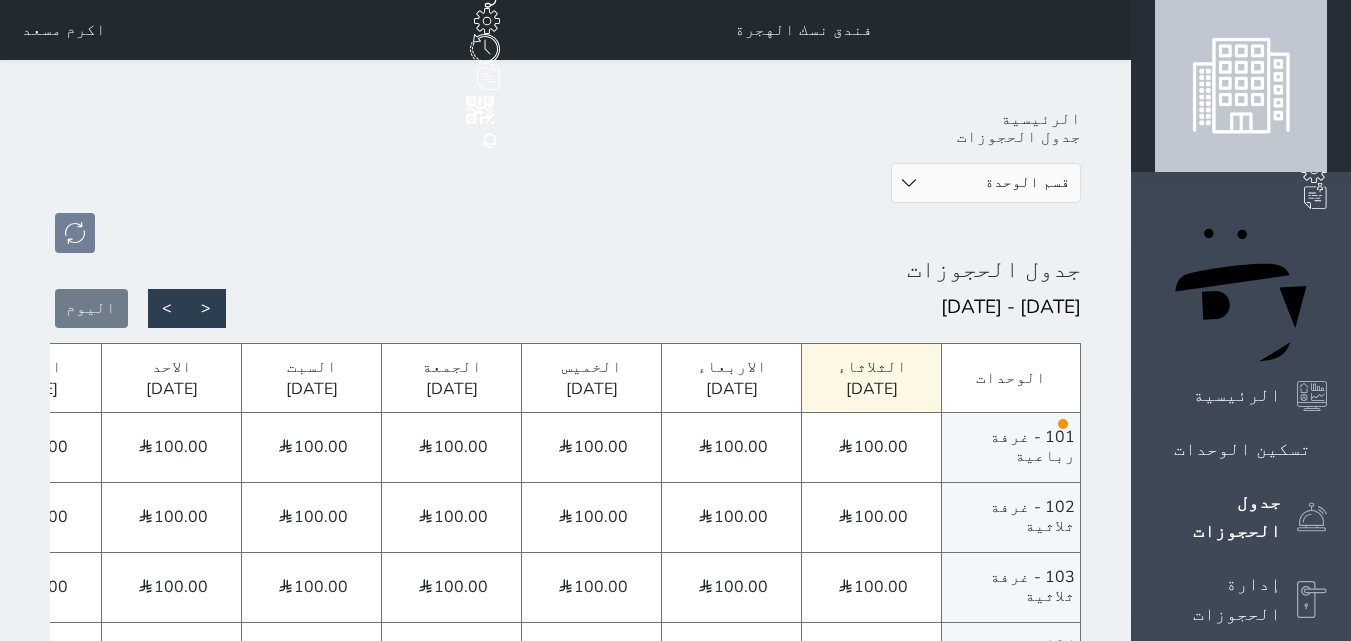 click on "جدول الحجوزات" at bounding box center (565, 269) 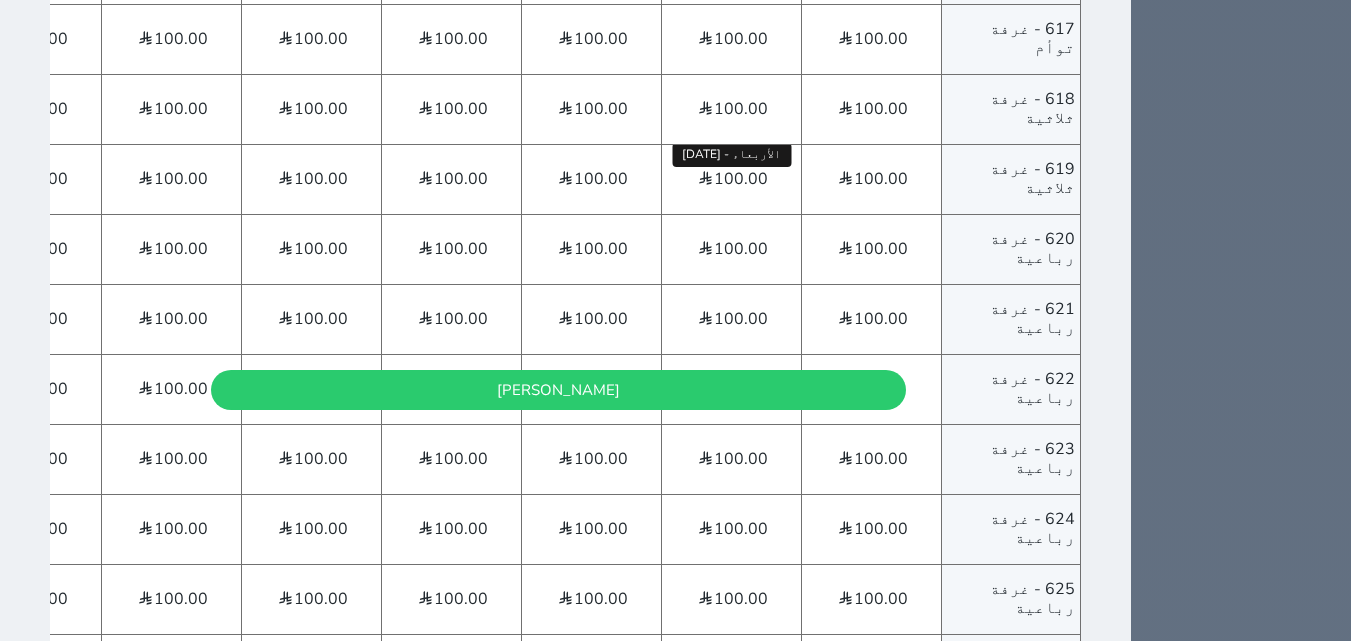 scroll, scrollTop: 11797, scrollLeft: 0, axis: vertical 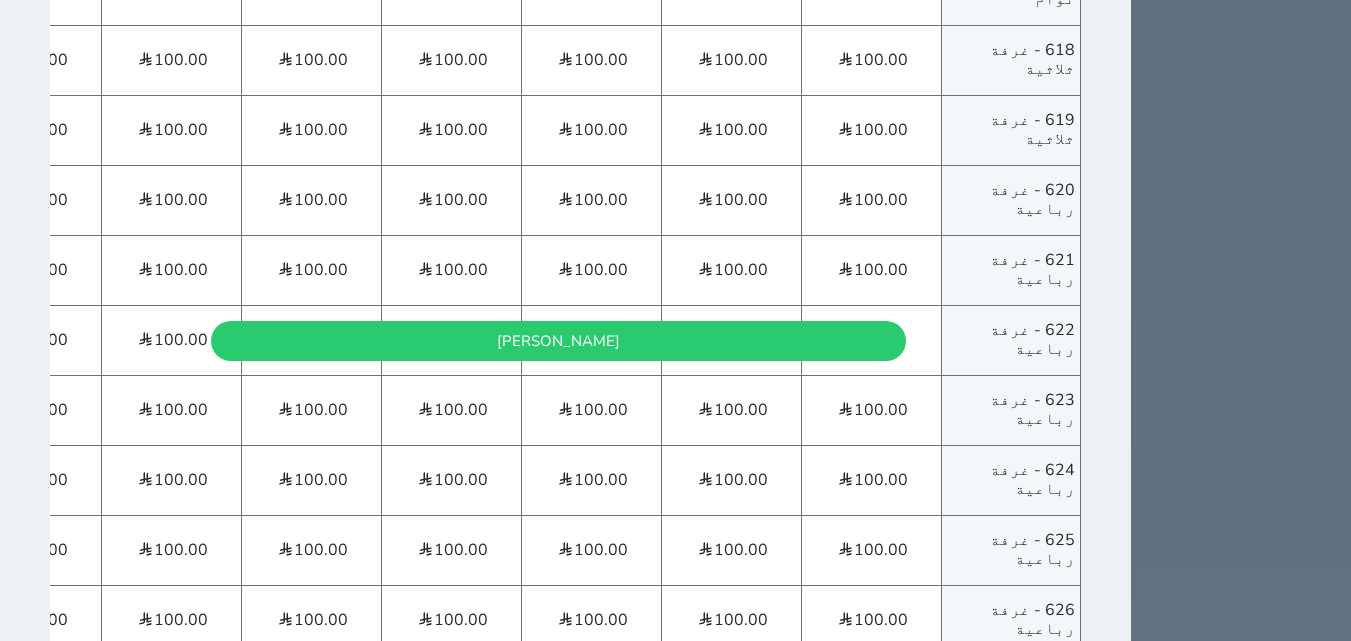 click on "[PERSON_NAME]" at bounding box center [558, 341] 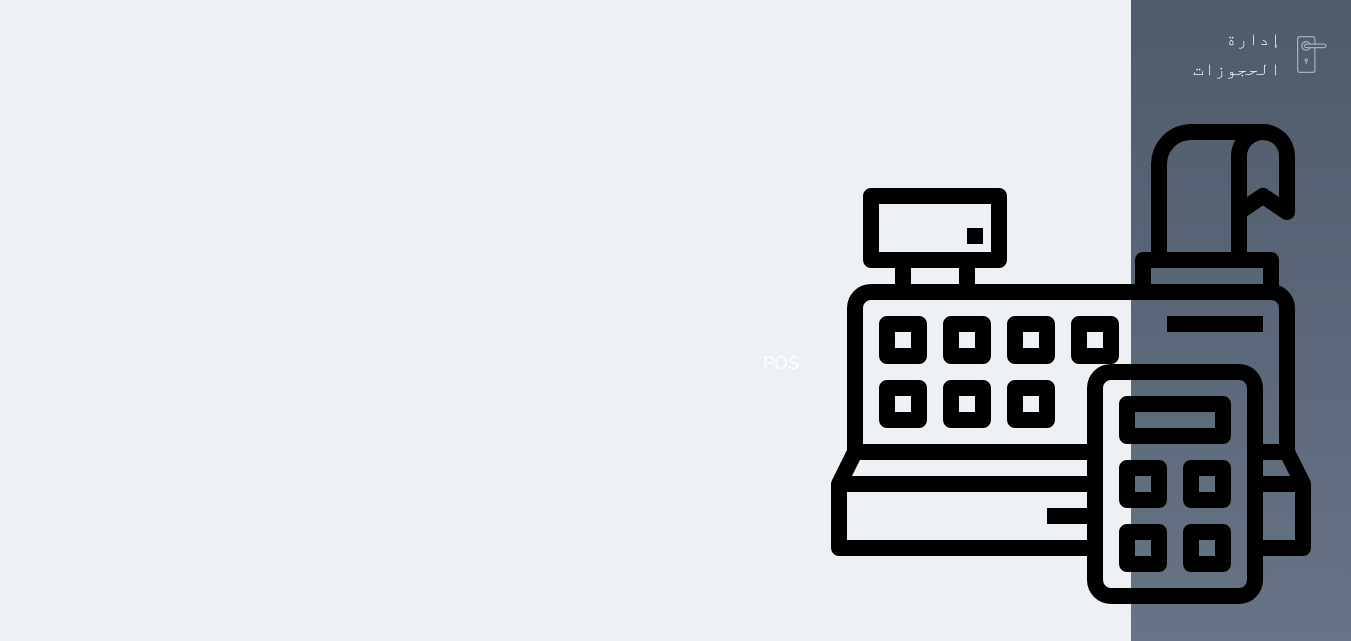 scroll, scrollTop: 0, scrollLeft: 0, axis: both 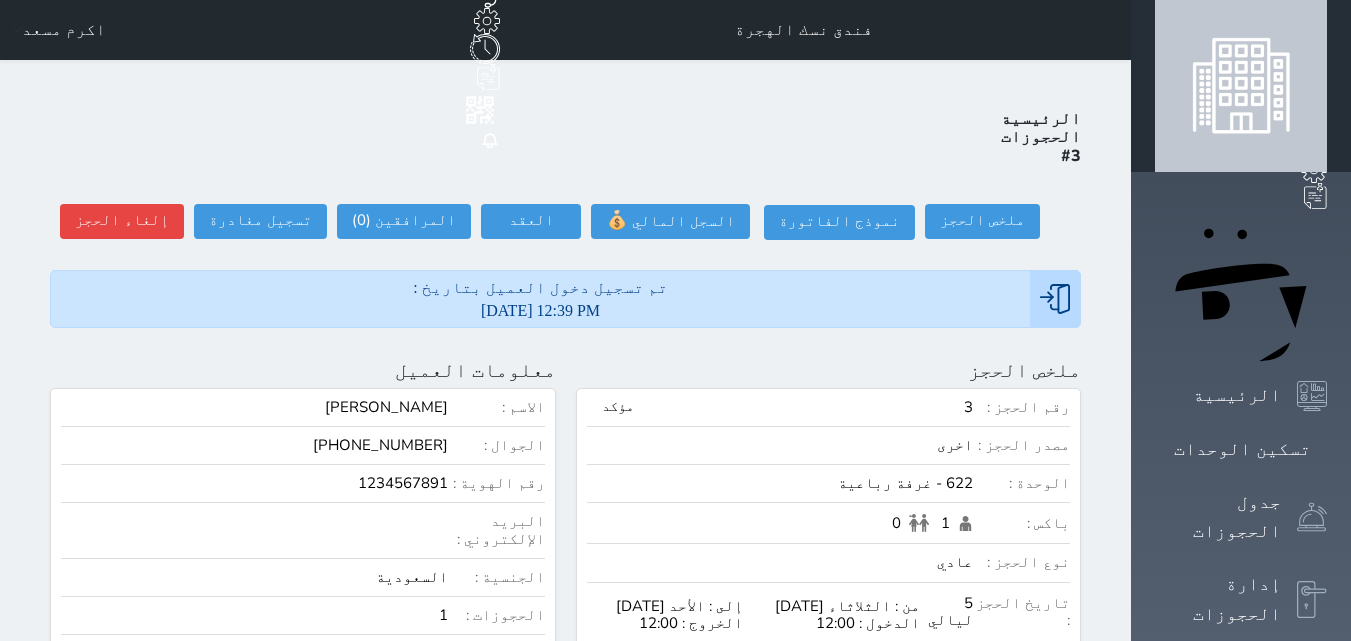 drag, startPoint x: 676, startPoint y: 245, endPoint x: 485, endPoint y: 245, distance: 191 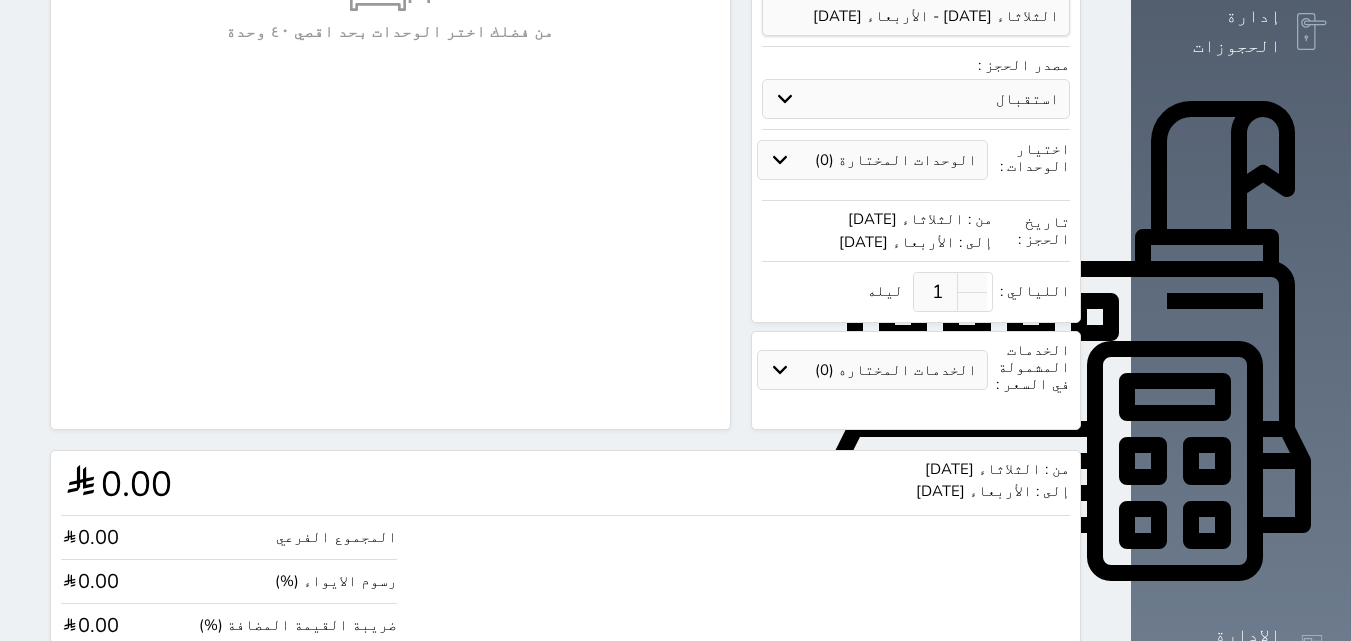 scroll, scrollTop: 643, scrollLeft: 0, axis: vertical 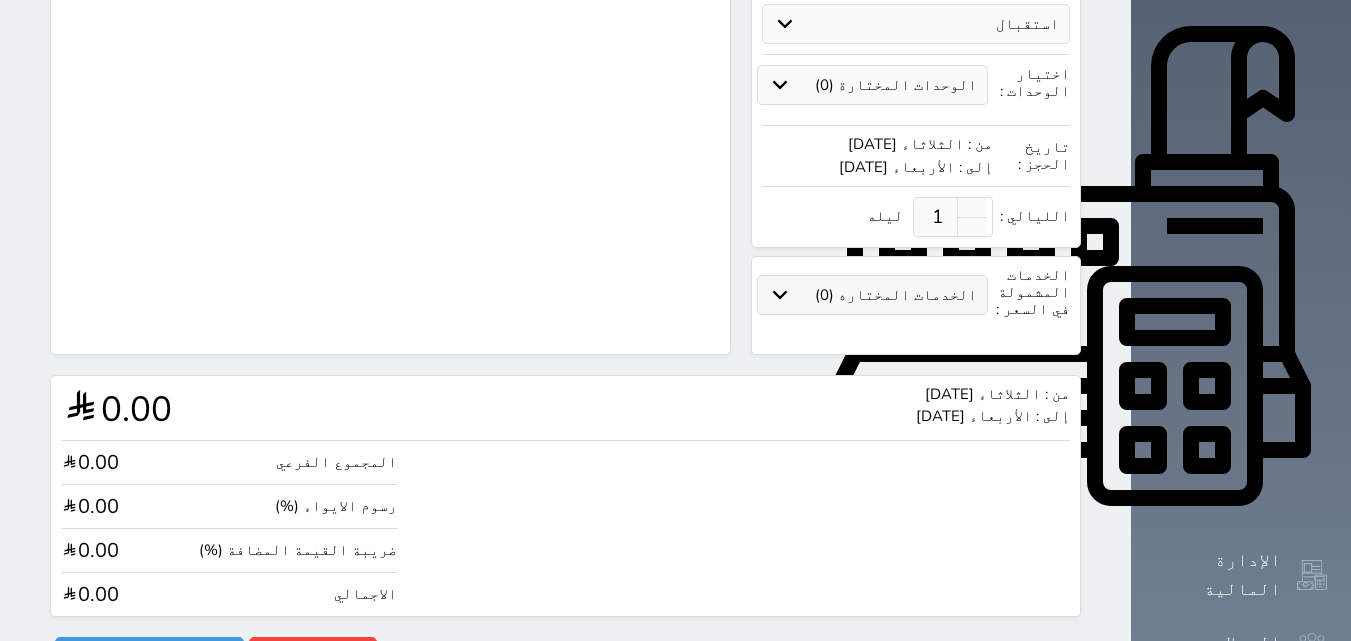 click on "الخدمات المختاره (0)" at bounding box center [896, 295] 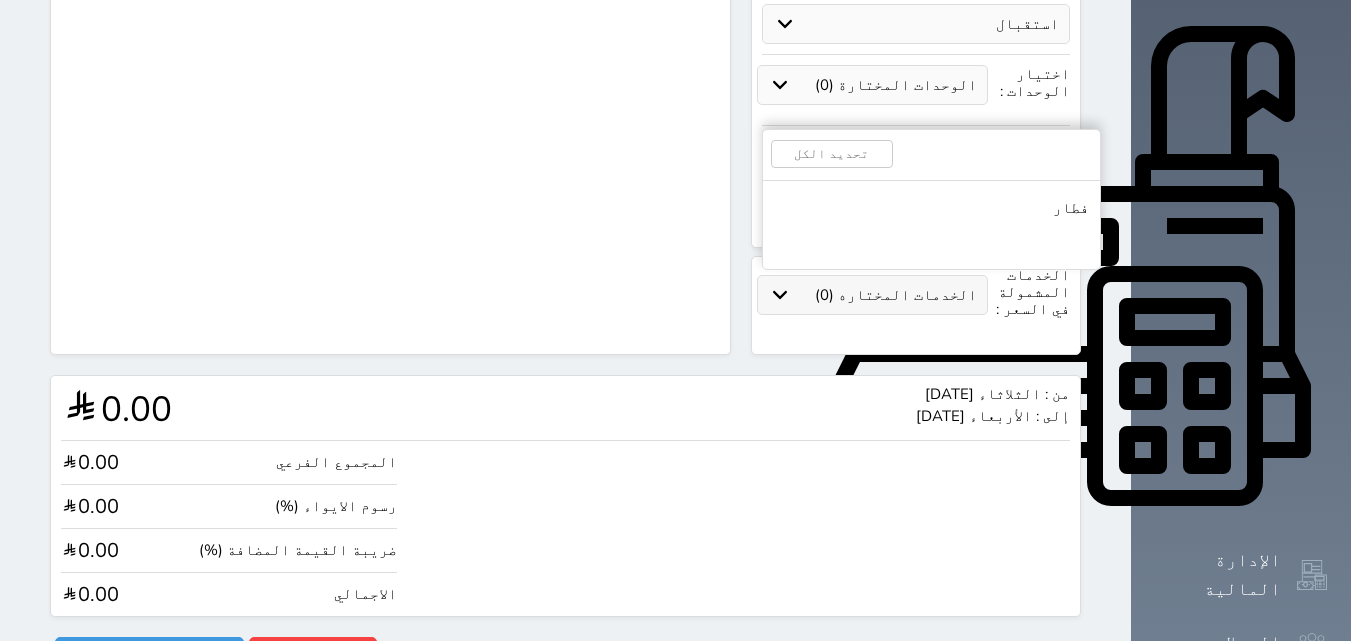 click on "الخدمات المختاره (0)" at bounding box center (896, 295) 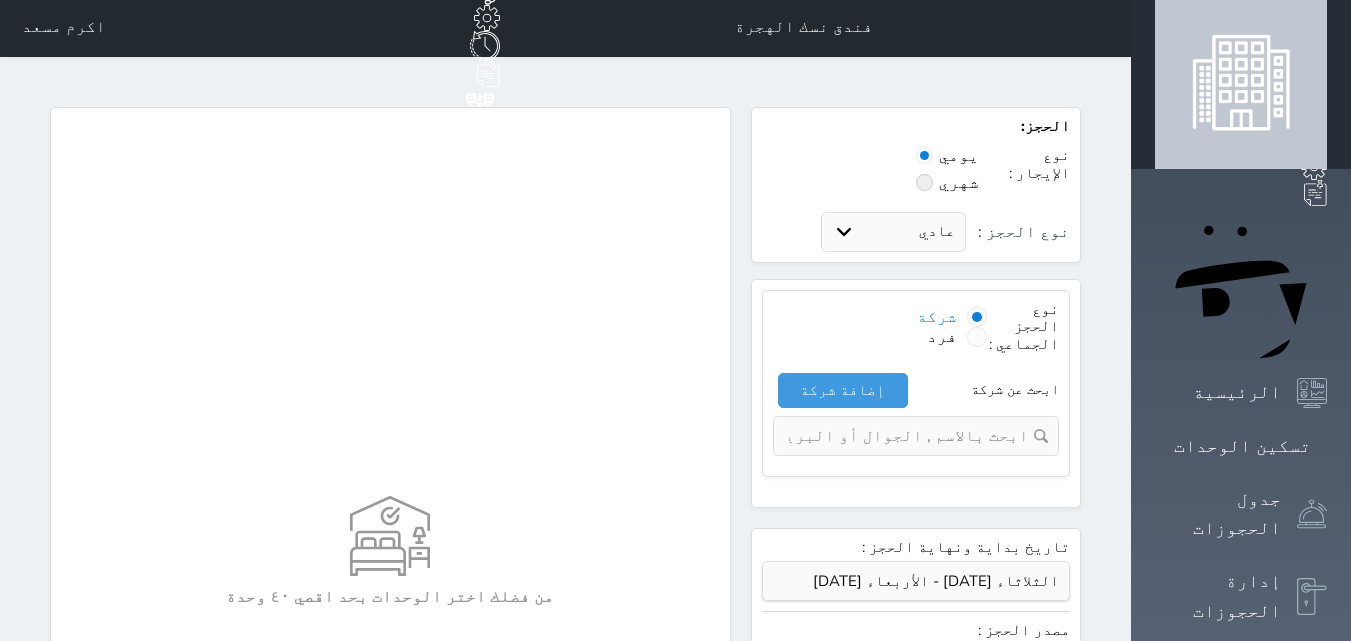 scroll, scrollTop: 0, scrollLeft: 0, axis: both 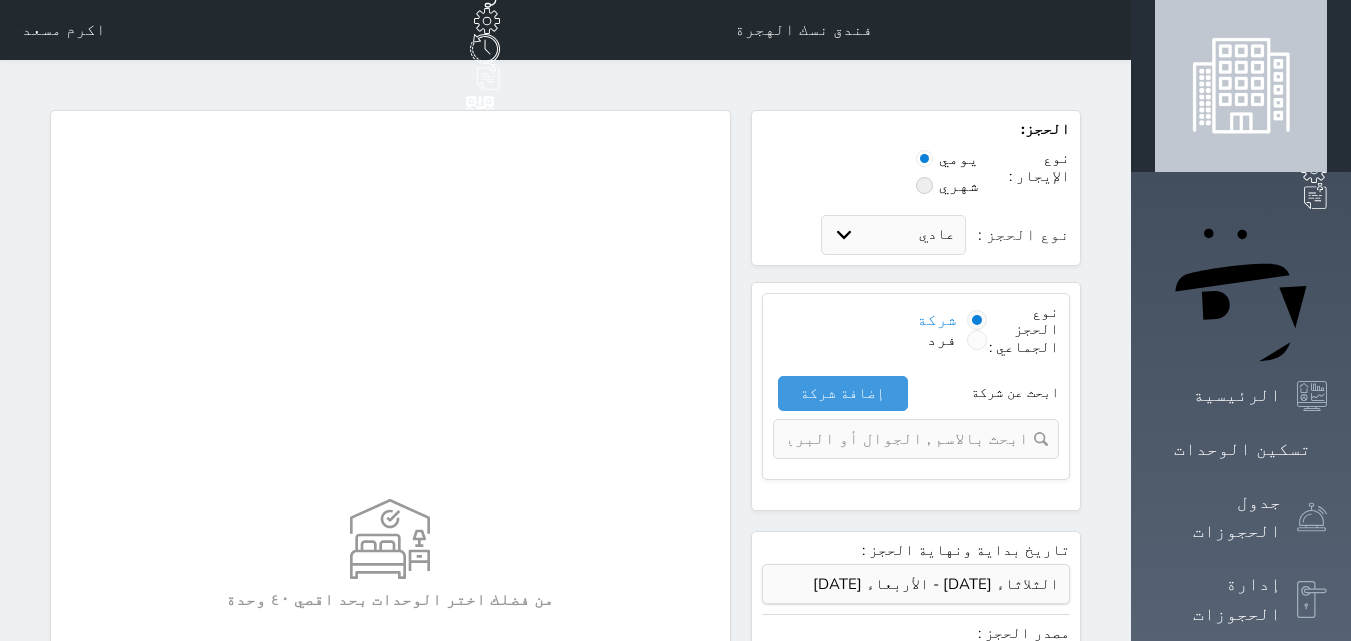 click on "غير مرتبط مع شموس" at bounding box center (313, -48) 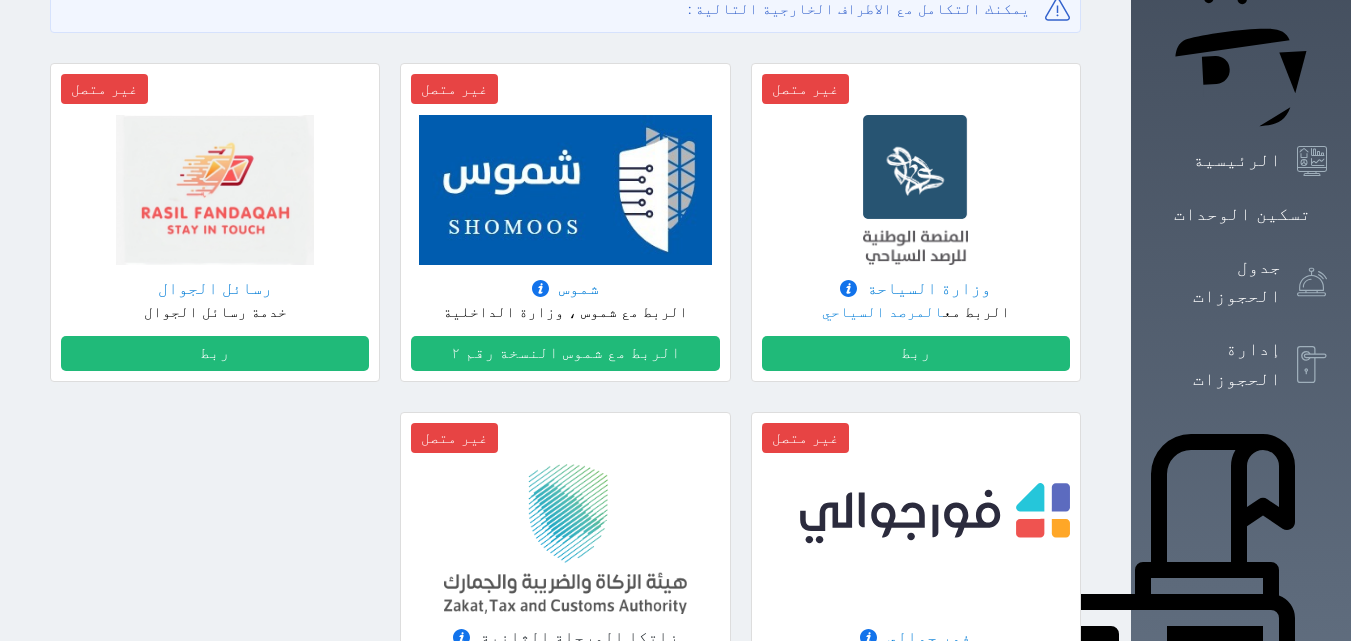 scroll, scrollTop: 200, scrollLeft: 0, axis: vertical 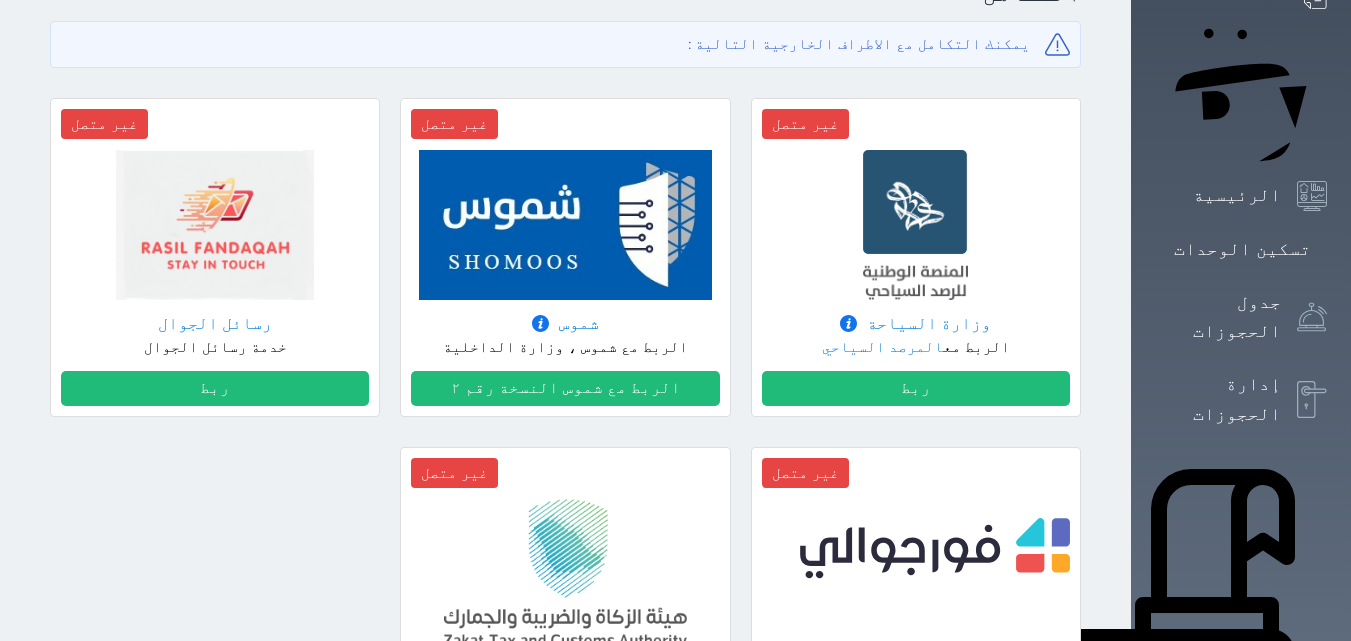 click on "الإدارة المالية" at bounding box center (1218, 1018) 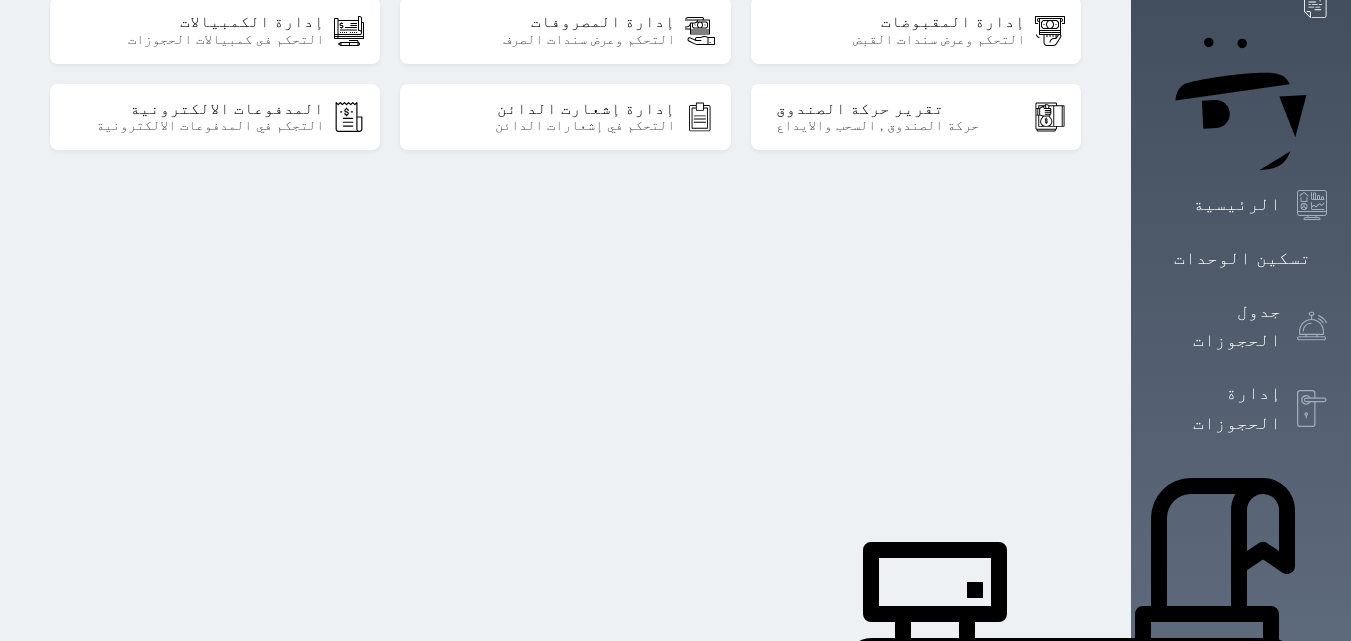 scroll, scrollTop: 200, scrollLeft: 0, axis: vertical 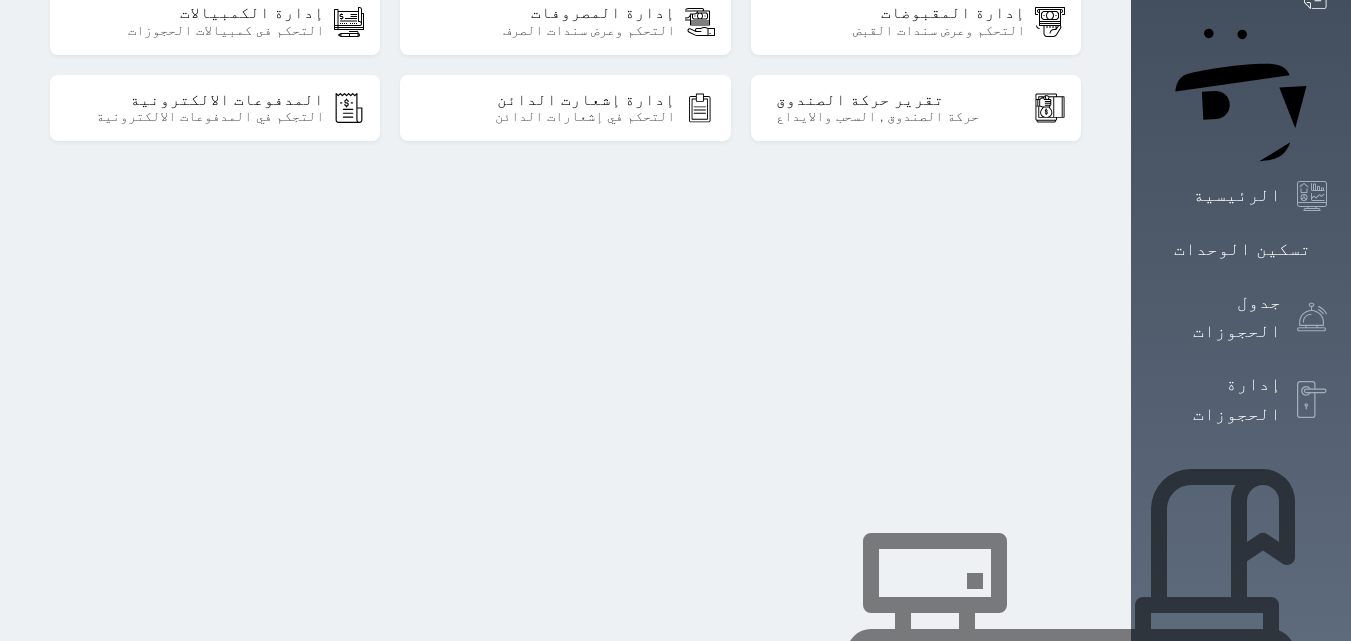 click 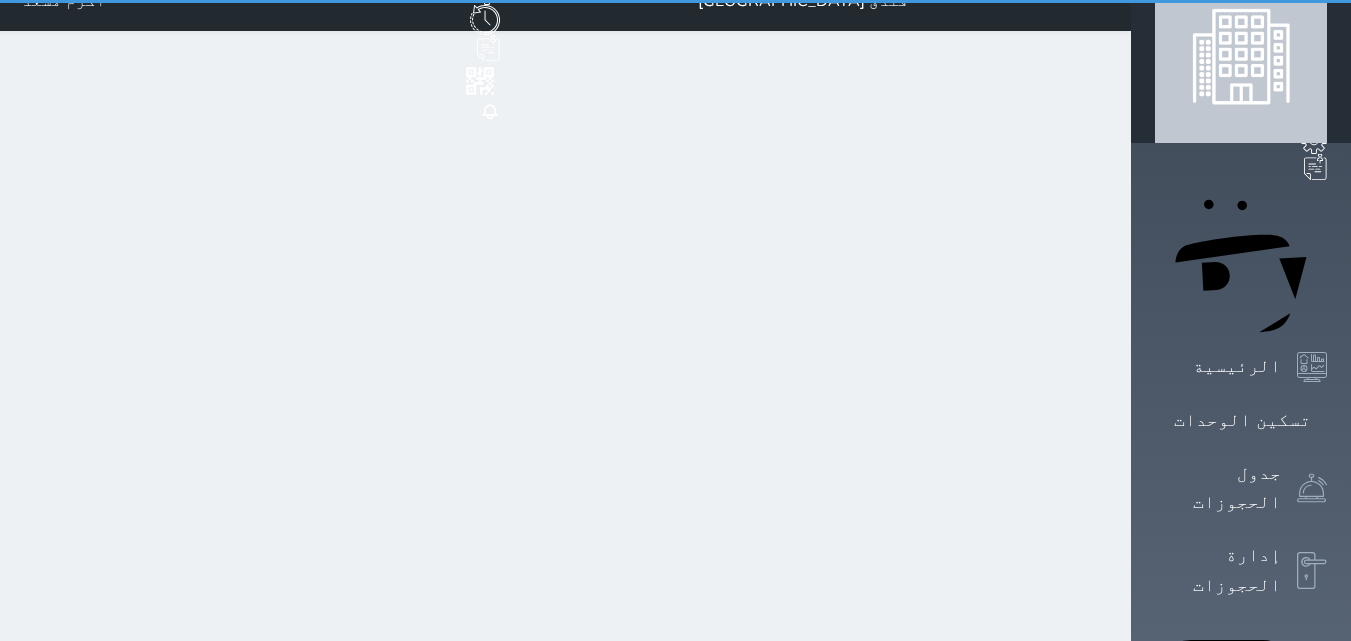 scroll, scrollTop: 0, scrollLeft: 0, axis: both 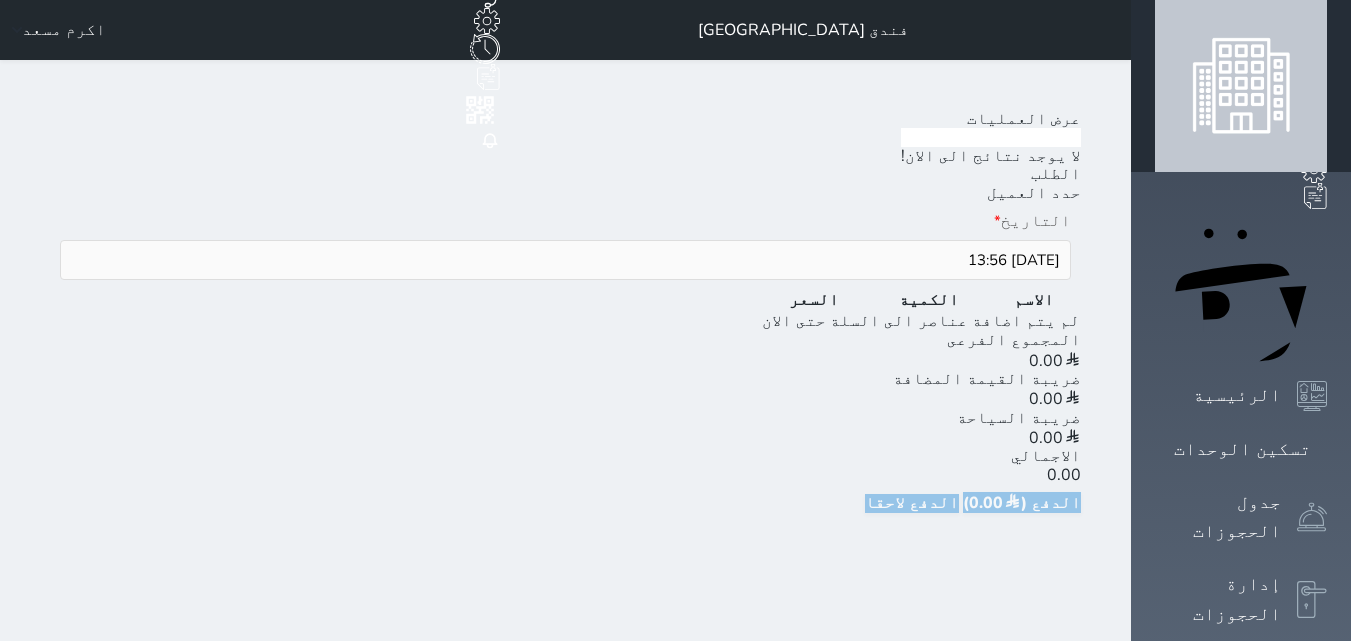 click on "اكرم مسعد" at bounding box center [55, 30] 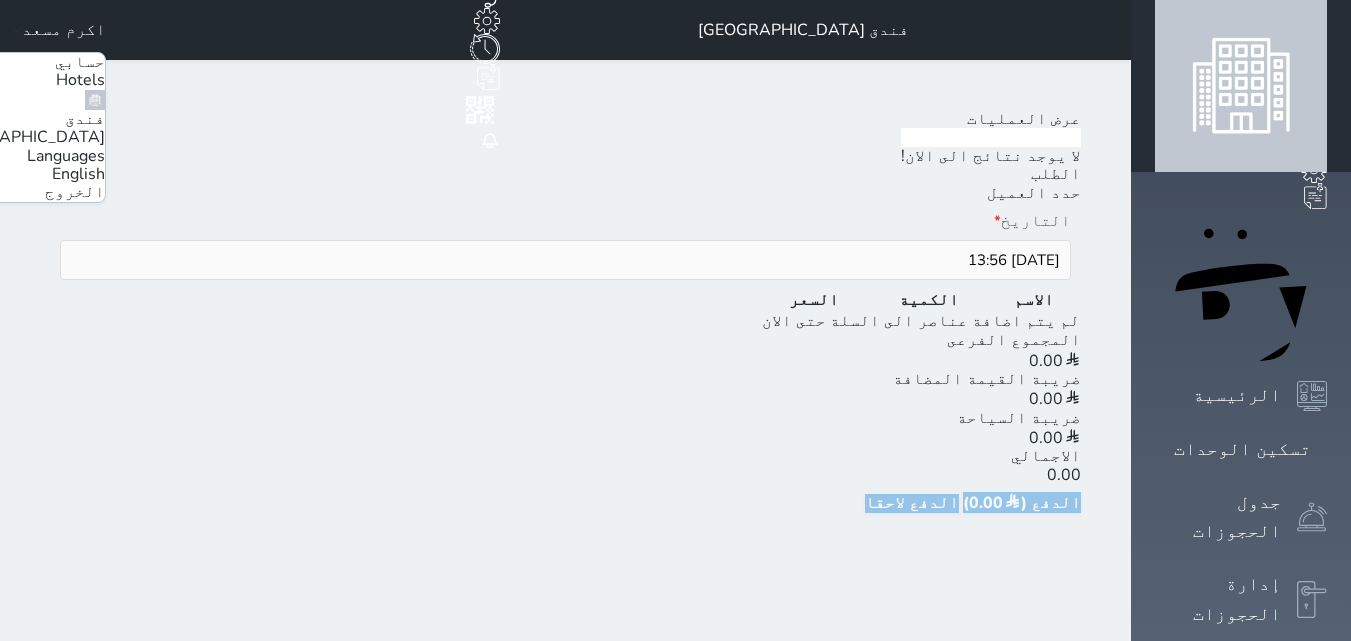 click on "اكرم مسعد" at bounding box center (64, 30) 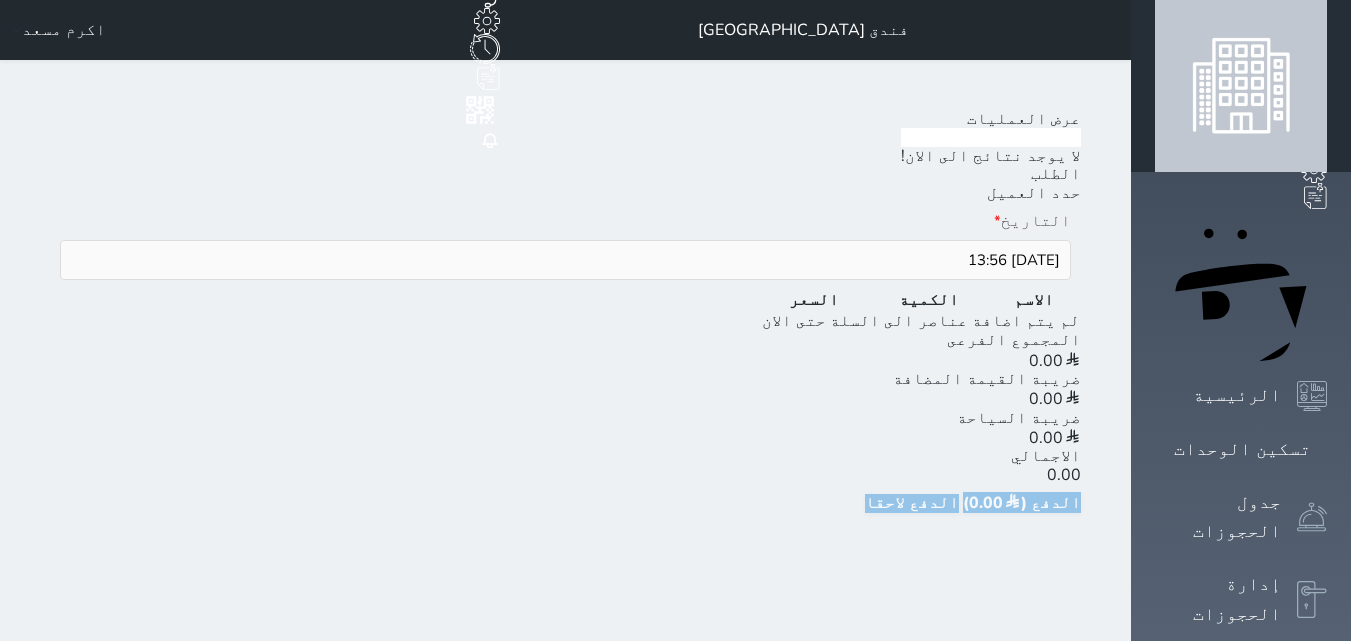 click on "اكرم مسعد" at bounding box center [64, 30] 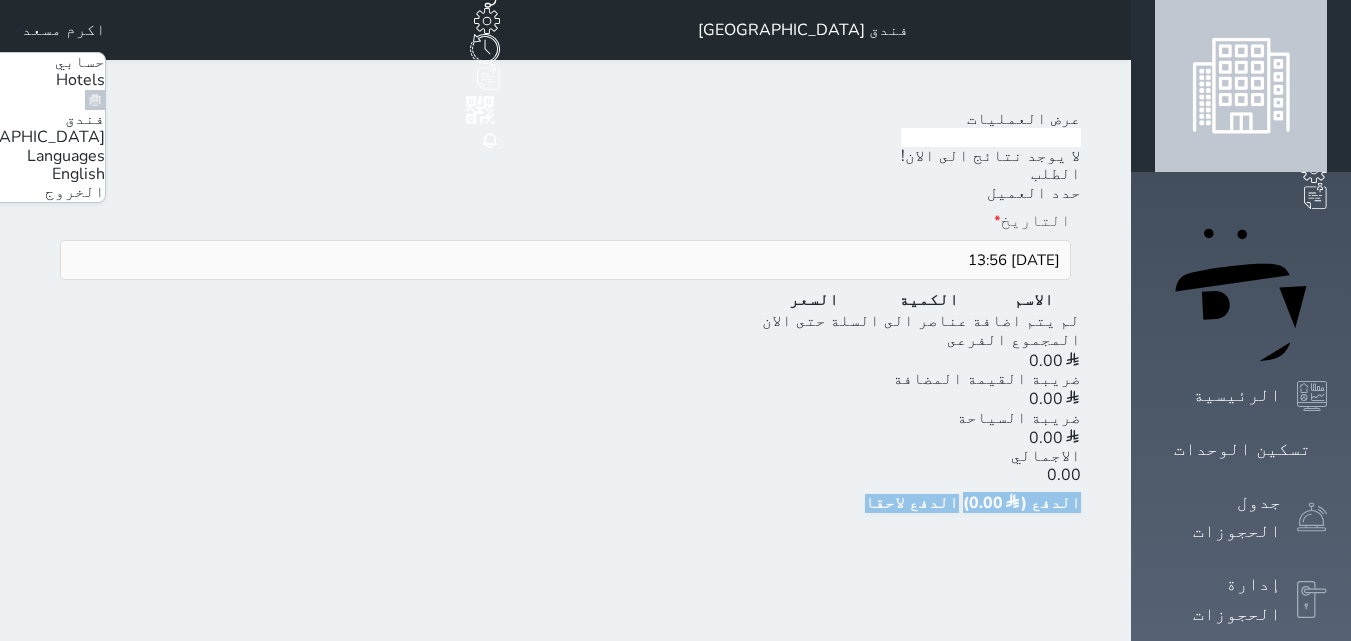 click on "الخروج" at bounding box center (75, 192) 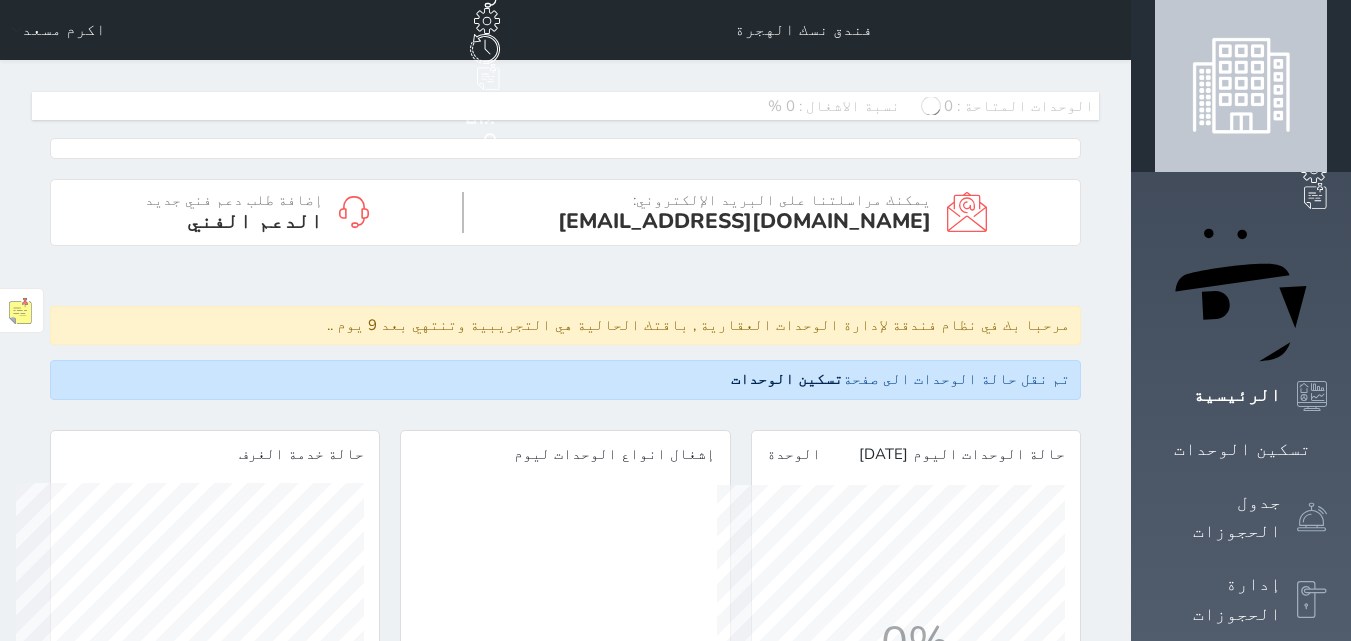 scroll, scrollTop: 0, scrollLeft: 0, axis: both 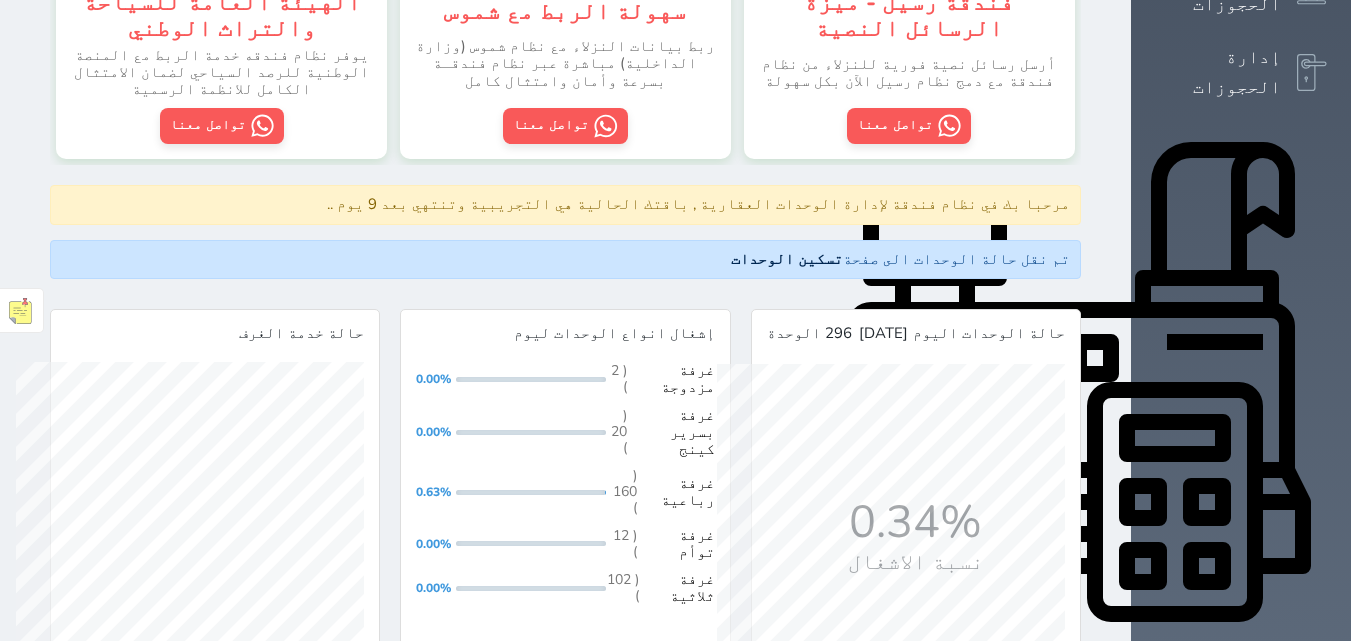 click 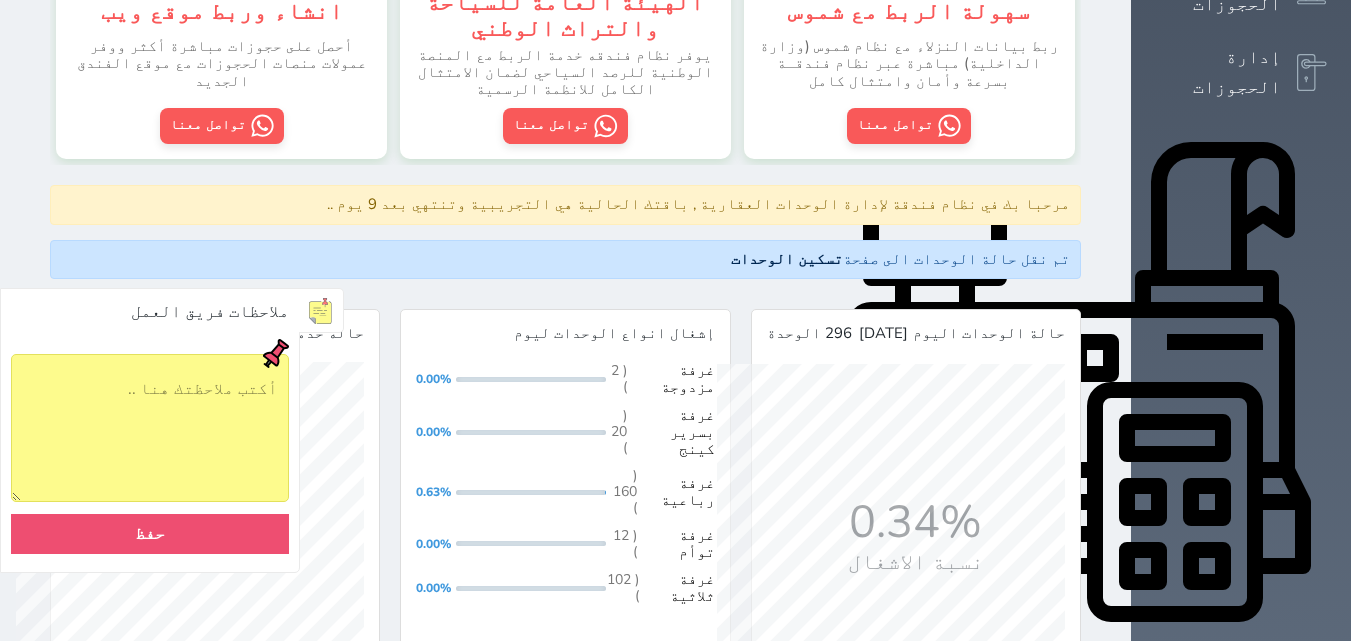click at bounding box center (321, 310) 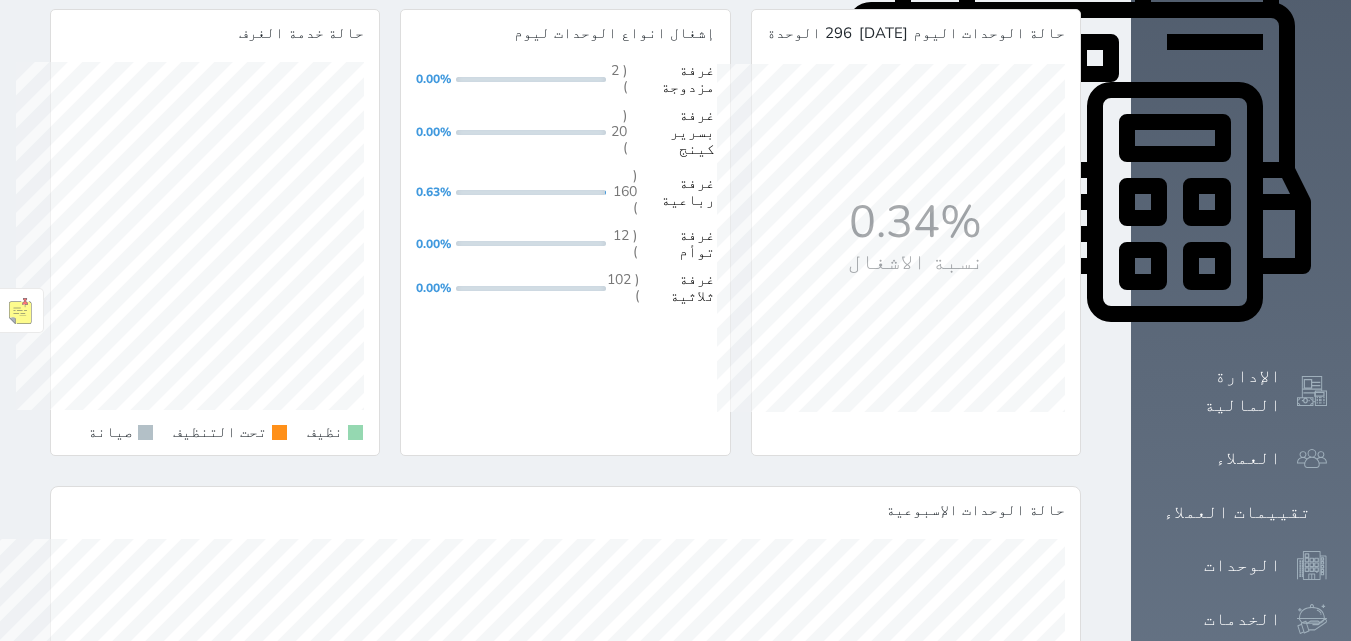 click on "التقارير" at bounding box center (1237, 672) 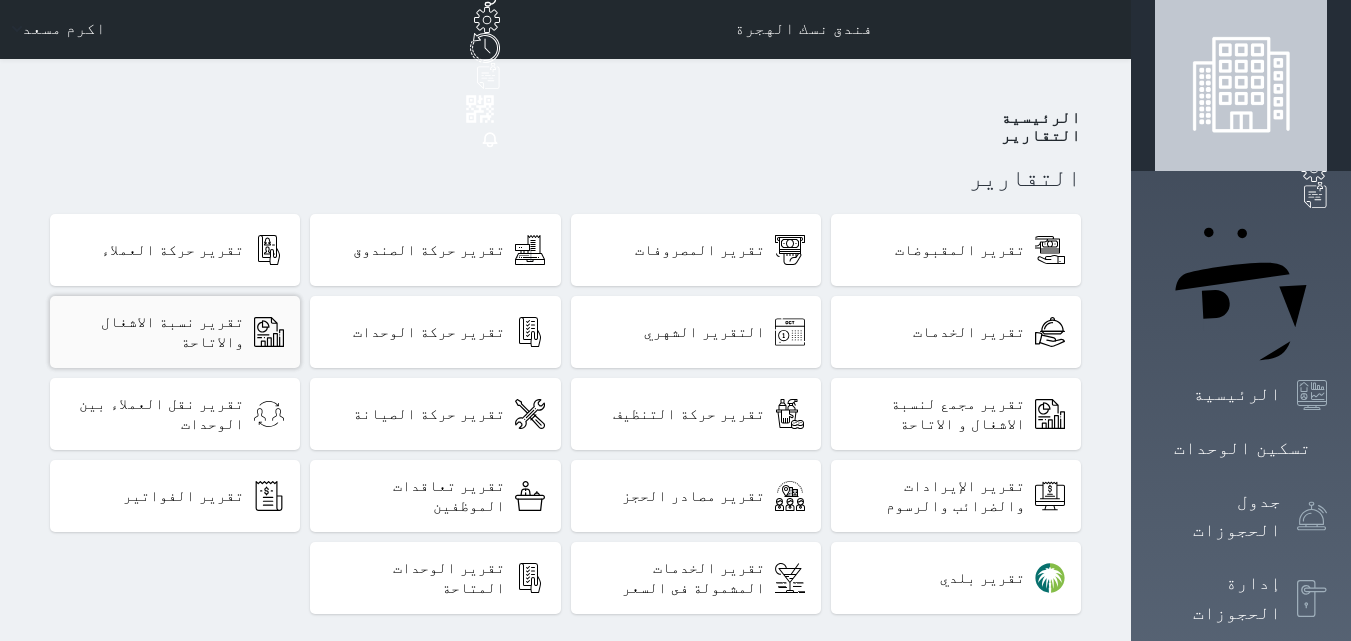 scroll, scrollTop: 0, scrollLeft: 0, axis: both 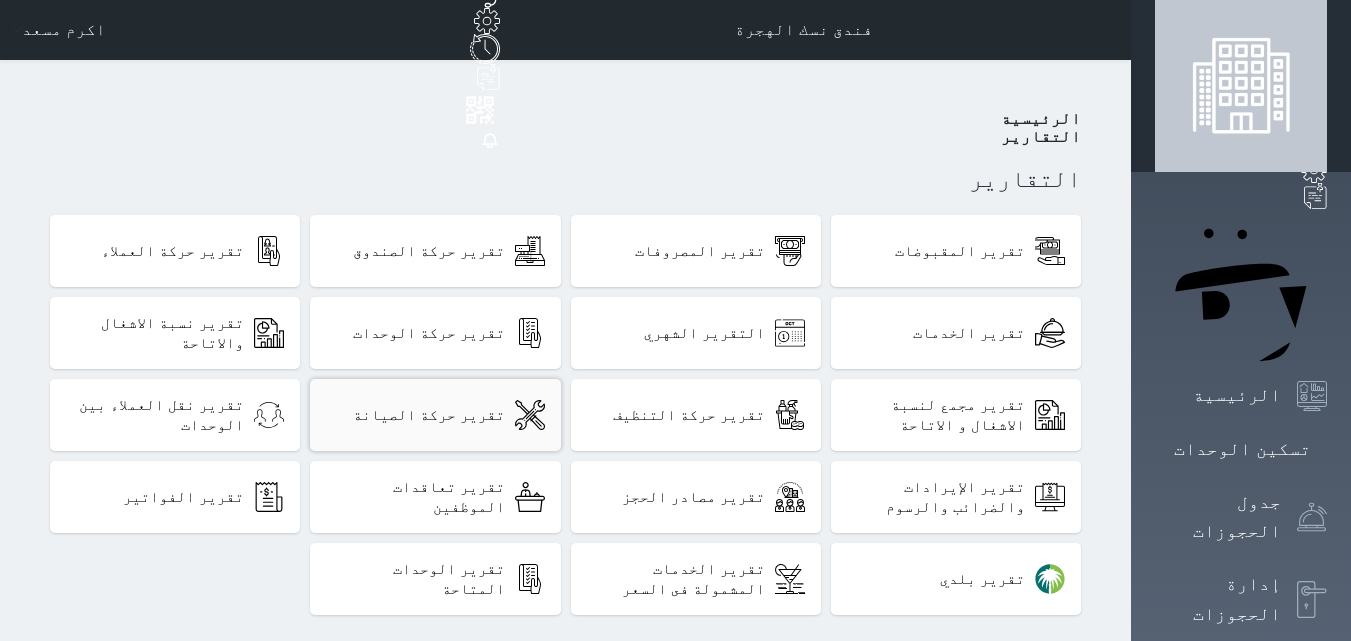 click on "تقرير حركة الصيانة" at bounding box center [435, 415] 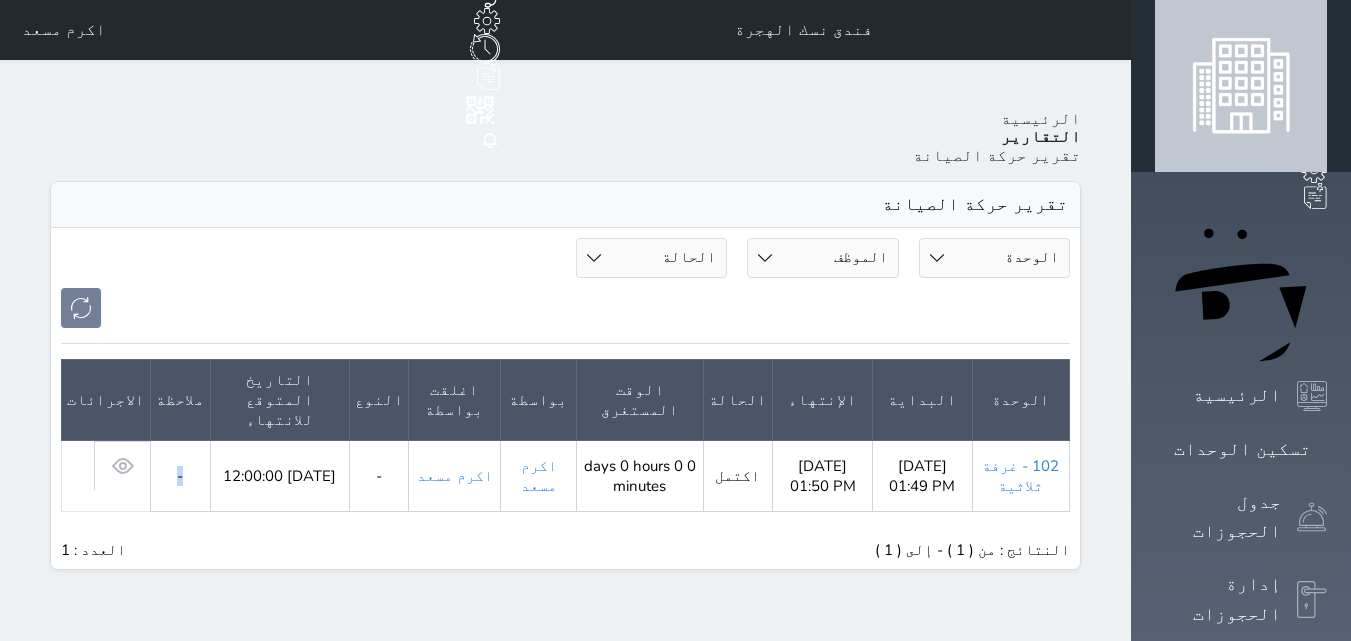 drag, startPoint x: 126, startPoint y: 356, endPoint x: 97, endPoint y: 360, distance: 29.274563 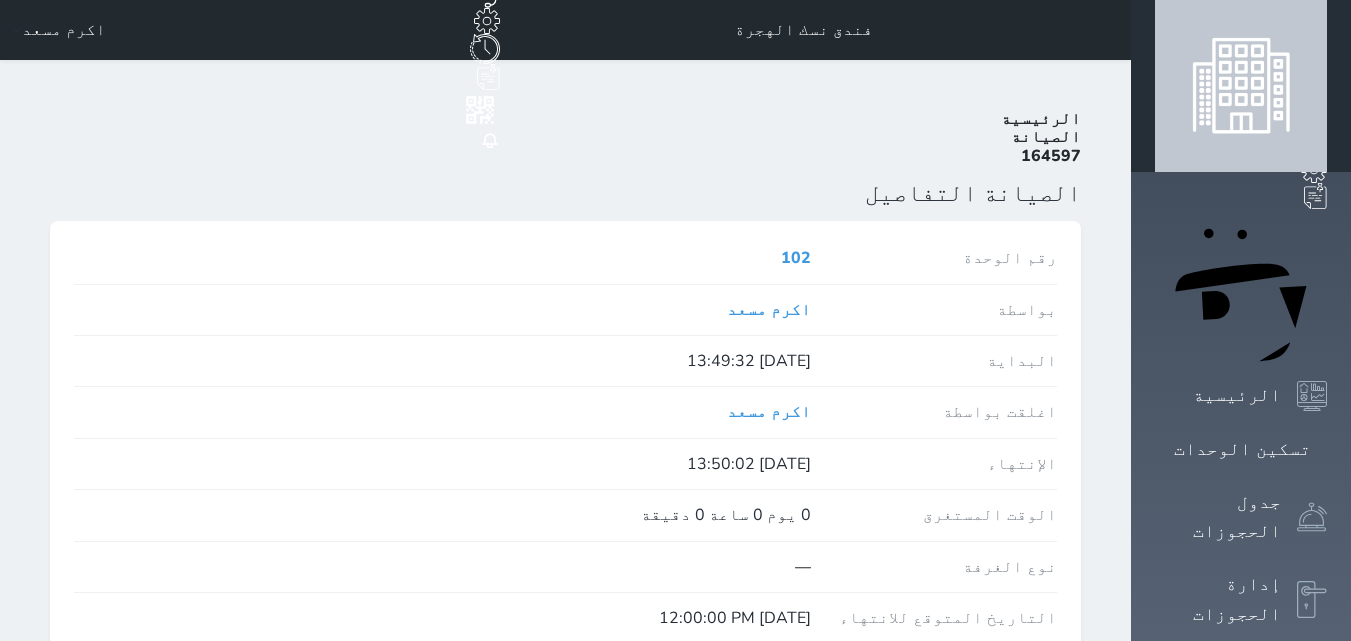 scroll, scrollTop: 100, scrollLeft: 0, axis: vertical 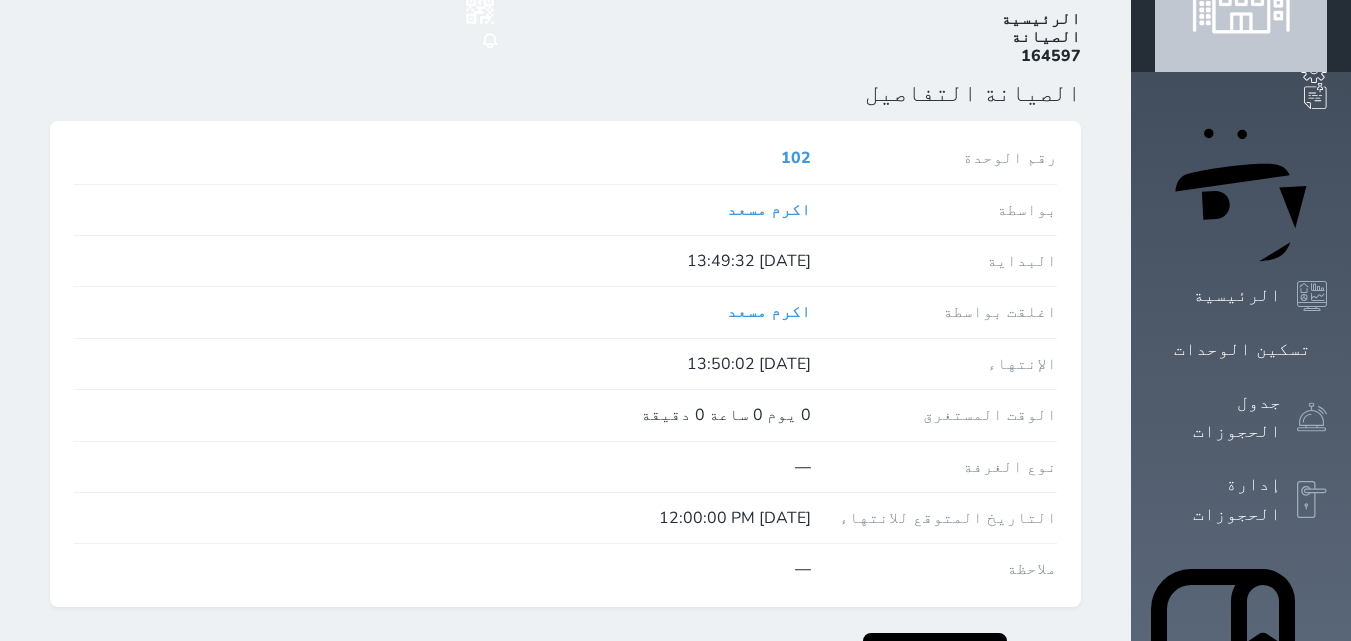 drag, startPoint x: 1036, startPoint y: 197, endPoint x: 709, endPoint y: 197, distance: 327 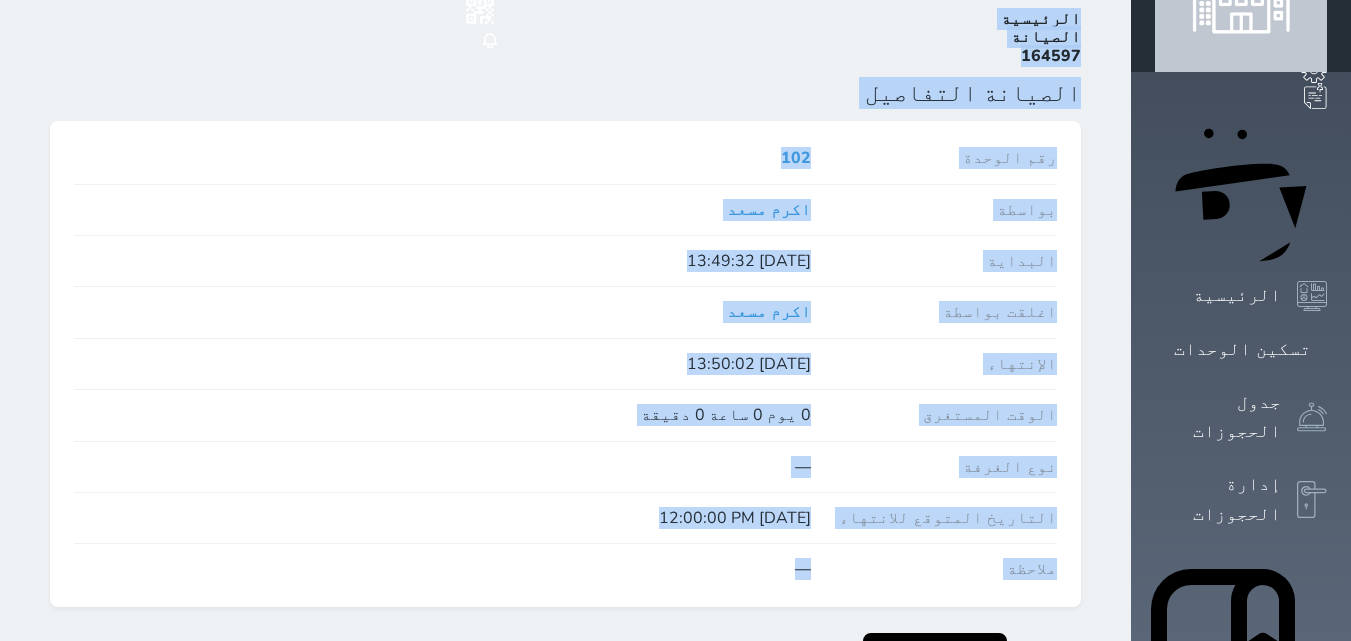 scroll, scrollTop: 0, scrollLeft: 0, axis: both 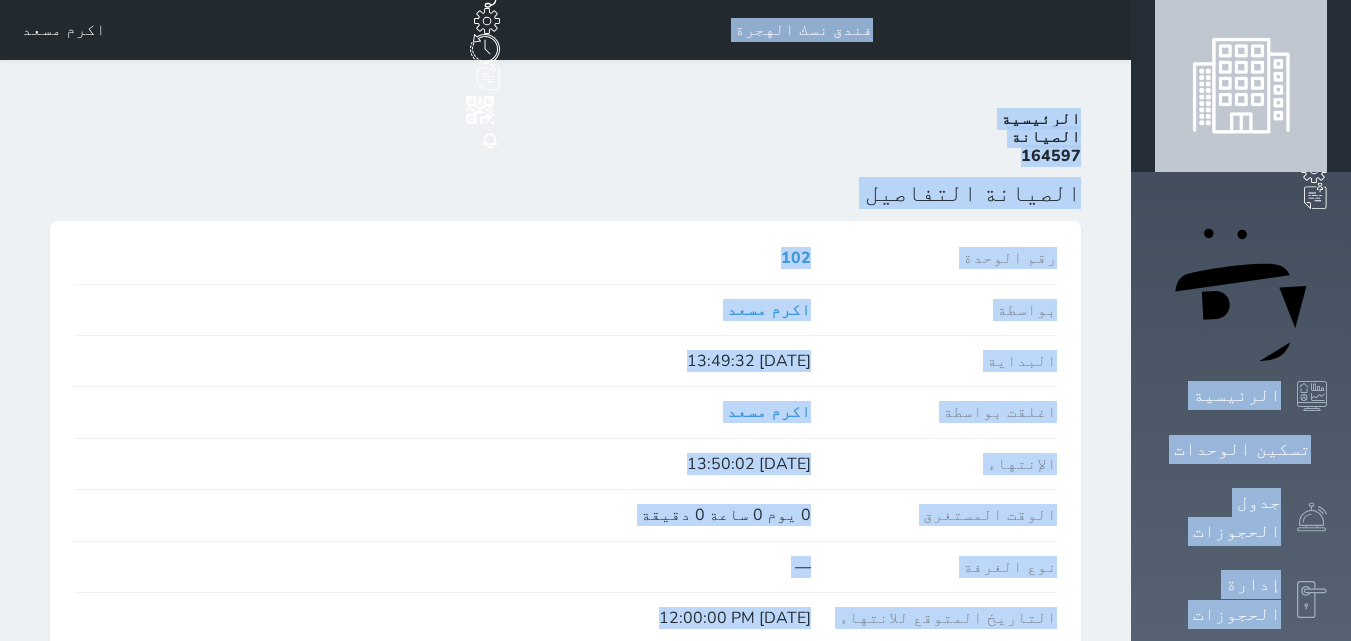 drag, startPoint x: 913, startPoint y: 392, endPoint x: 1223, endPoint y: -22, distance: 517.20013 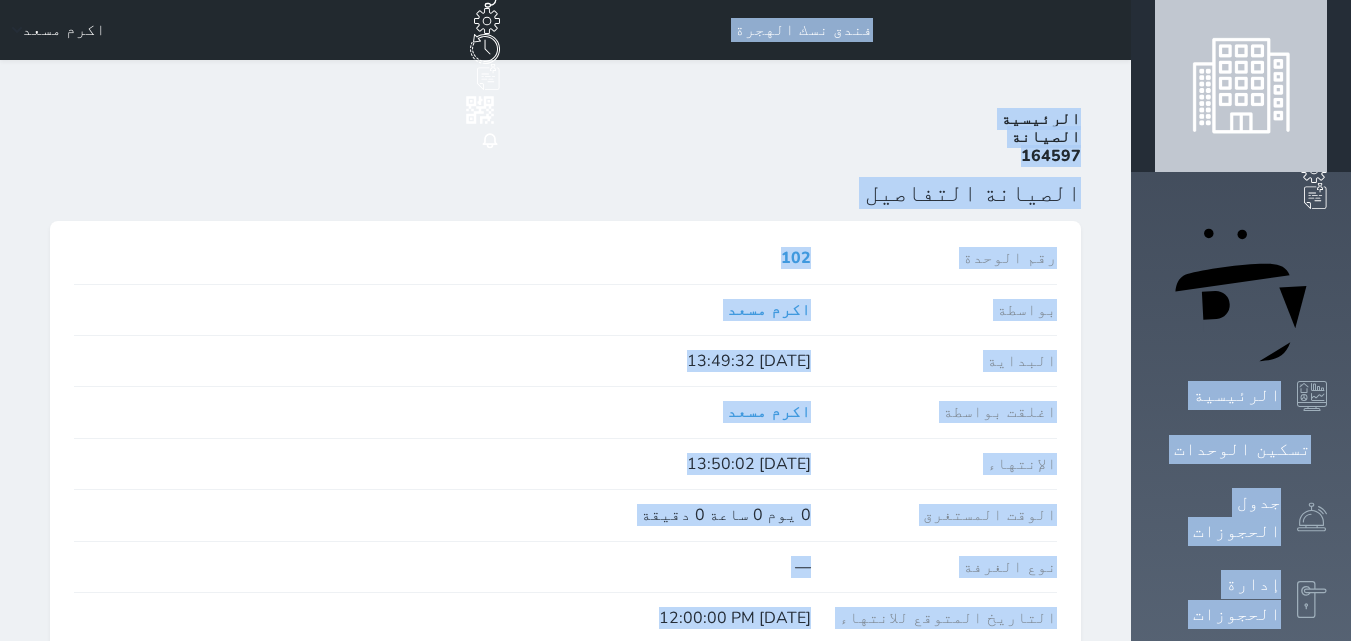 click on "رقم الوحدة" at bounding box center [934, 258] 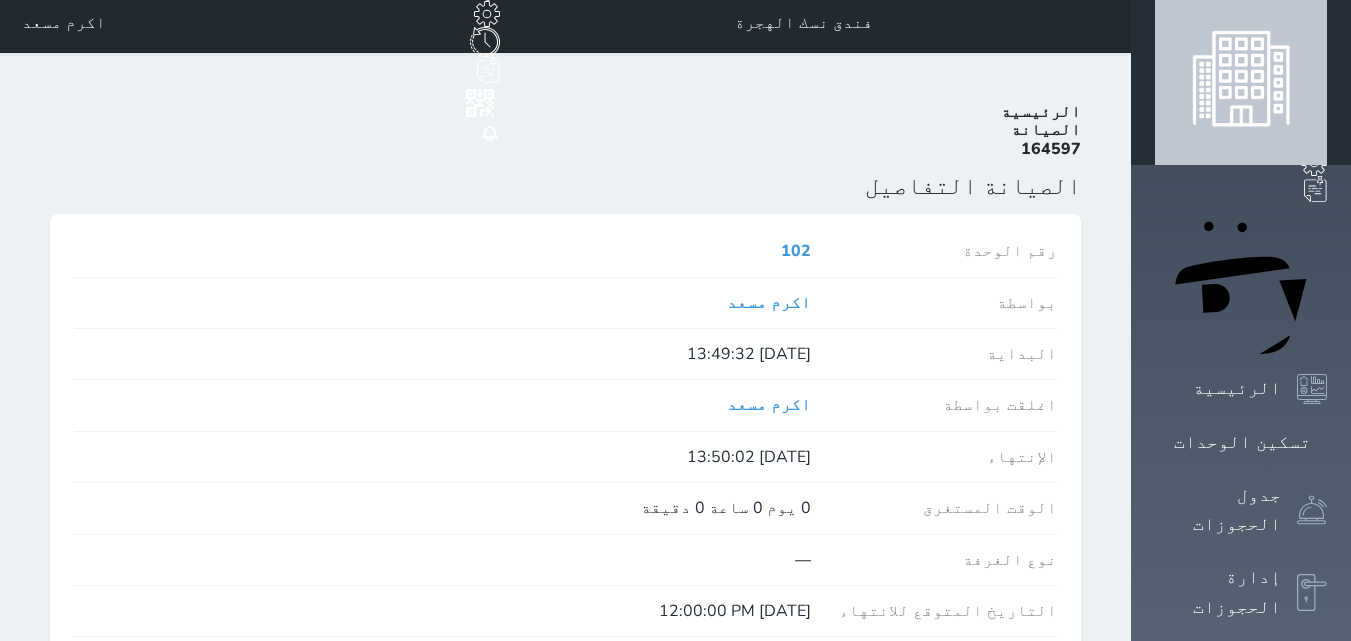 scroll, scrollTop: 0, scrollLeft: 0, axis: both 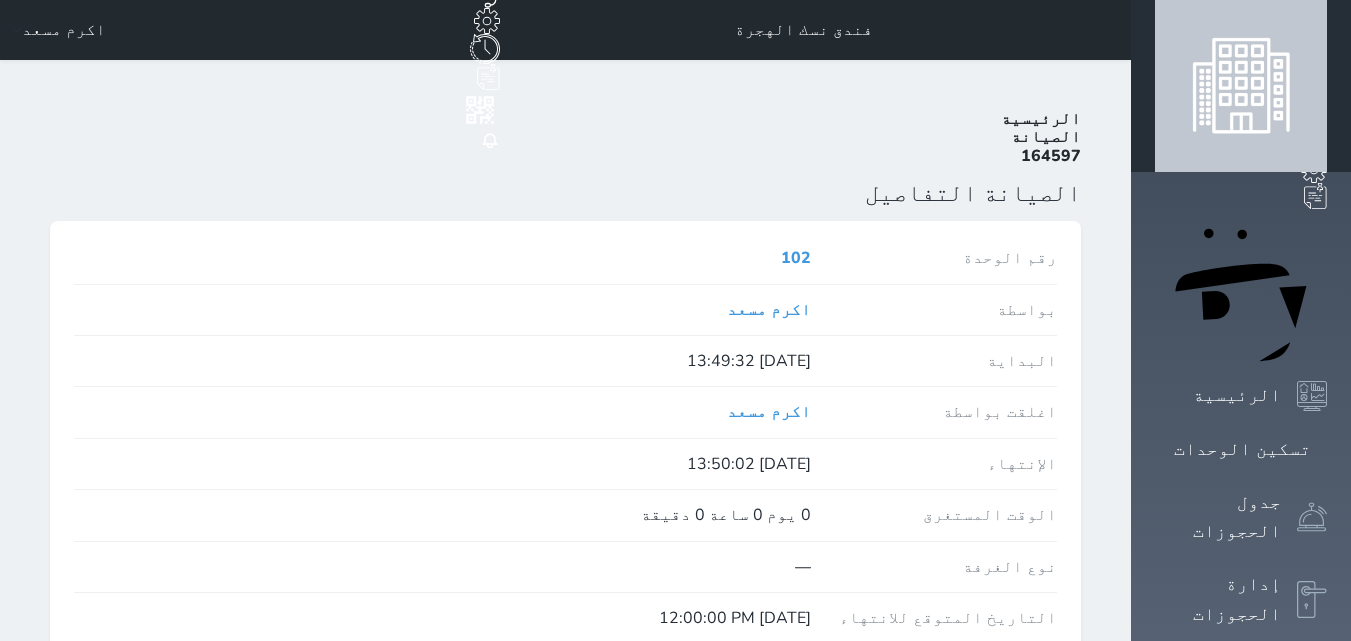 click on "الصيانة" at bounding box center [1046, 137] 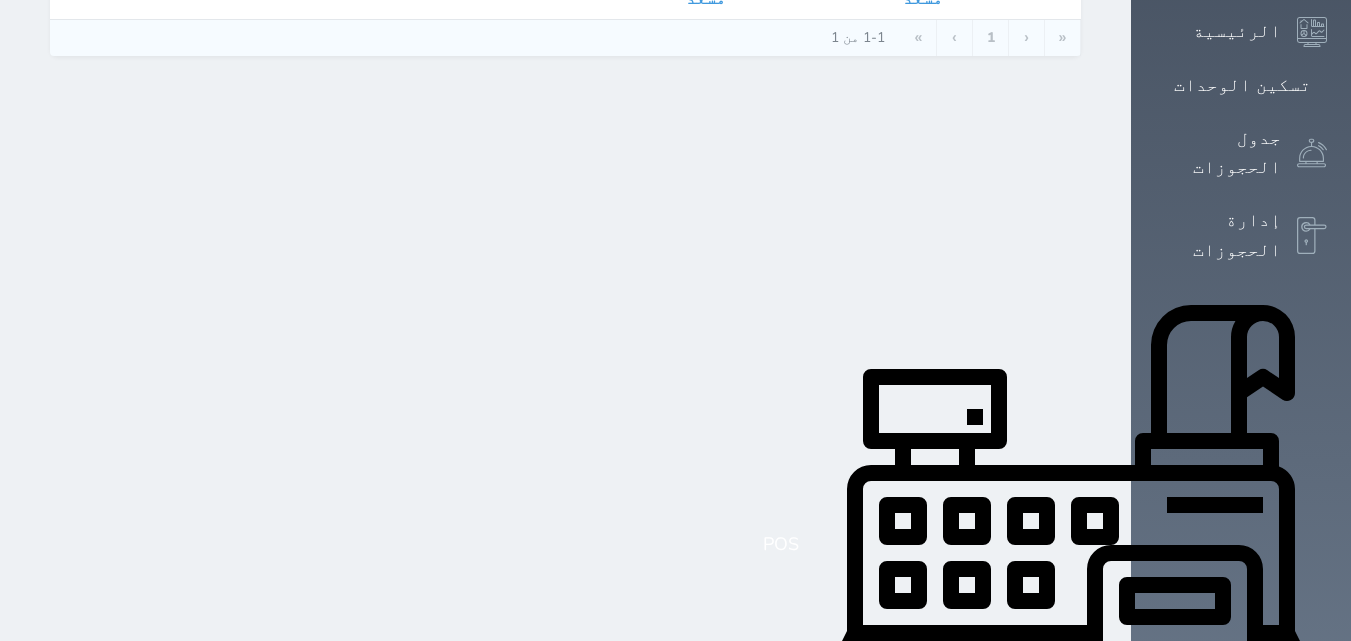 scroll, scrollTop: 400, scrollLeft: 0, axis: vertical 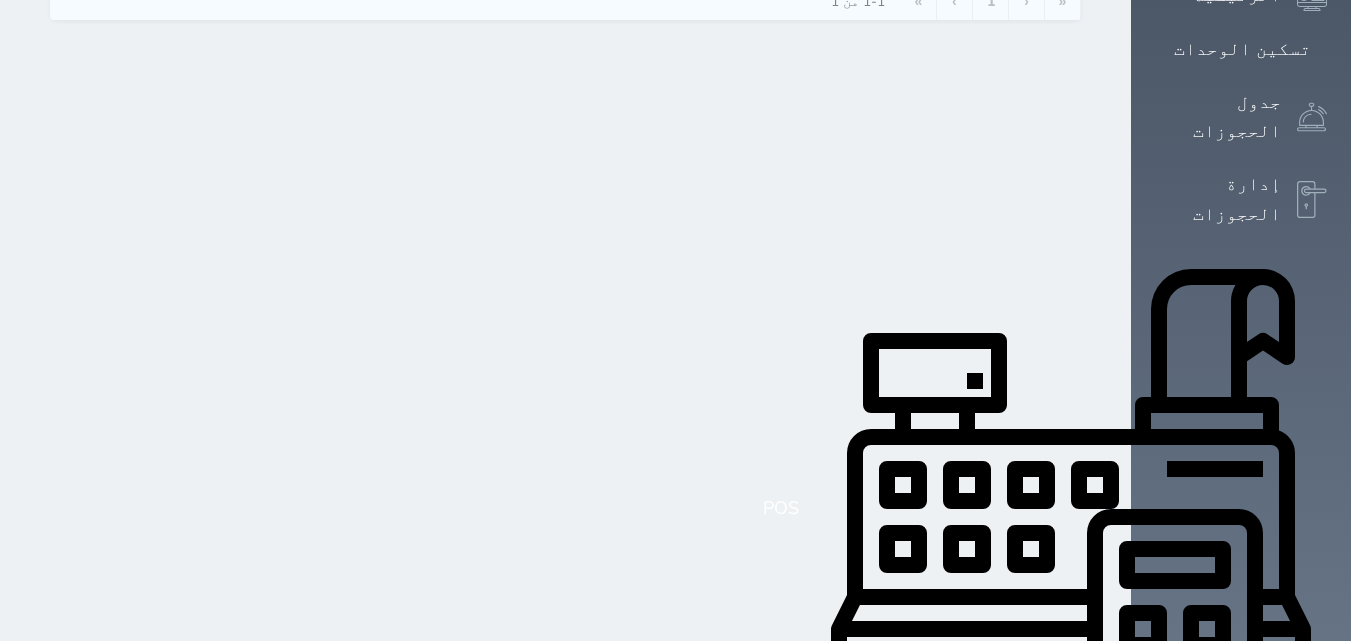 click on "حجز جماعي جديد   حجز جديد             الرئيسية     تسكين الوحدات     جدول الحجوزات     إدارة الحجوزات     POS     الإدارة المالية     العملاء     تقييمات العملاء     الوحدات     الخدمات     التقارير     الإعدادات     الدعم الفني" at bounding box center (1241, 424) 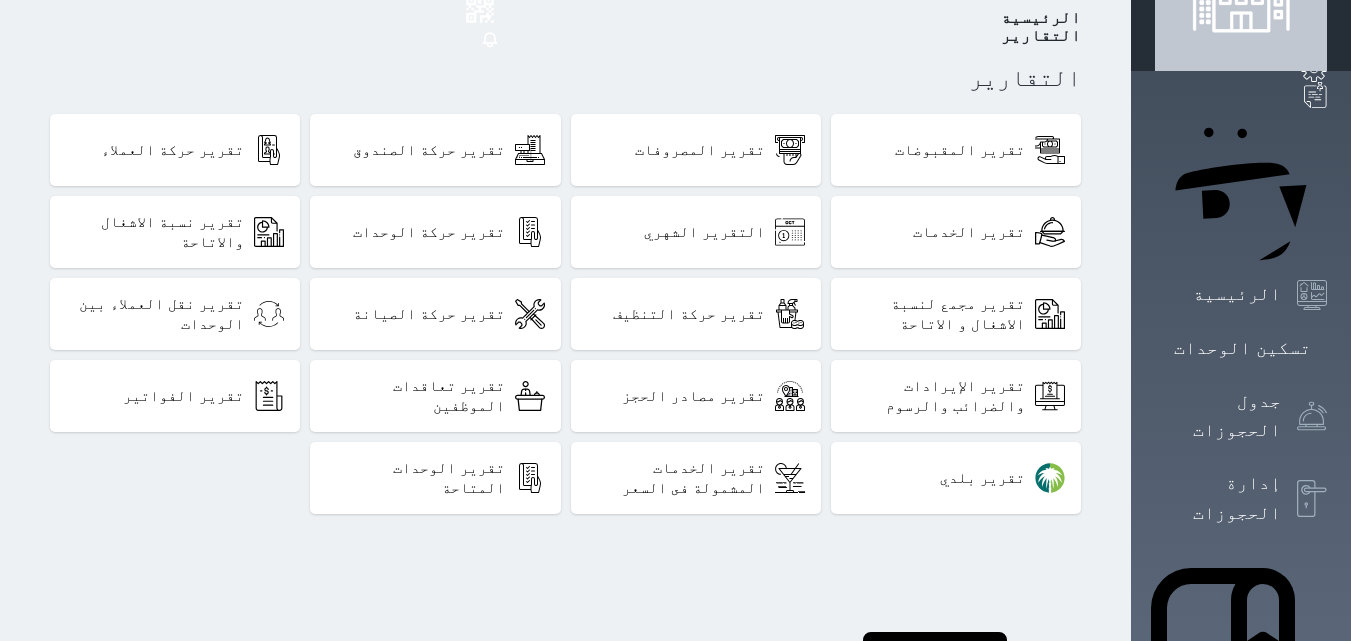 scroll, scrollTop: 100, scrollLeft: 0, axis: vertical 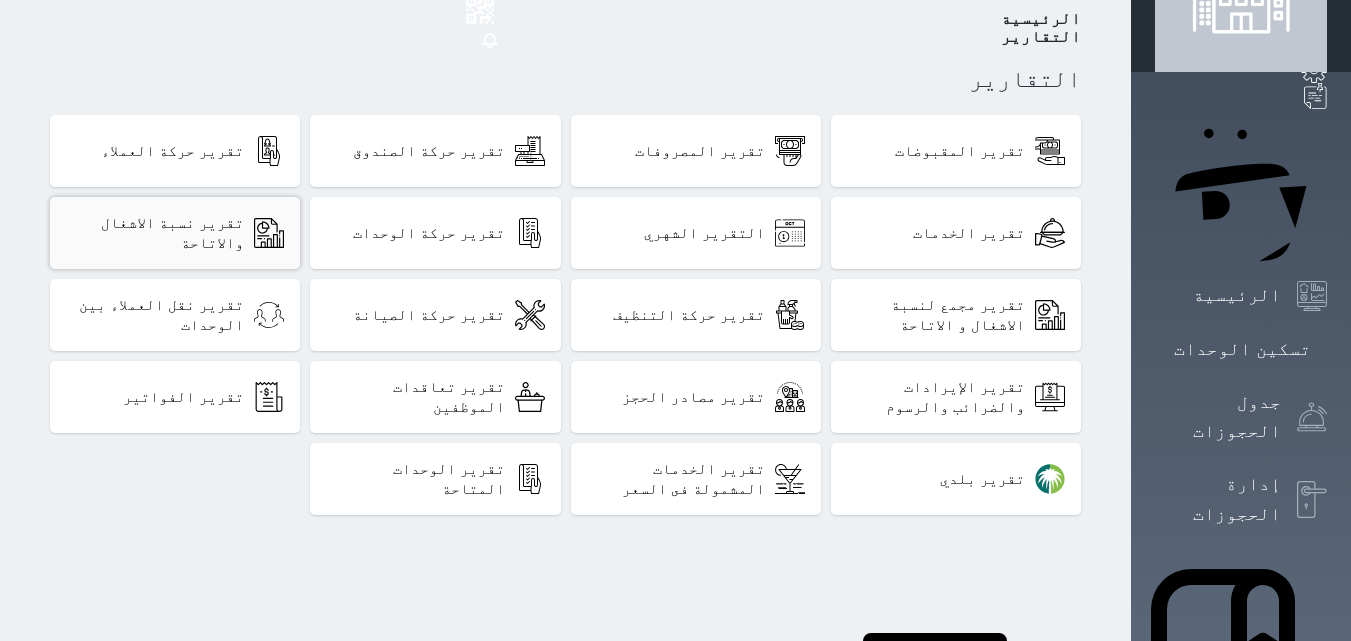 click on "تقرير نسبة الاشغال والاتاحة" at bounding box center (155, 233) 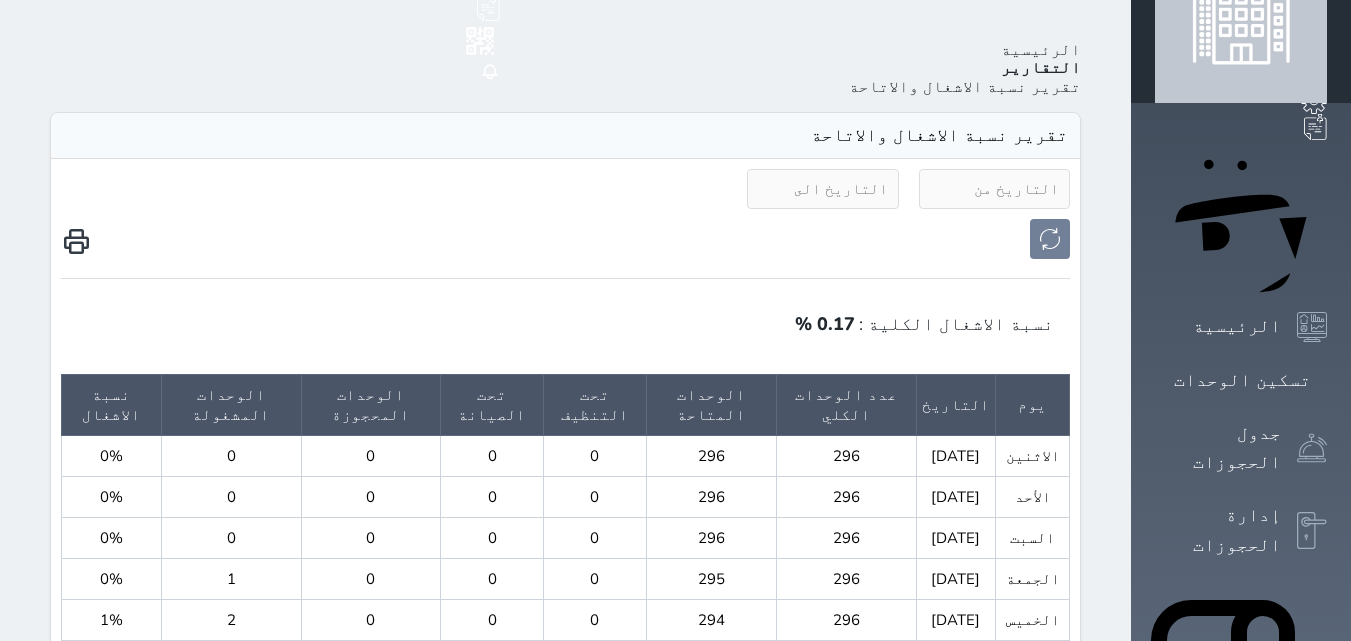 scroll, scrollTop: 100, scrollLeft: 0, axis: vertical 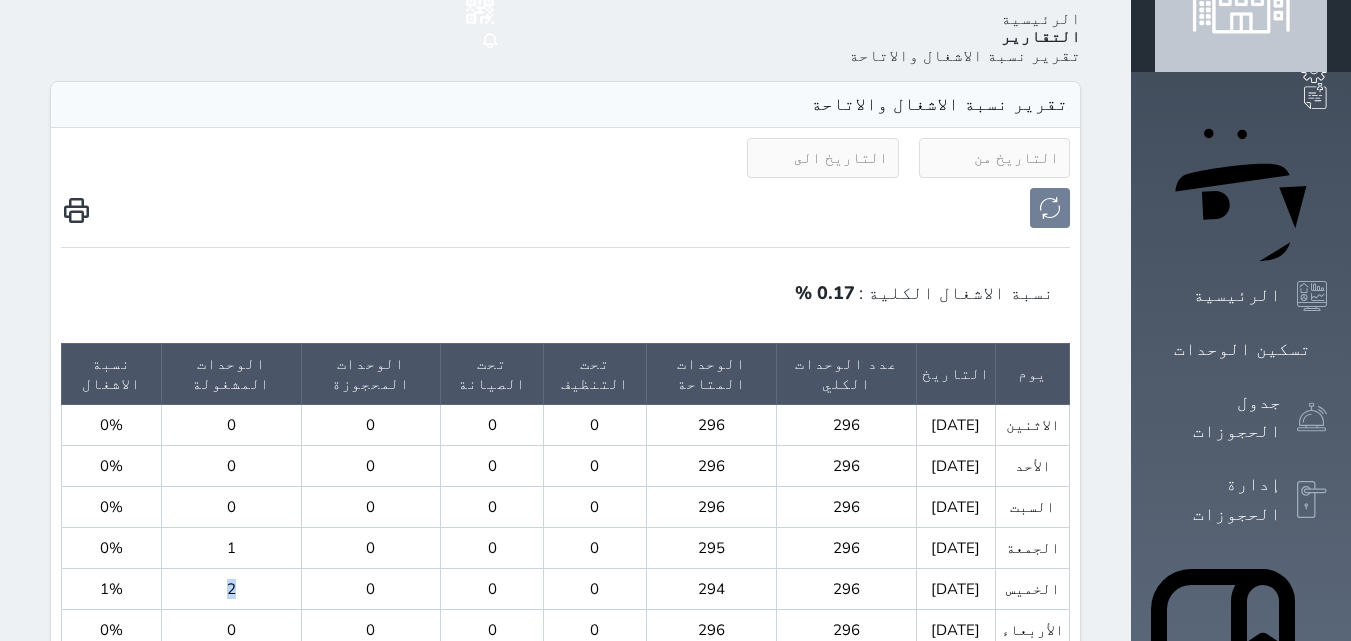 drag, startPoint x: 243, startPoint y: 504, endPoint x: 211, endPoint y: 512, distance: 32.984844 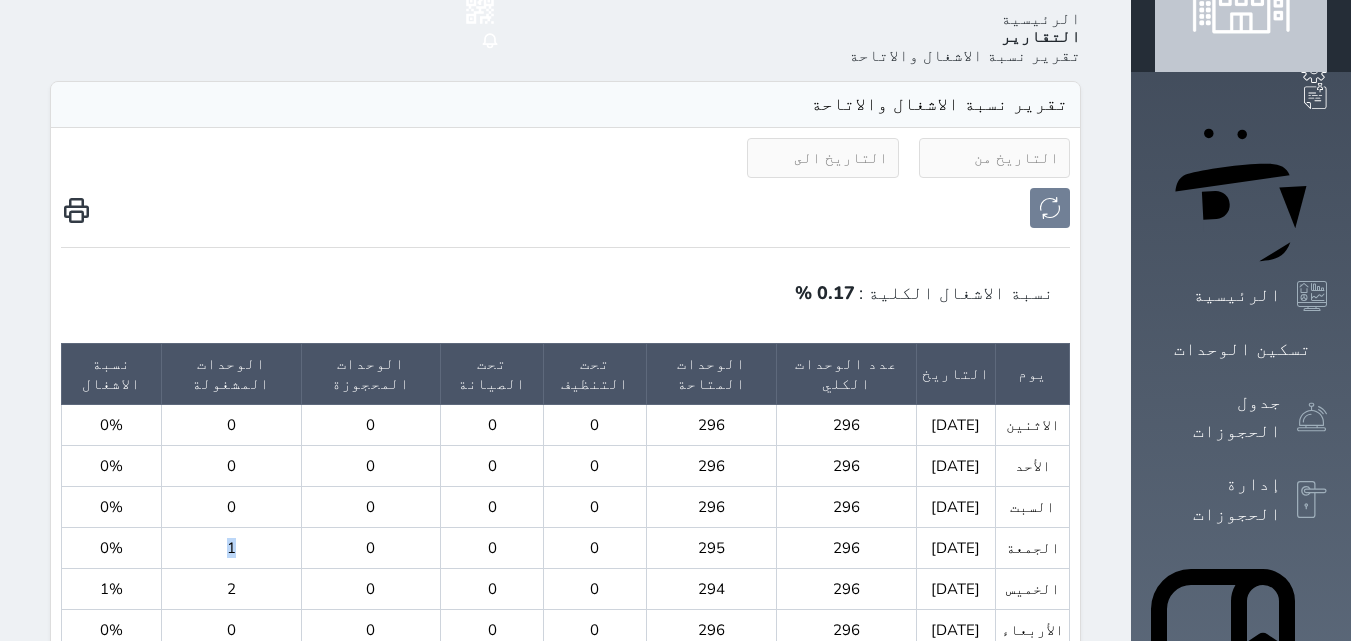 drag, startPoint x: 237, startPoint y: 458, endPoint x: 188, endPoint y: 461, distance: 49.09175 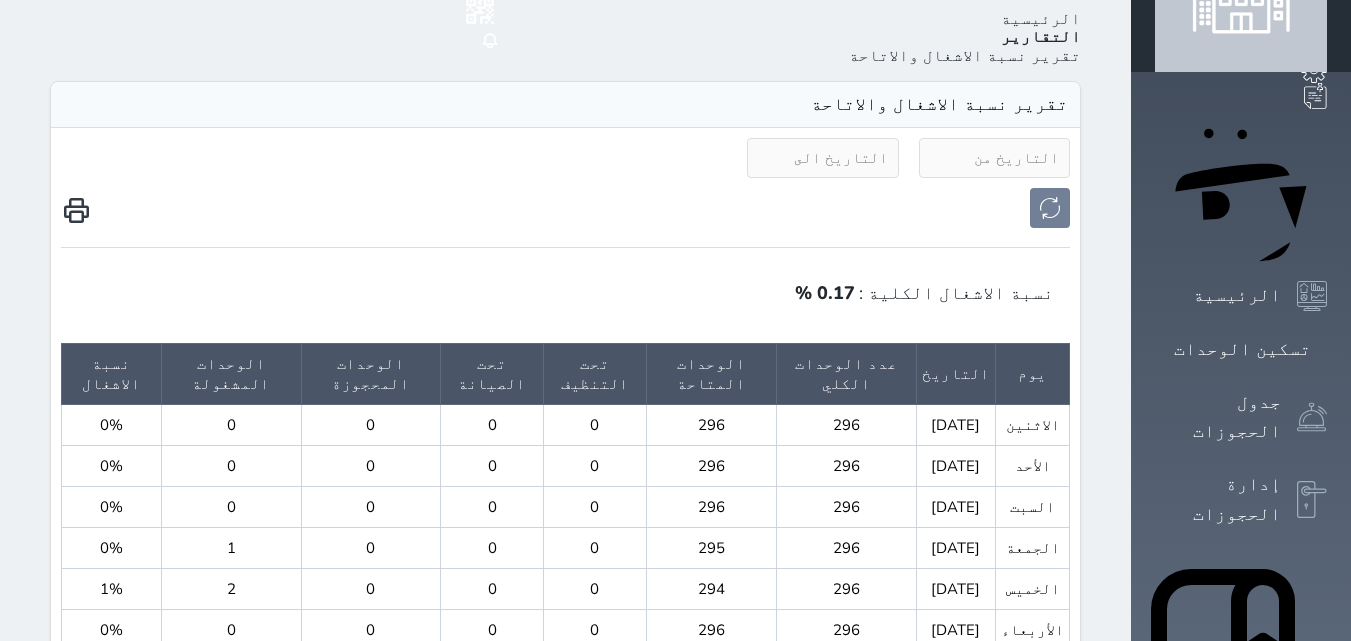 click on "2" at bounding box center (231, 589) 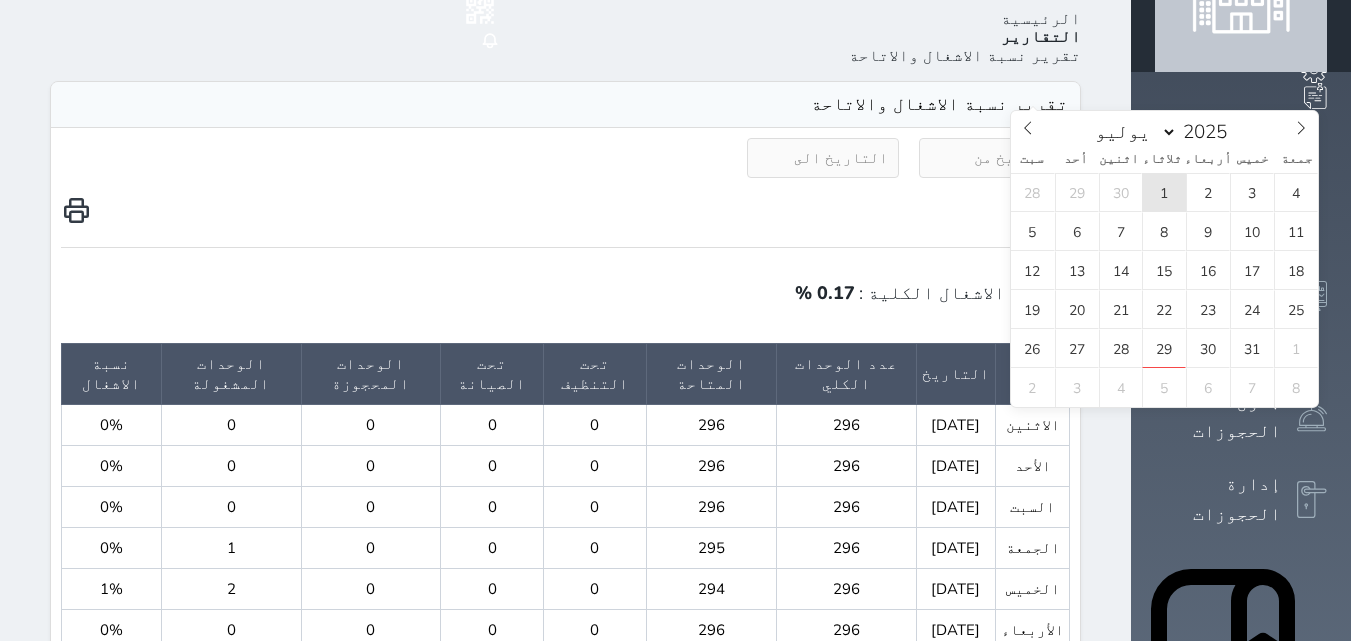 click on "1" at bounding box center (1164, 192) 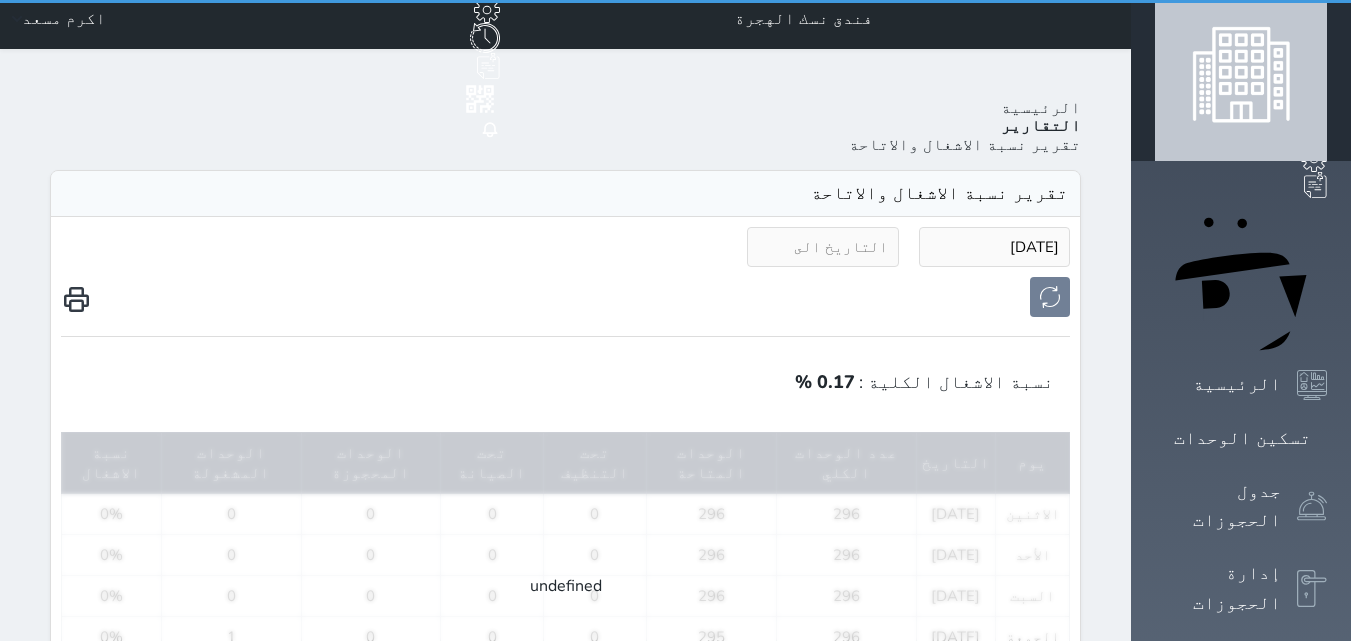 scroll, scrollTop: 0, scrollLeft: 0, axis: both 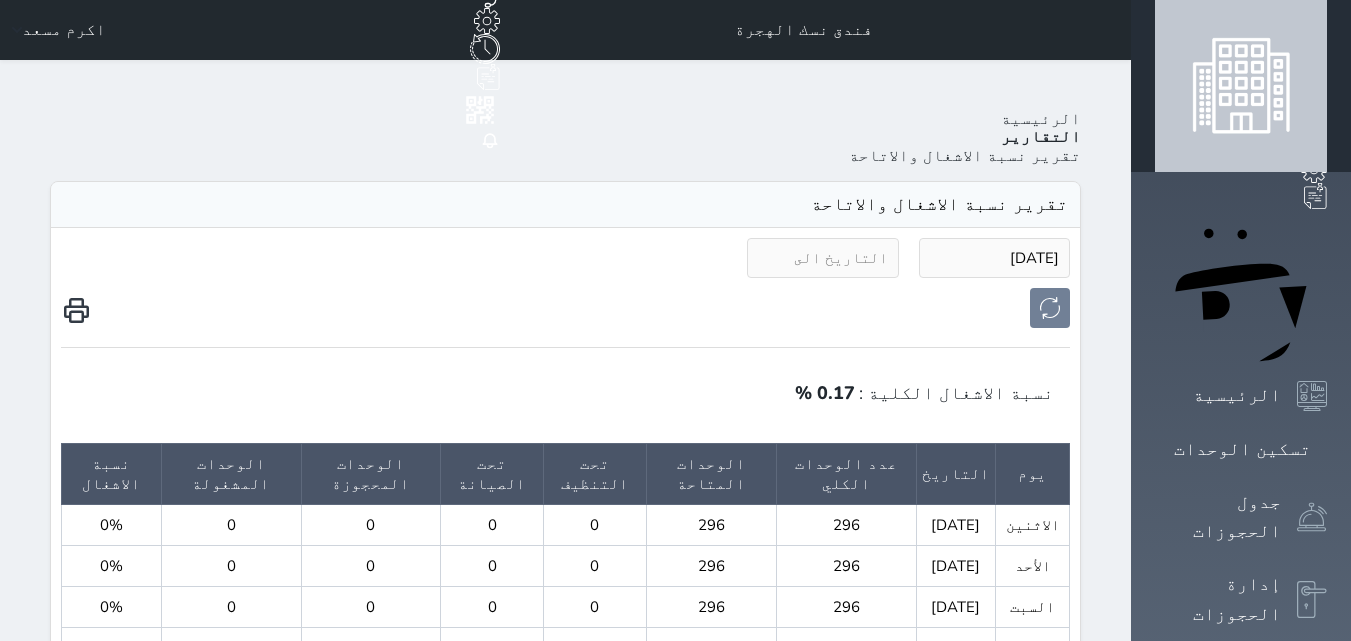 click at bounding box center [823, 258] 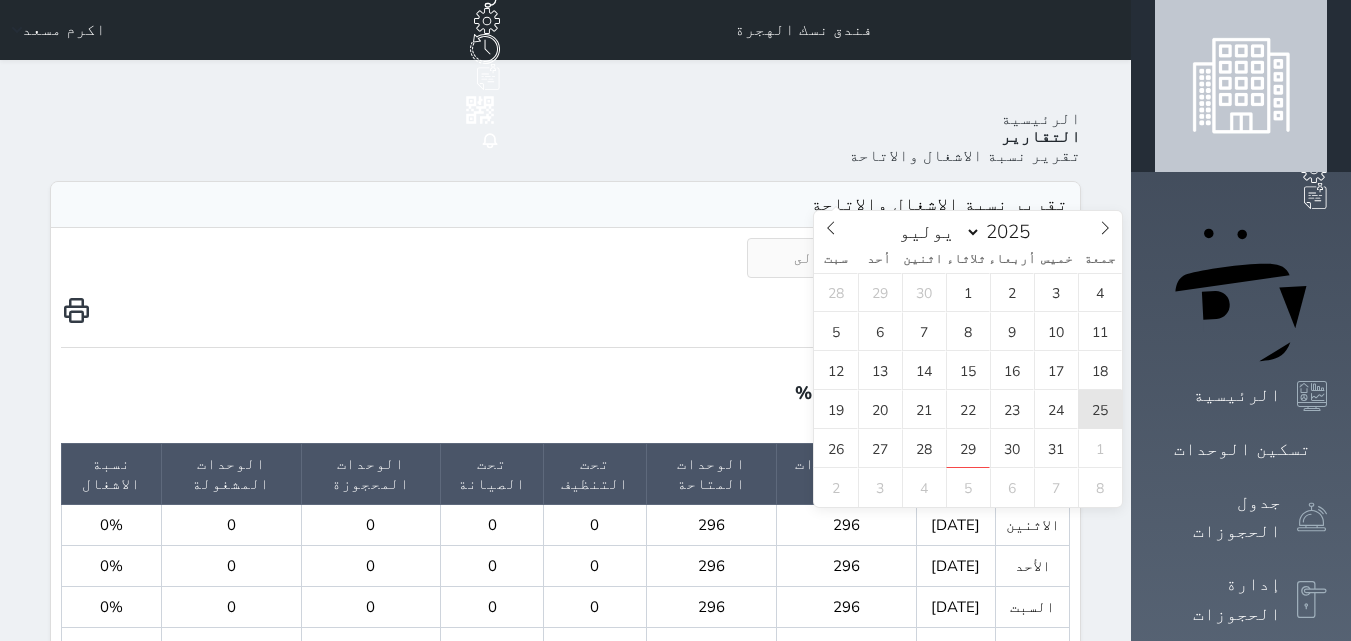 click on "25" at bounding box center (1100, 409) 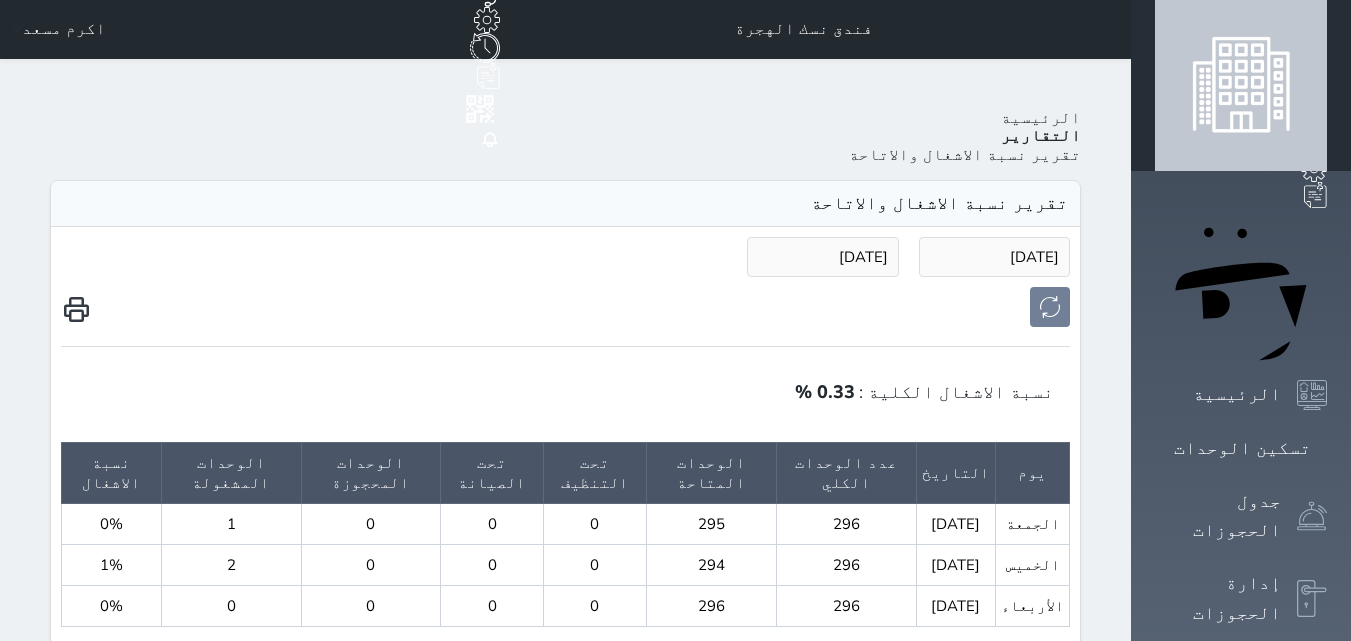 scroll, scrollTop: 100, scrollLeft: 0, axis: vertical 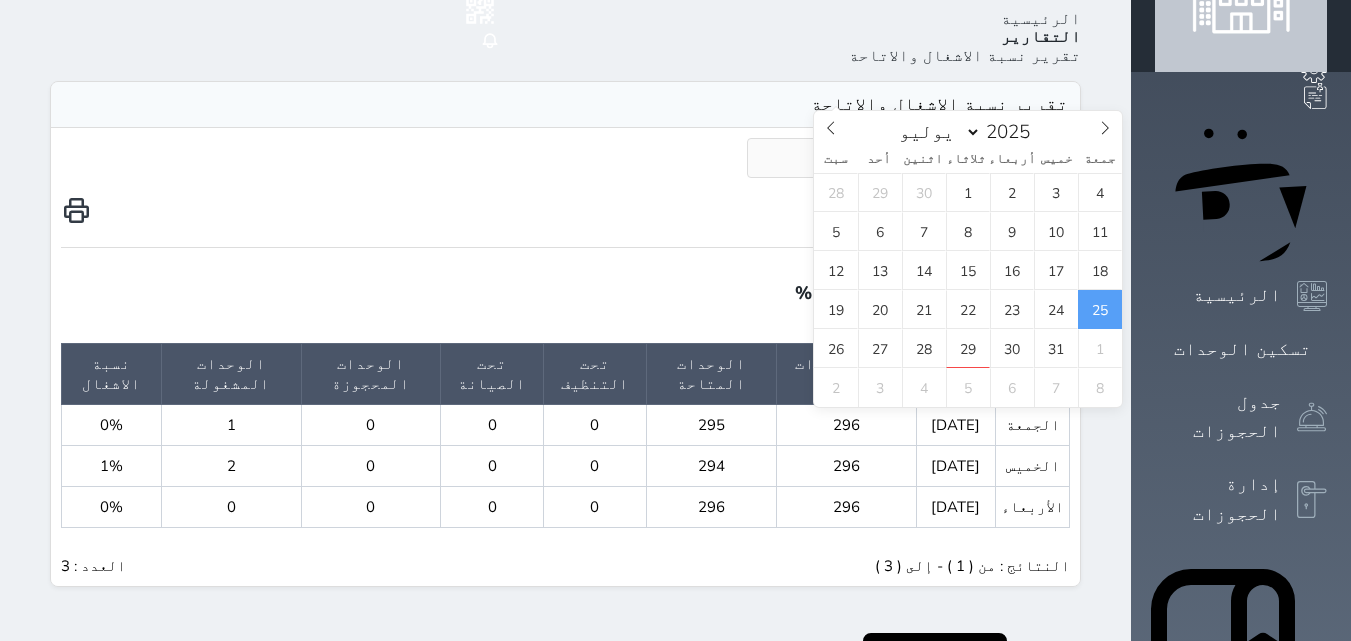 click on "25" at bounding box center (1100, 309) 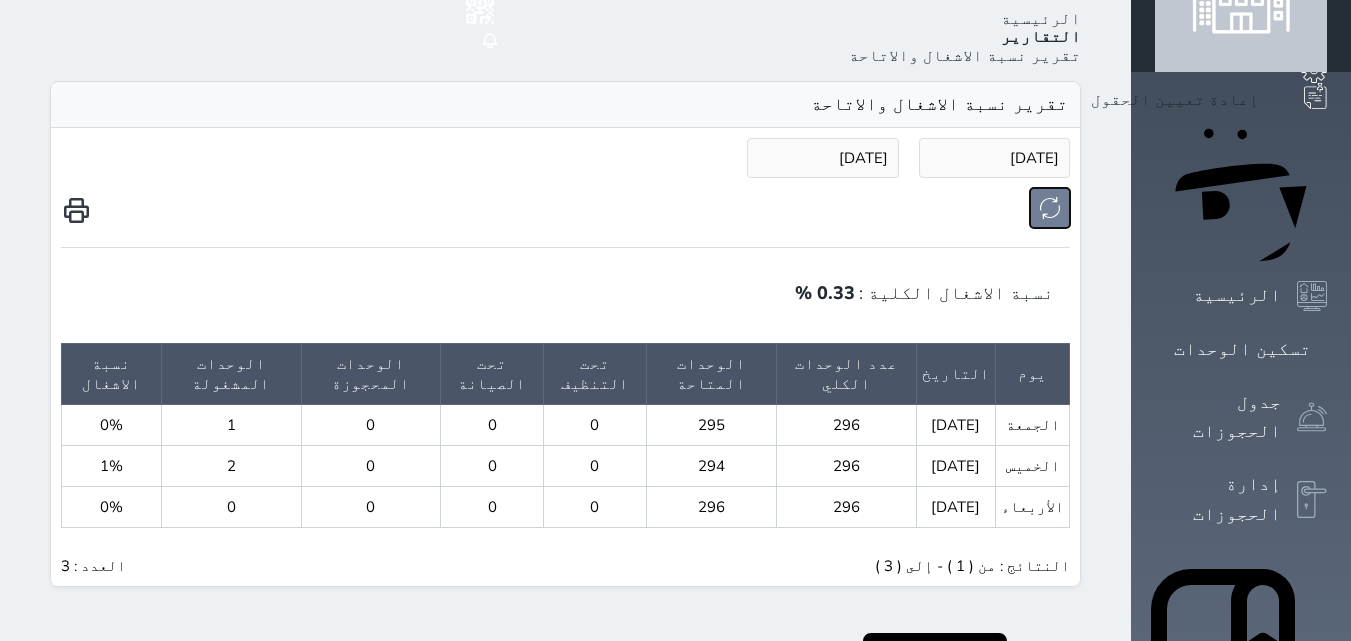 click at bounding box center (1050, 208) 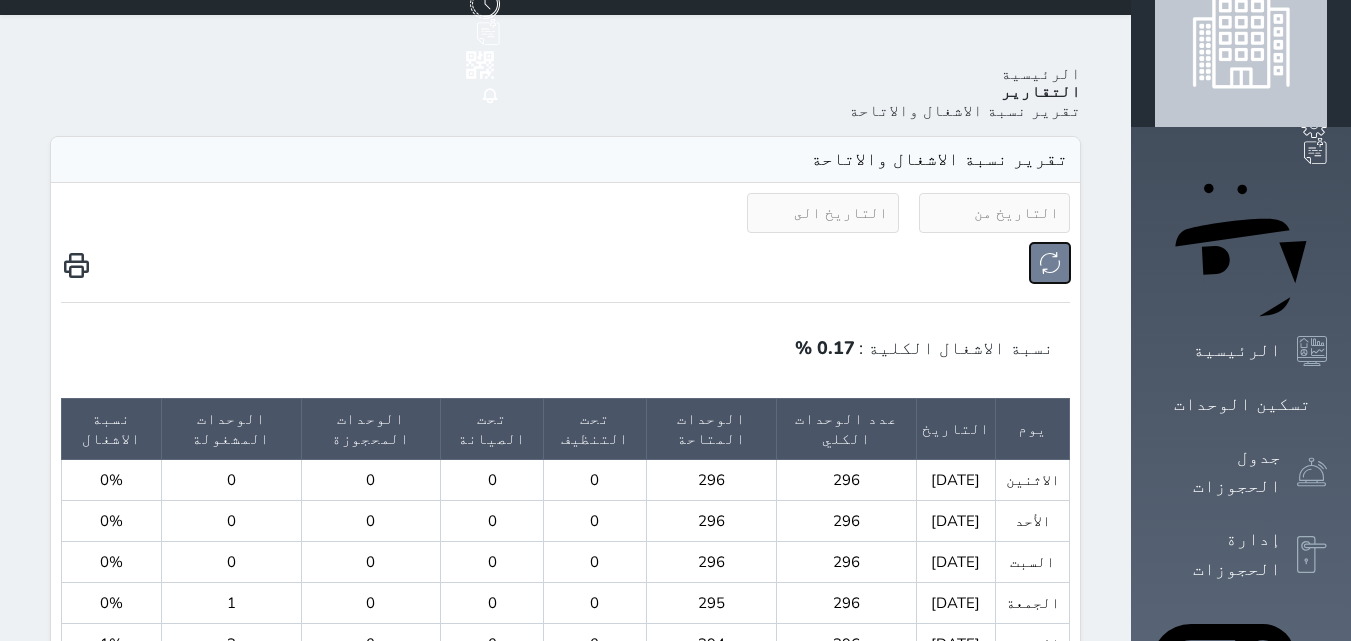 scroll, scrollTop: 0, scrollLeft: 0, axis: both 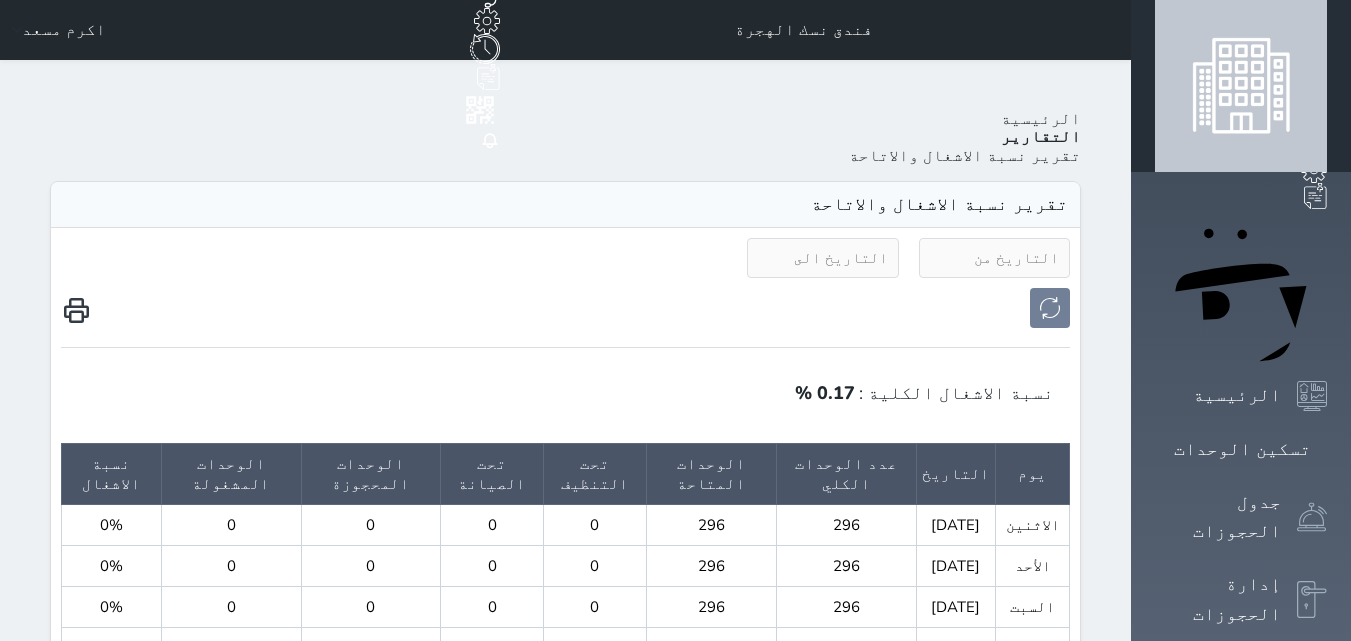 click on "اكرم مسعد" at bounding box center (64, 30) 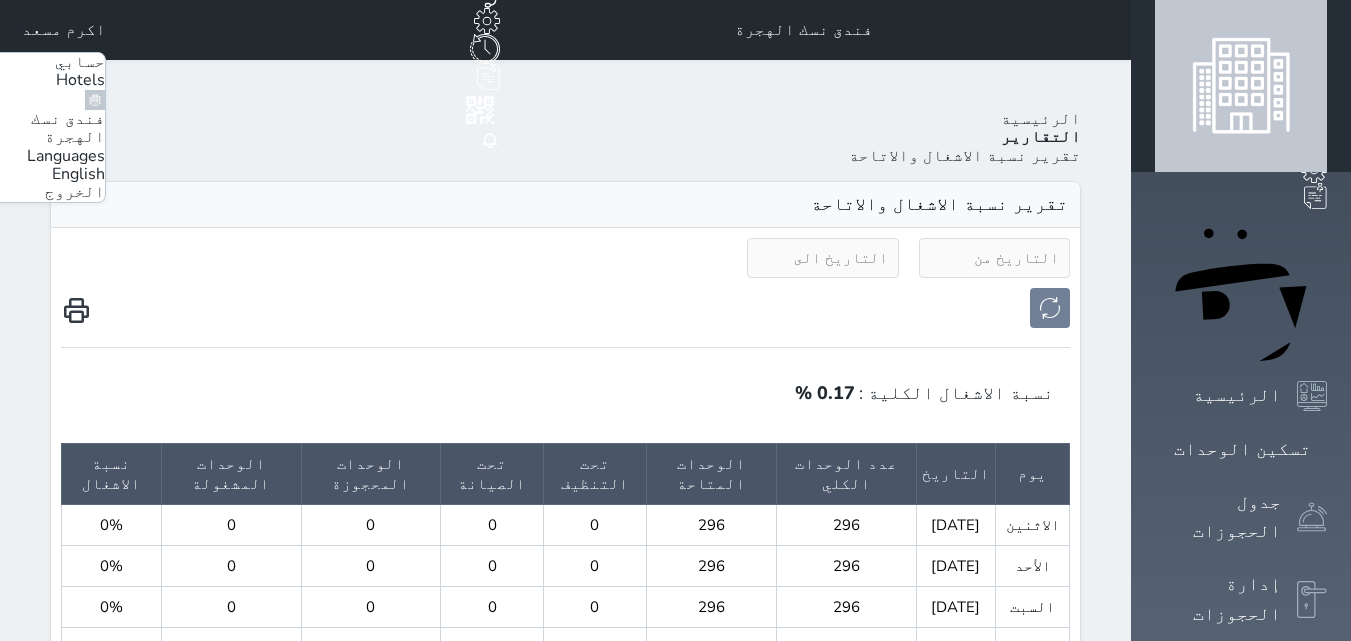 click on "الرئيسية" at bounding box center [1041, 119] 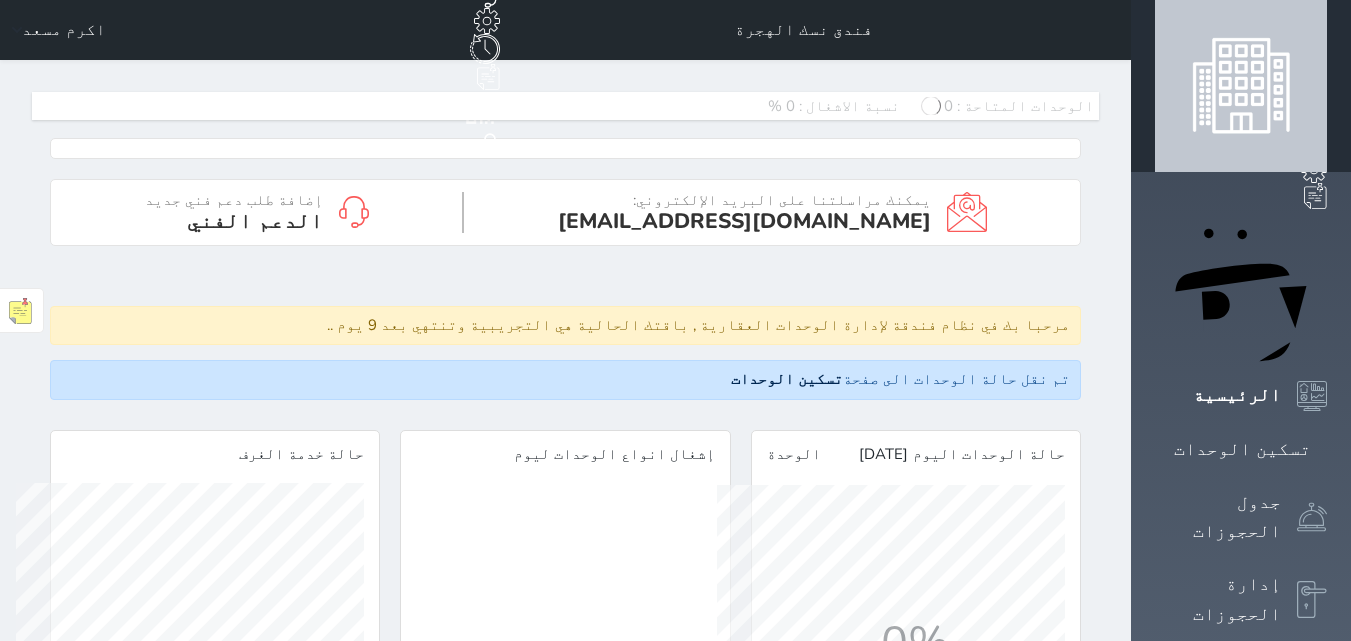 scroll, scrollTop: 999652, scrollLeft: 999652, axis: both 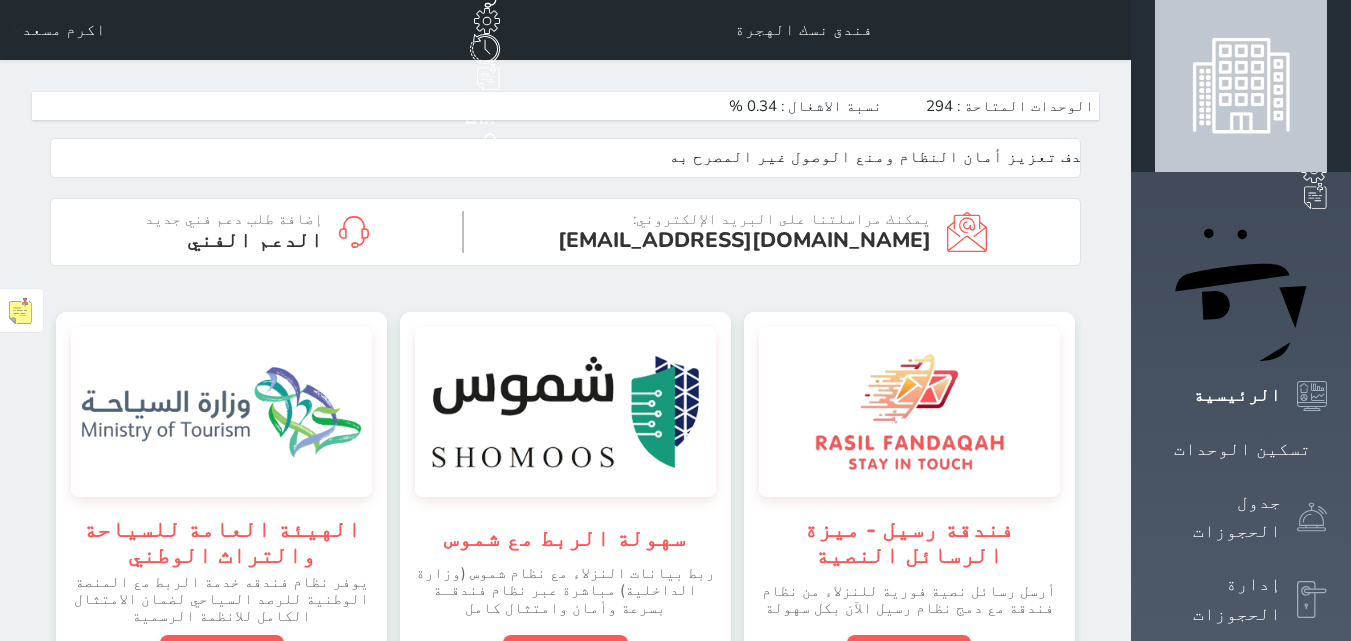 click on "فندق نسك الهجرة
حجز جماعي جديد   حجز جديد   غير مرتبط مع منصة زاتكا المرحلة الثانية   غير مرتبط مع شموس   غير مرتبط مع المنصة الوطنية للرصد السياحي               إشعار   الغرفة   النزيل   المصدر
اكرم مسعد" at bounding box center [565, 30] 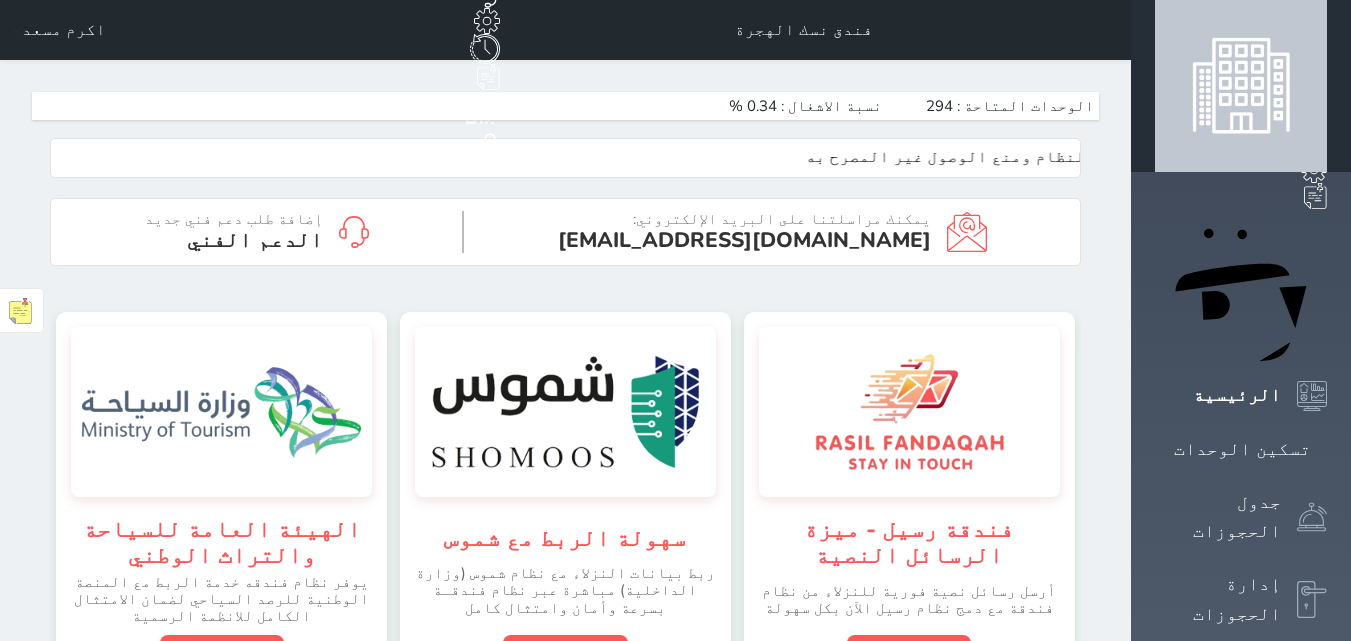 click on "اكرم مسعد" at bounding box center (64, 30) 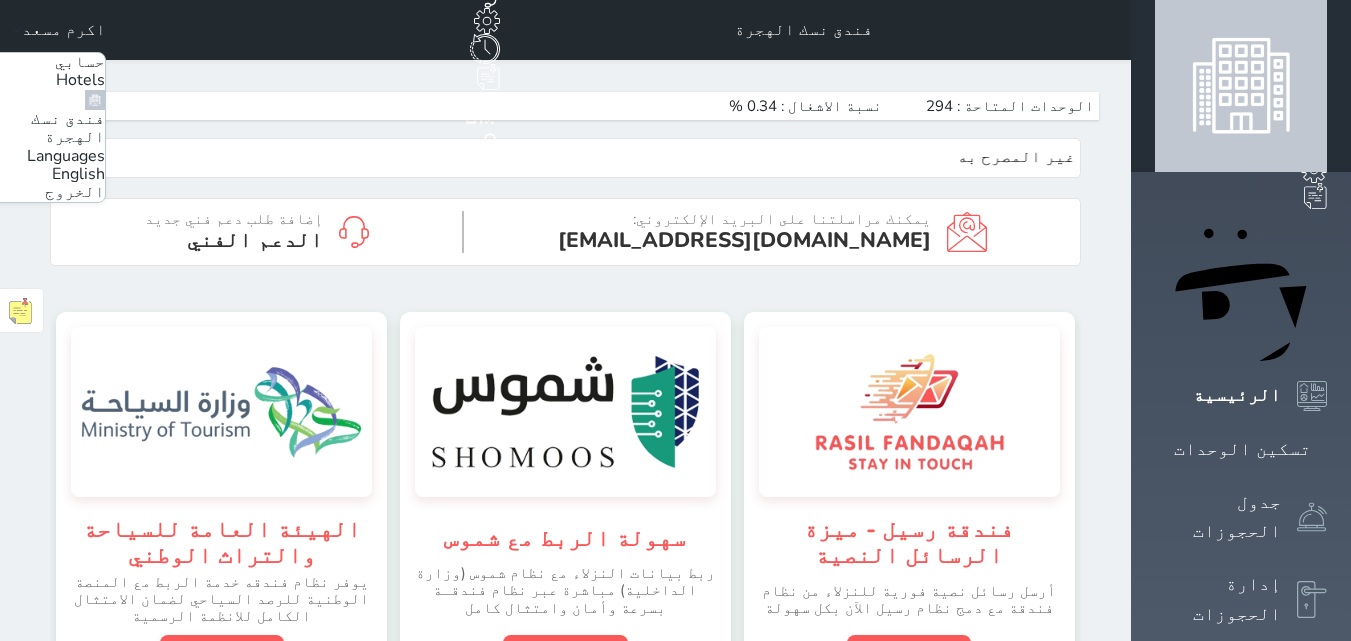 click on "الخروج" at bounding box center (75, 192) 